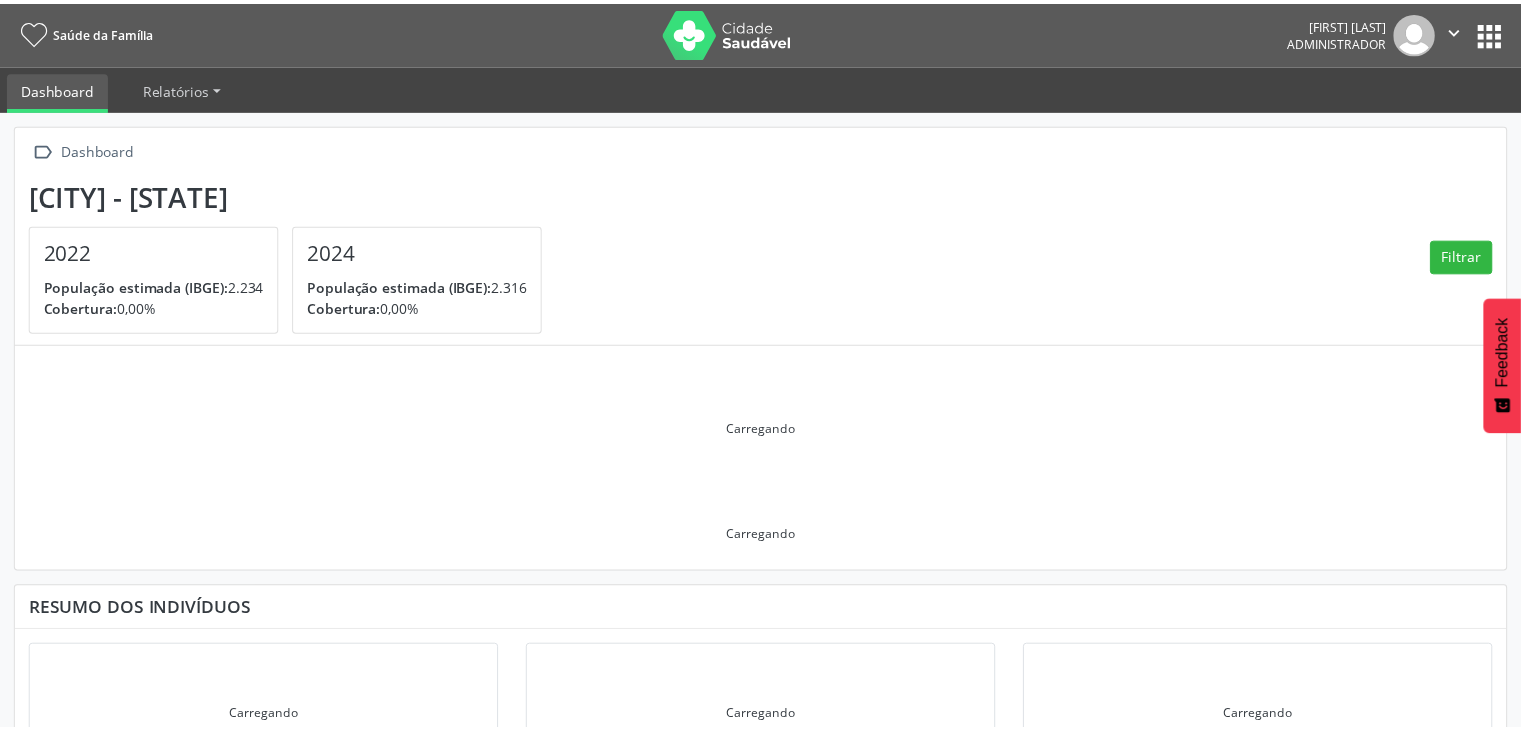 scroll, scrollTop: 0, scrollLeft: 0, axis: both 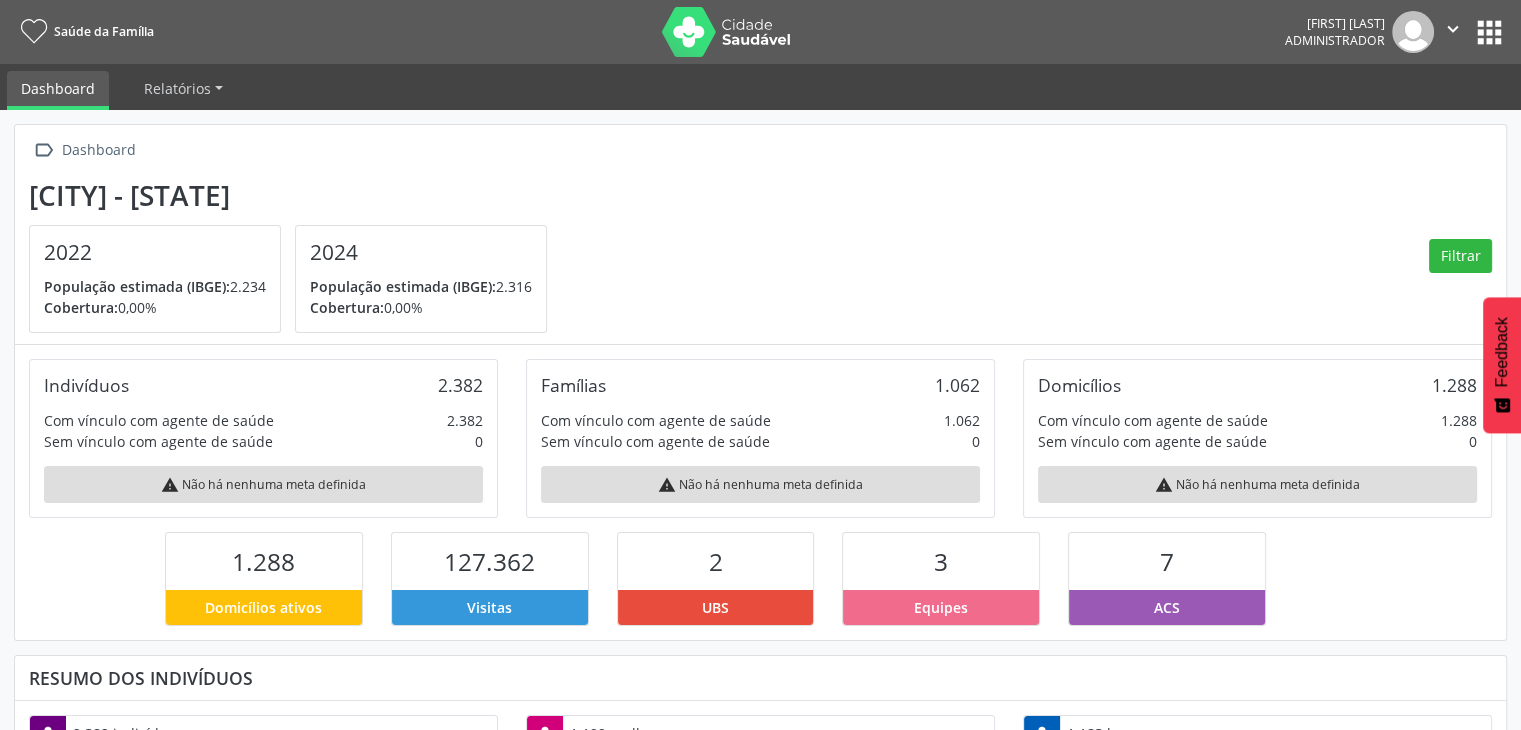 click on "apps" at bounding box center [1489, 32] 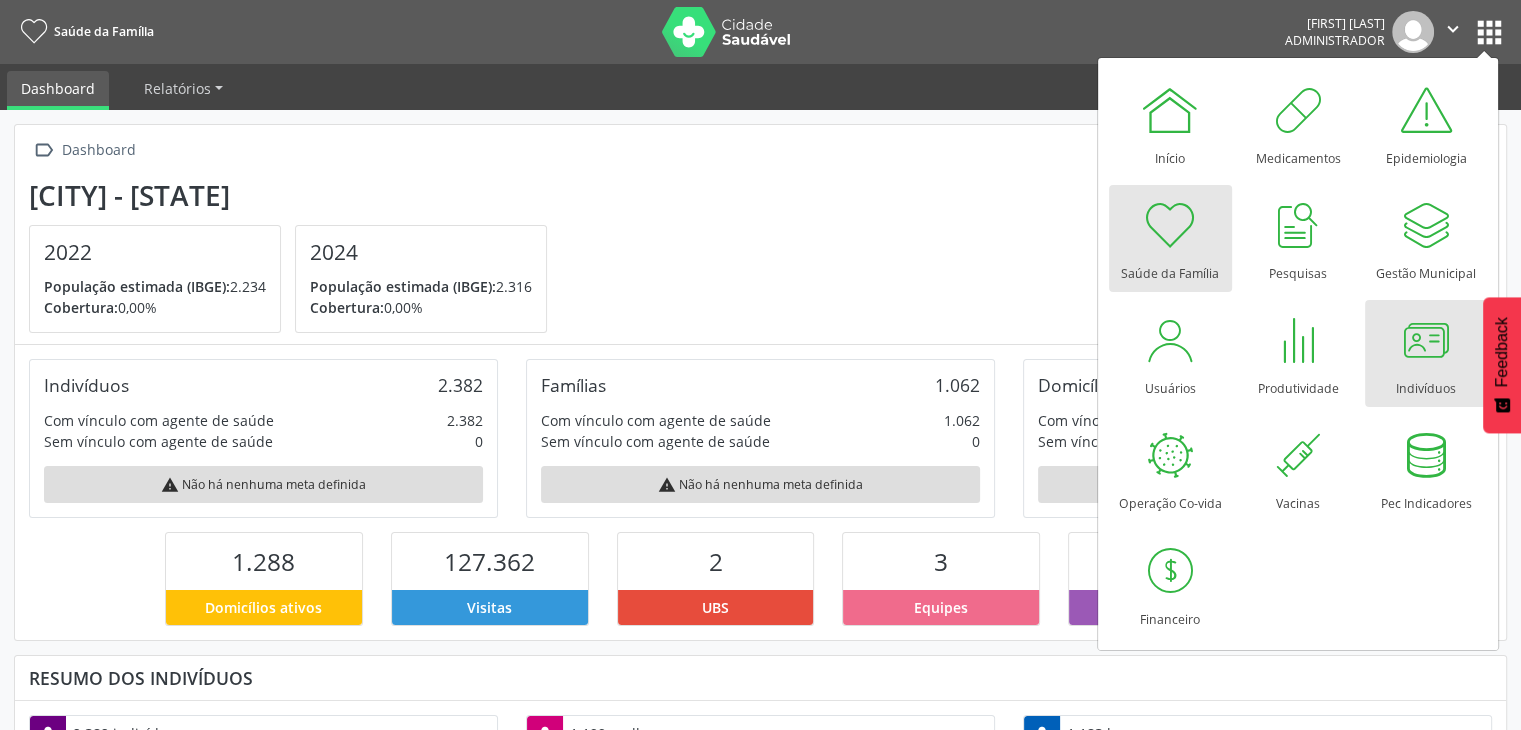 click on "Indivíduos" at bounding box center [1426, 383] 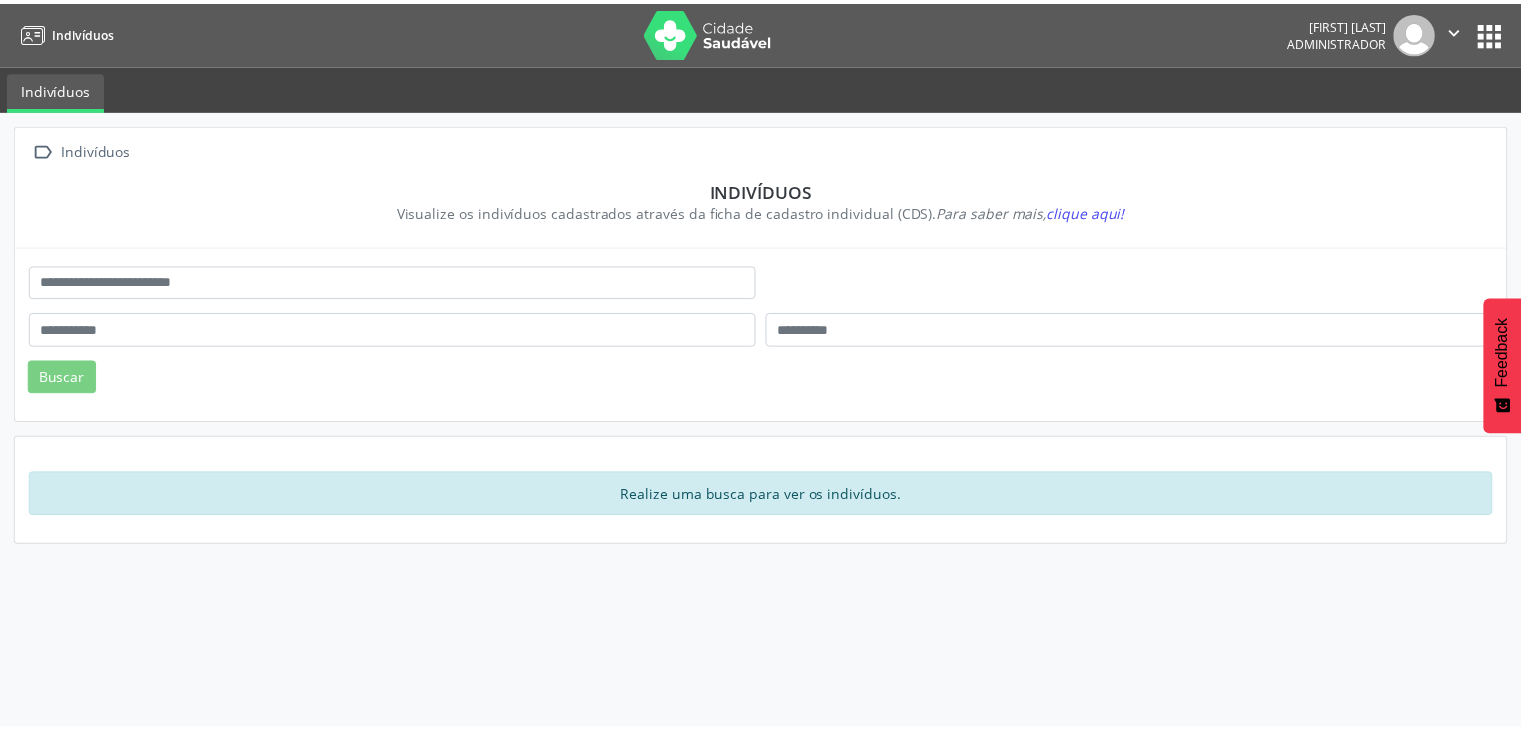 scroll, scrollTop: 0, scrollLeft: 0, axis: both 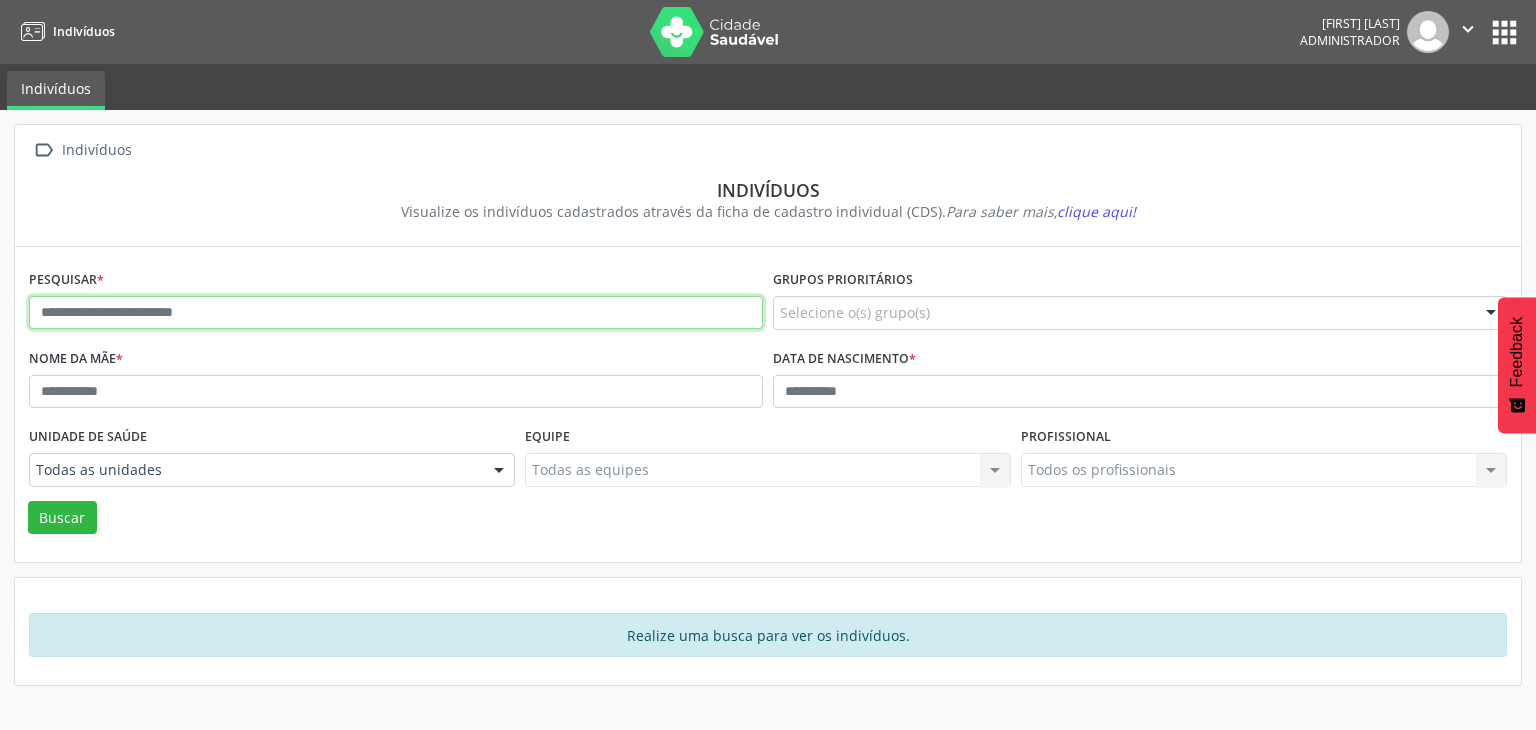click at bounding box center (396, 313) 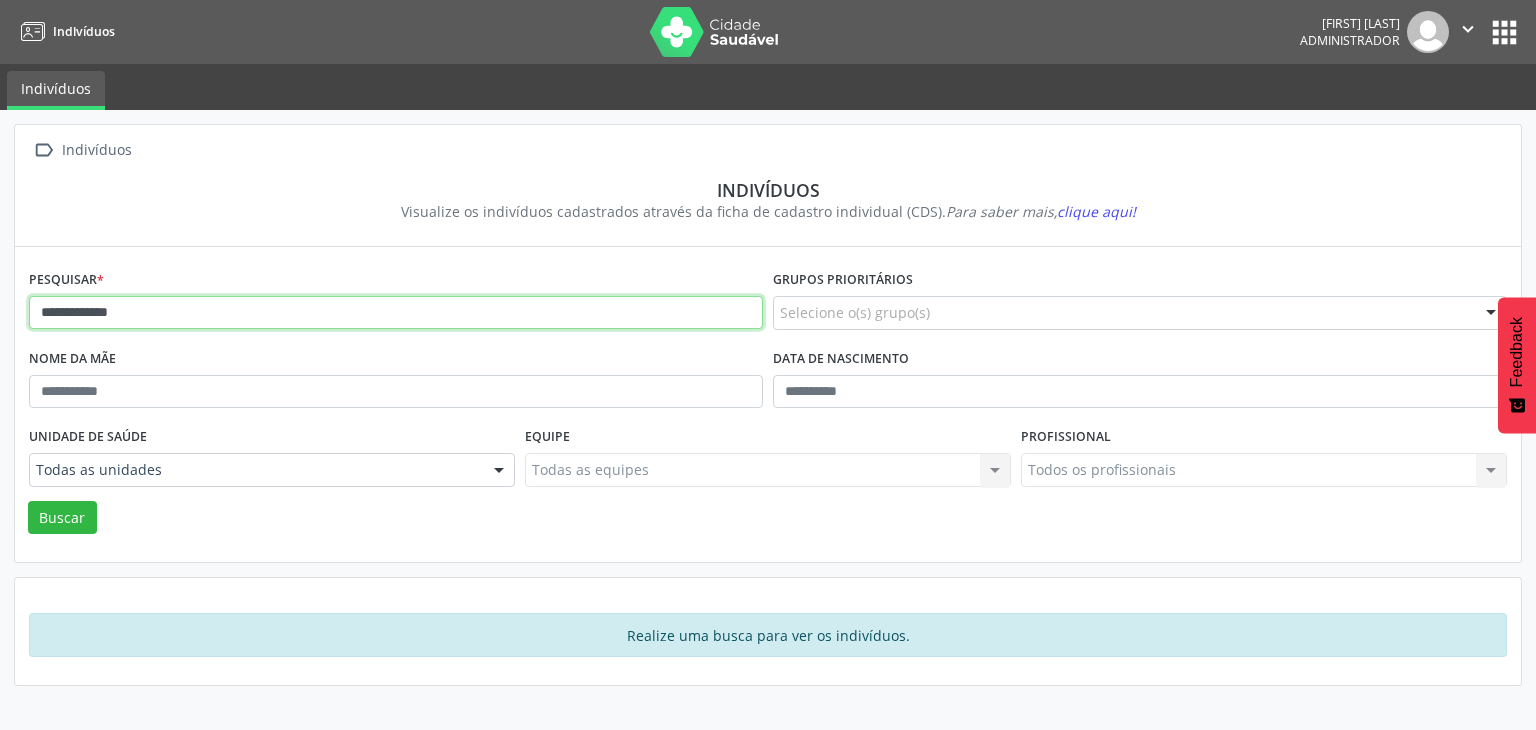 click on "Buscar" at bounding box center (62, 518) 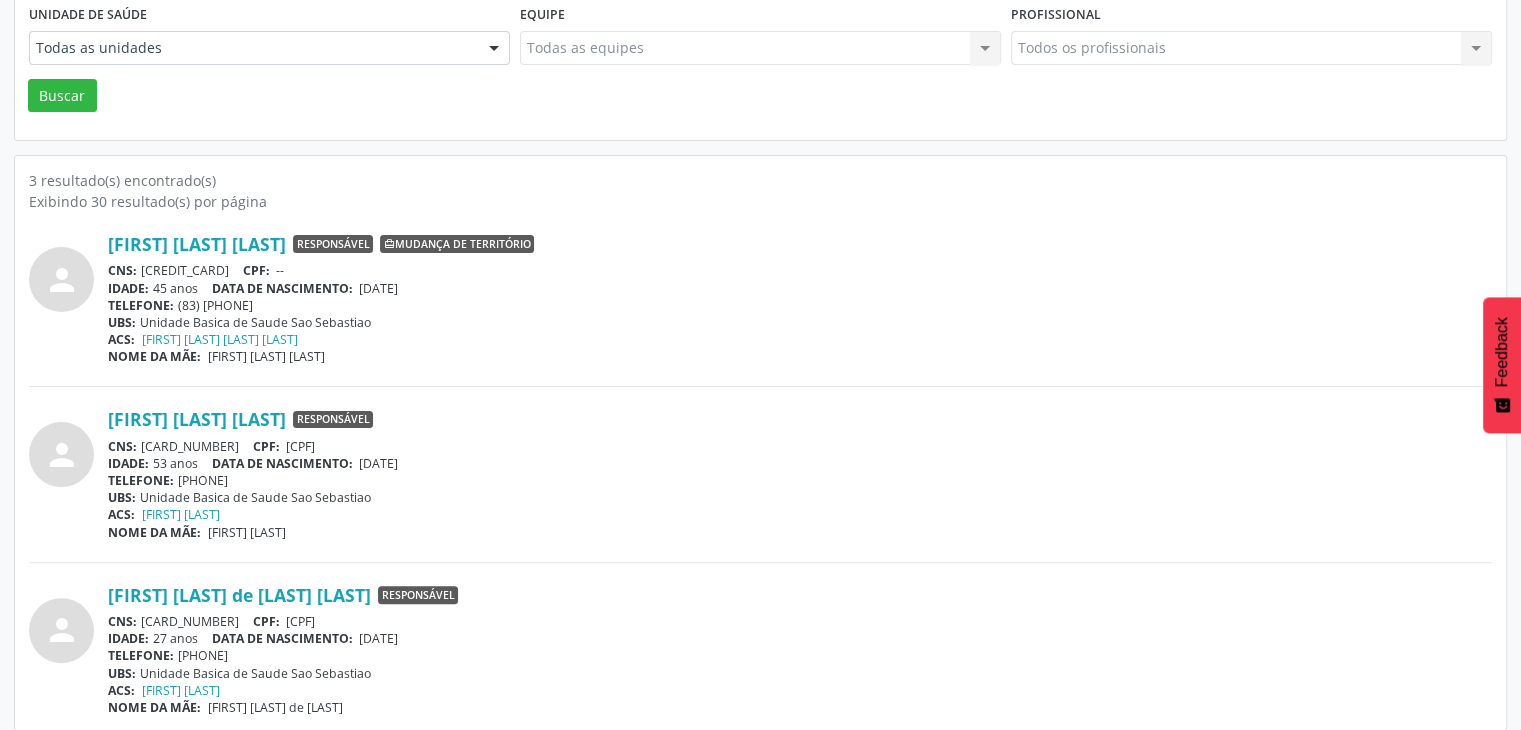 scroll, scrollTop: 435, scrollLeft: 0, axis: vertical 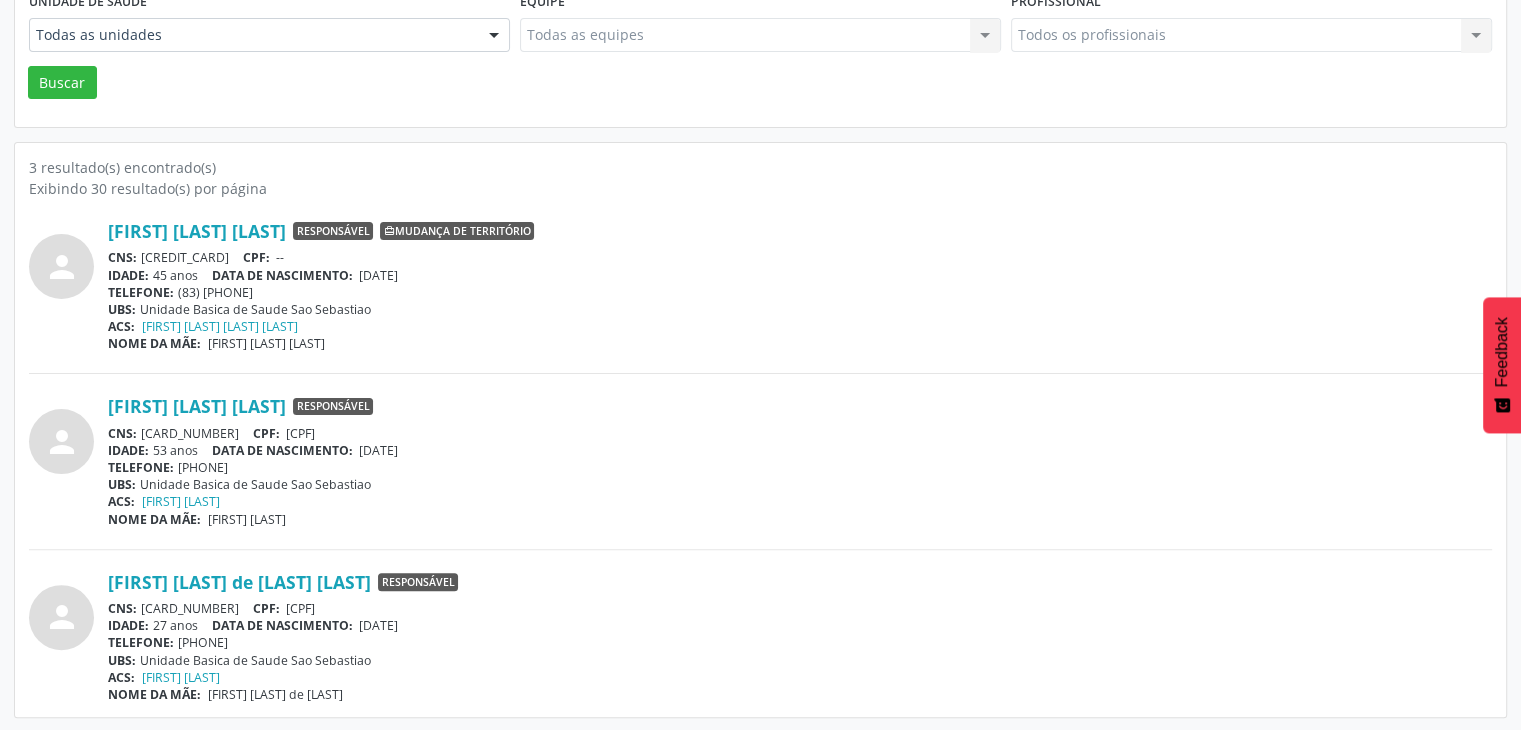drag, startPoint x: 140, startPoint y: 601, endPoint x: 253, endPoint y: 613, distance: 113.63538 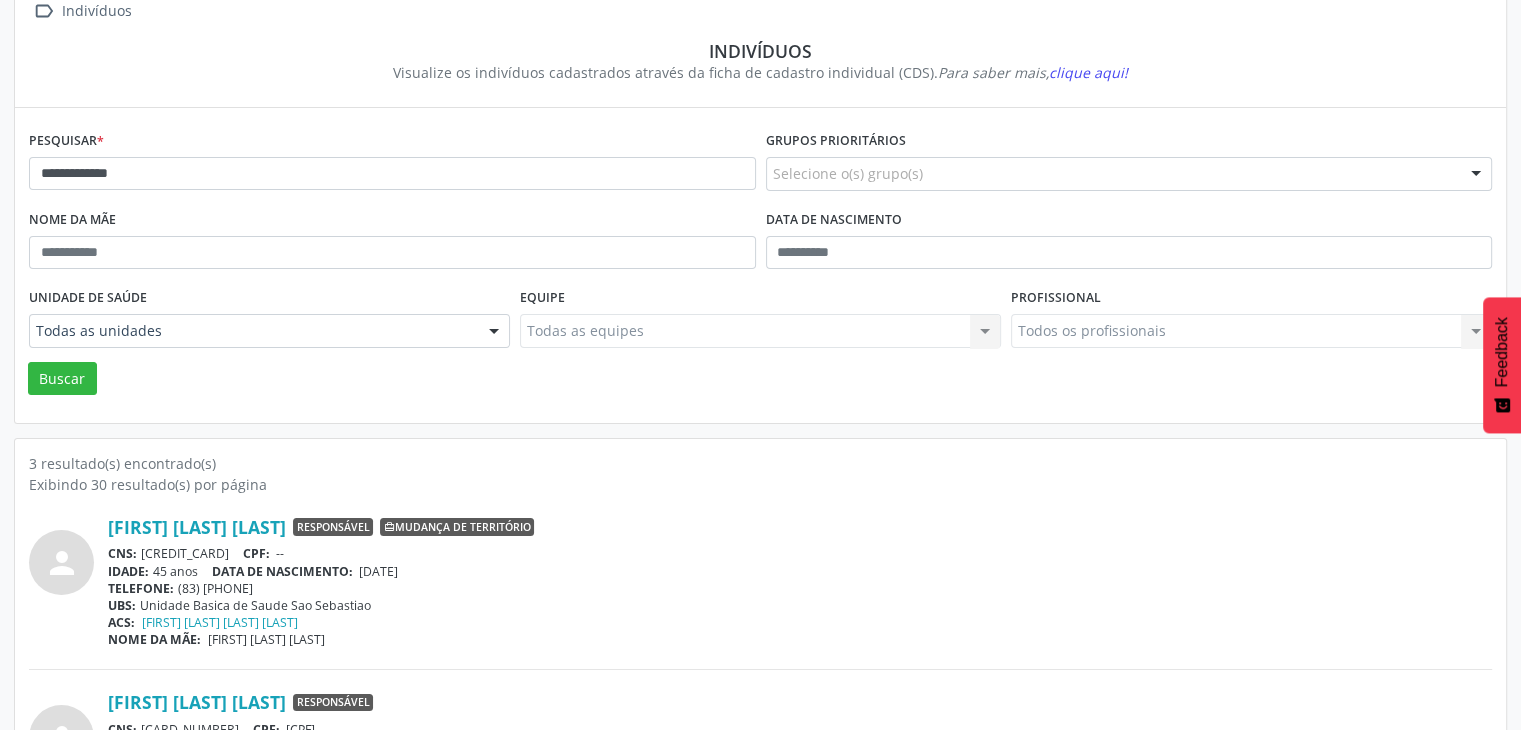 scroll, scrollTop: 135, scrollLeft: 0, axis: vertical 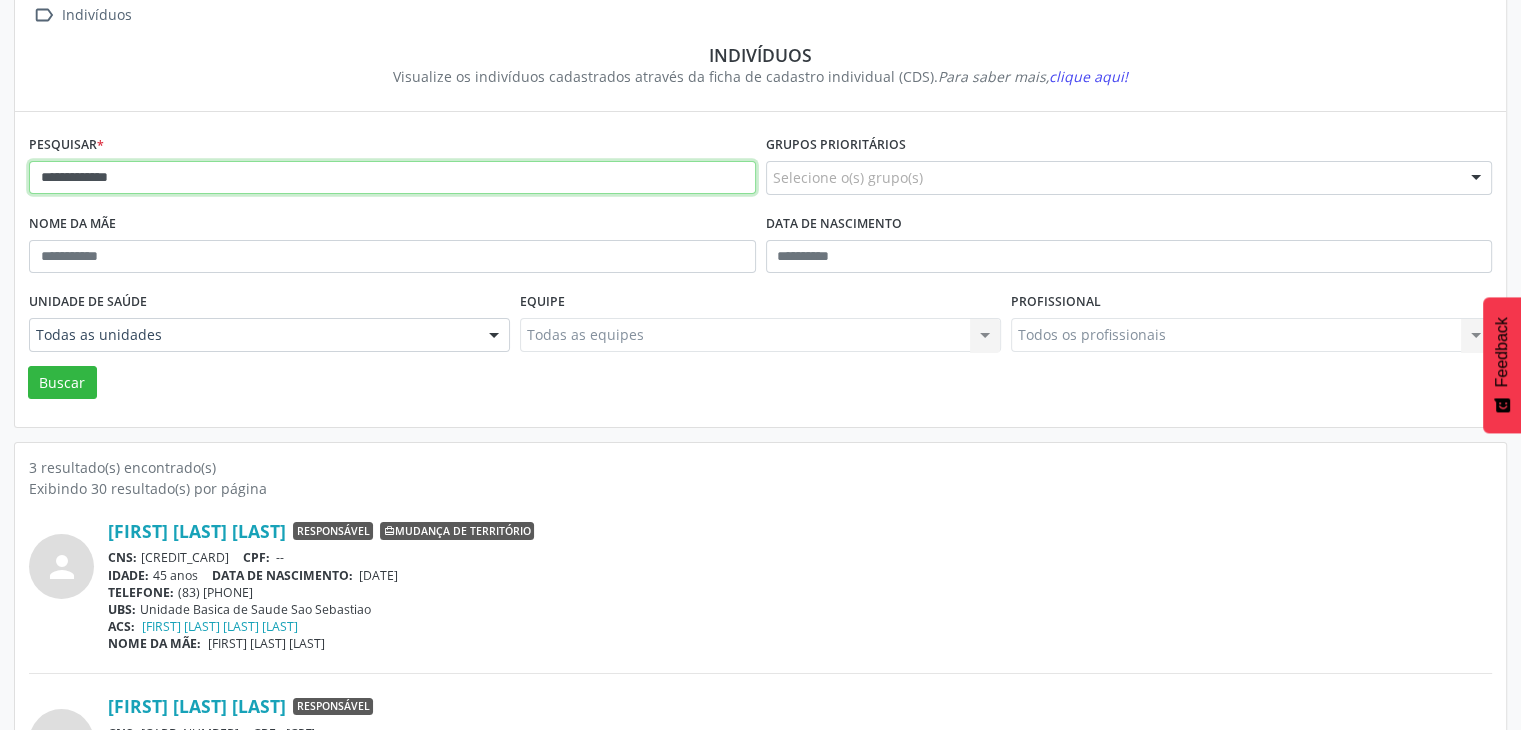 click on "**********" at bounding box center (392, 178) 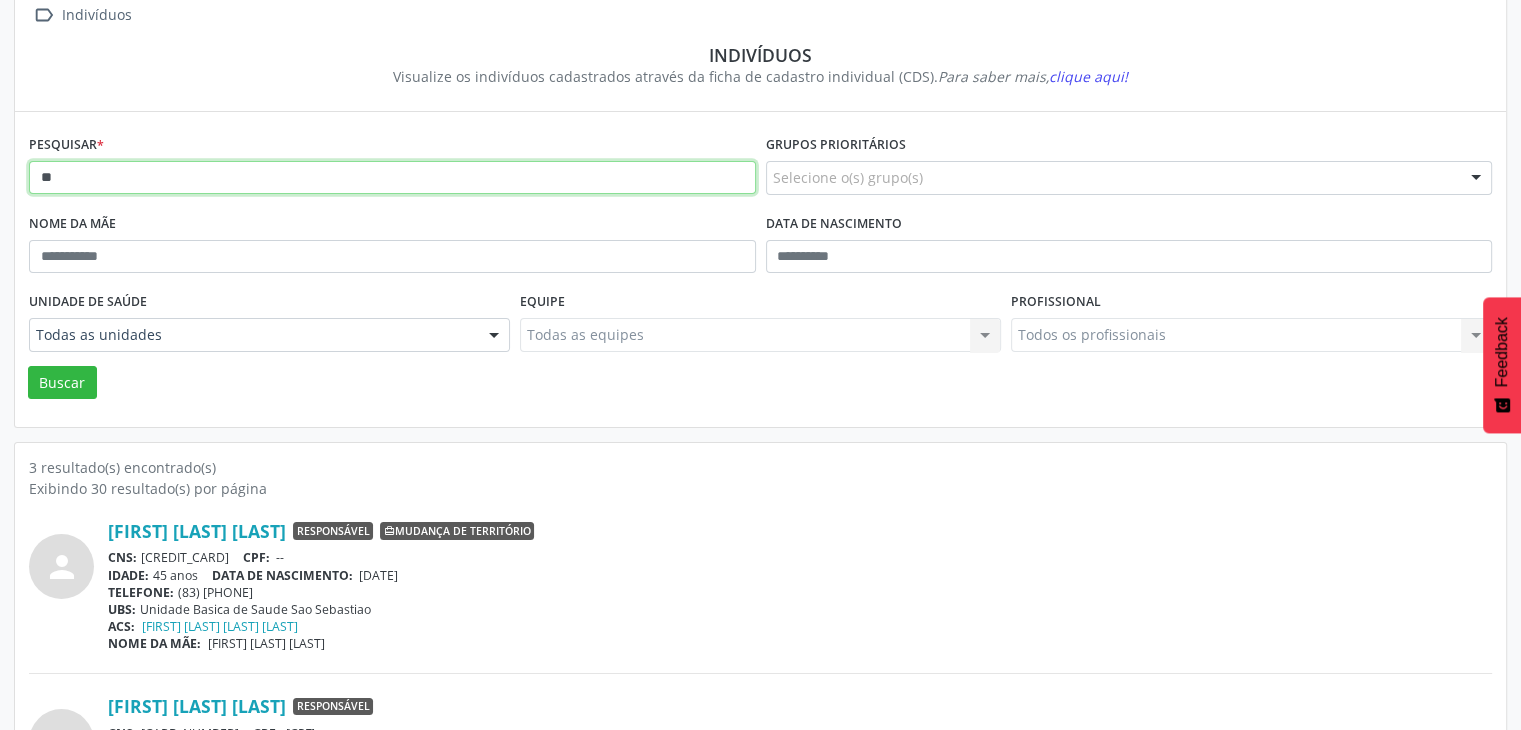 type on "*" 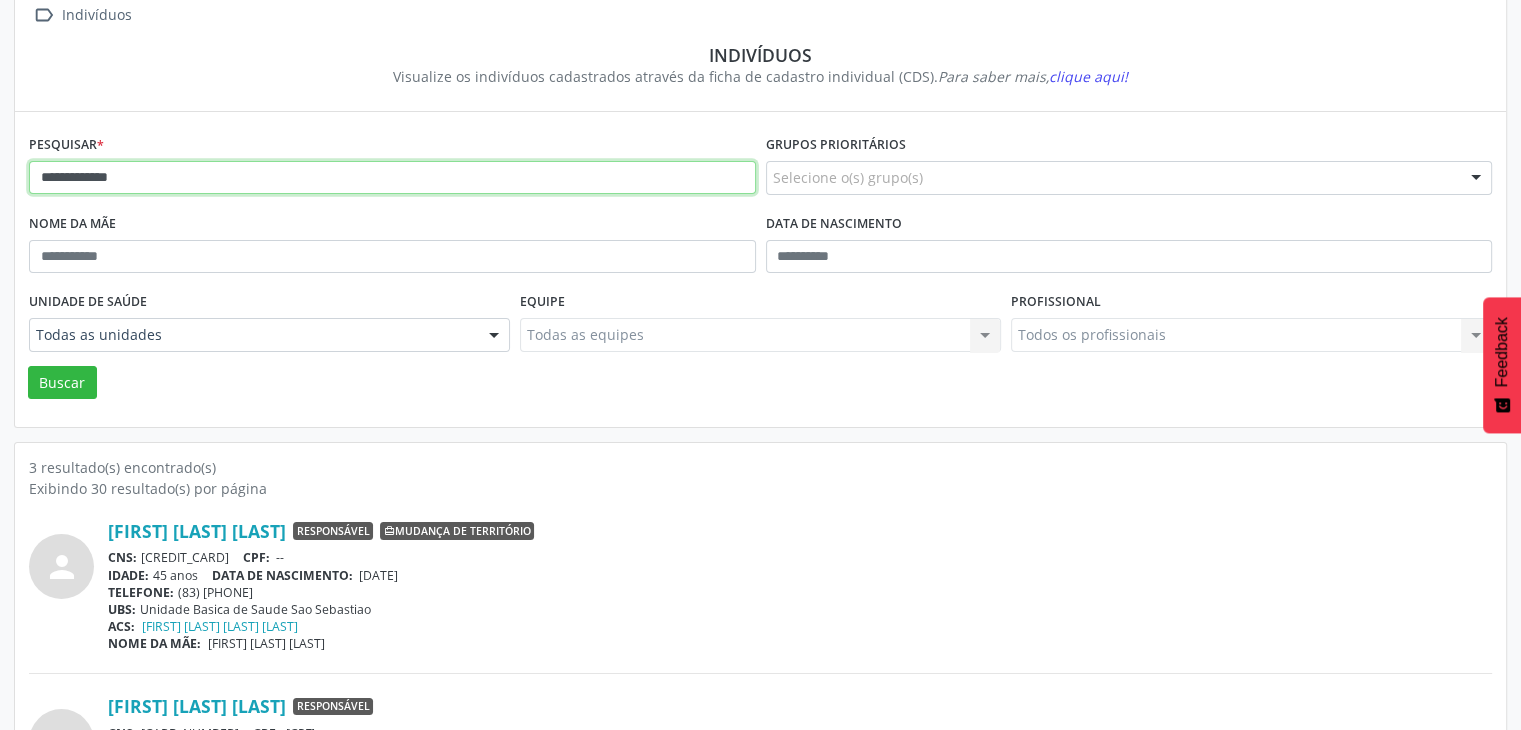 type on "**********" 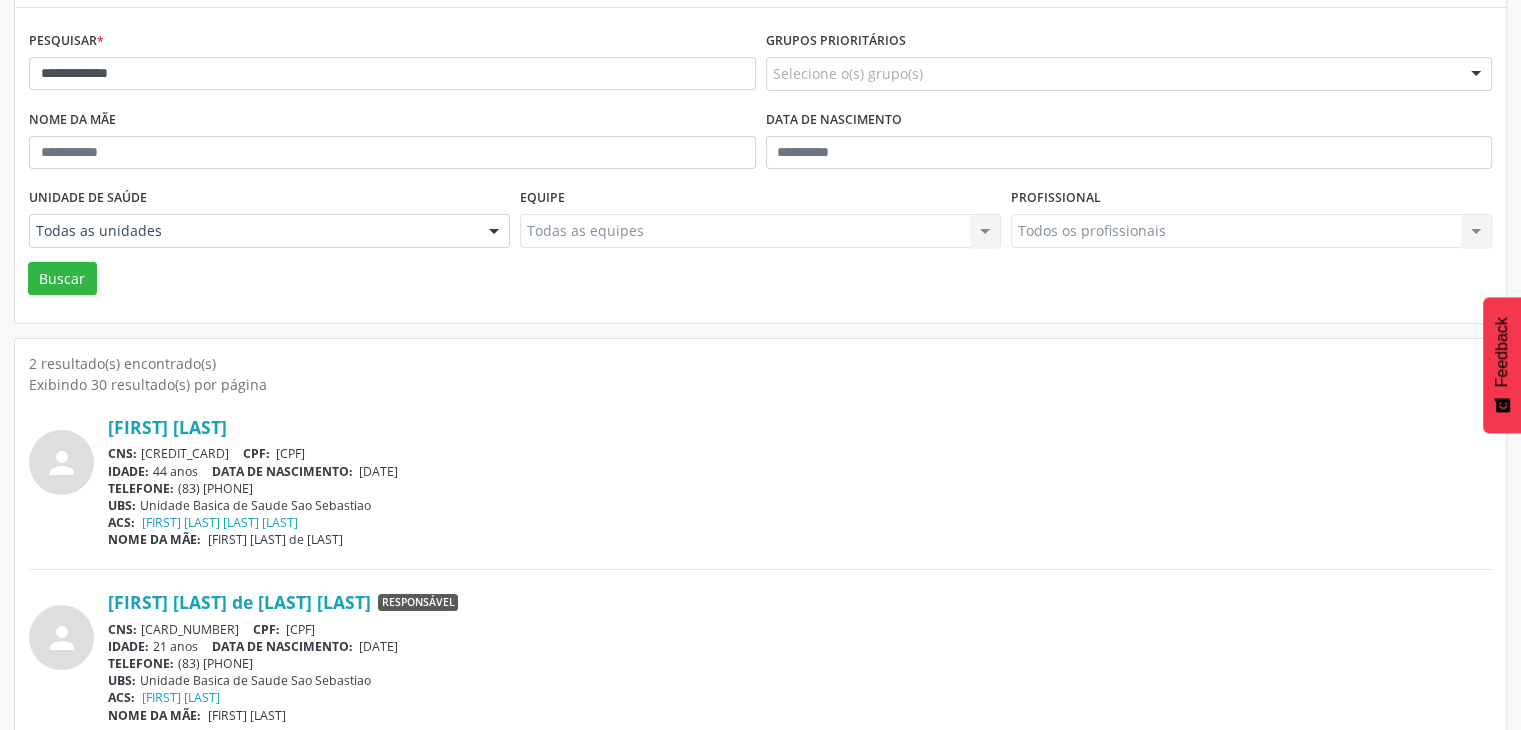 scroll, scrollTop: 260, scrollLeft: 0, axis: vertical 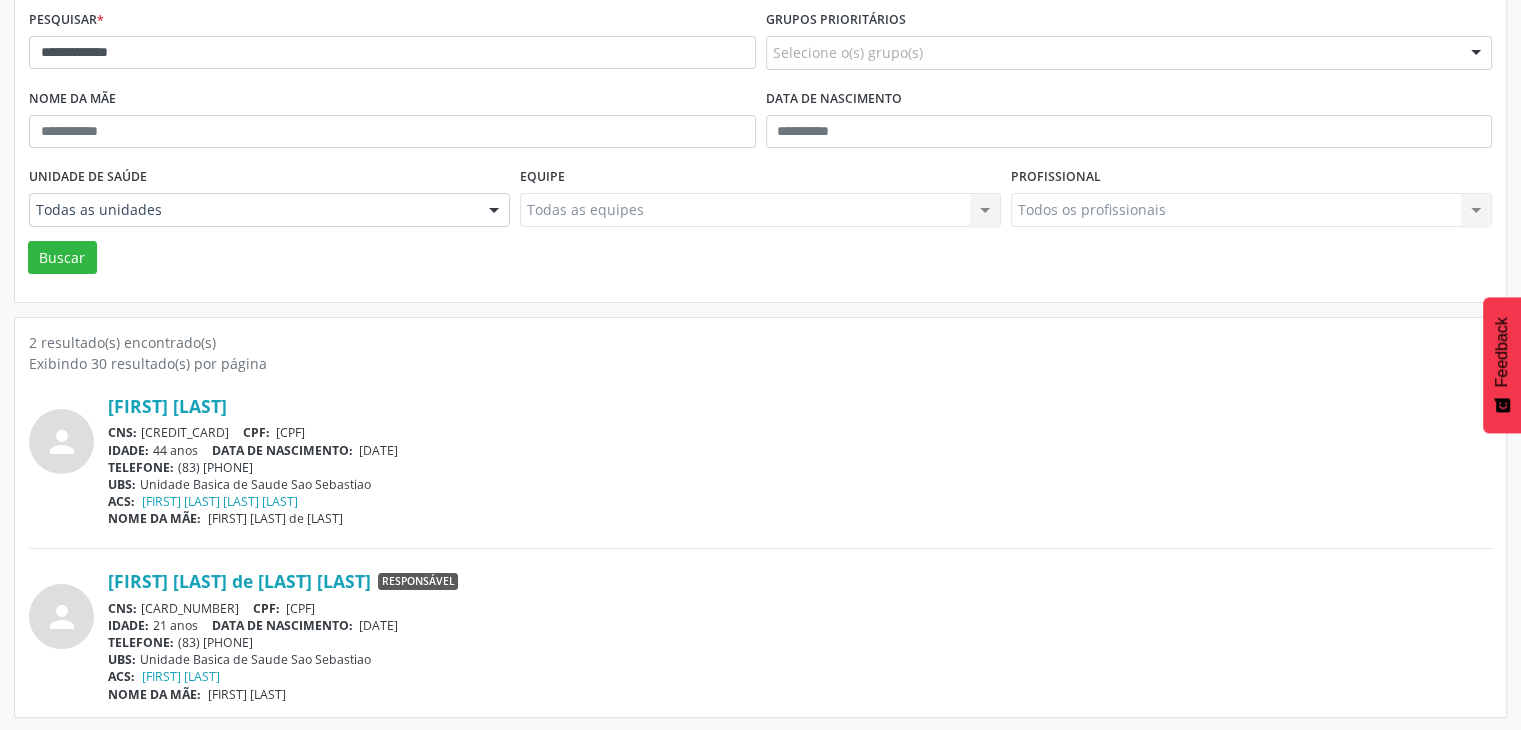 drag, startPoint x: 139, startPoint y: 602, endPoint x: 253, endPoint y: 605, distance: 114.03947 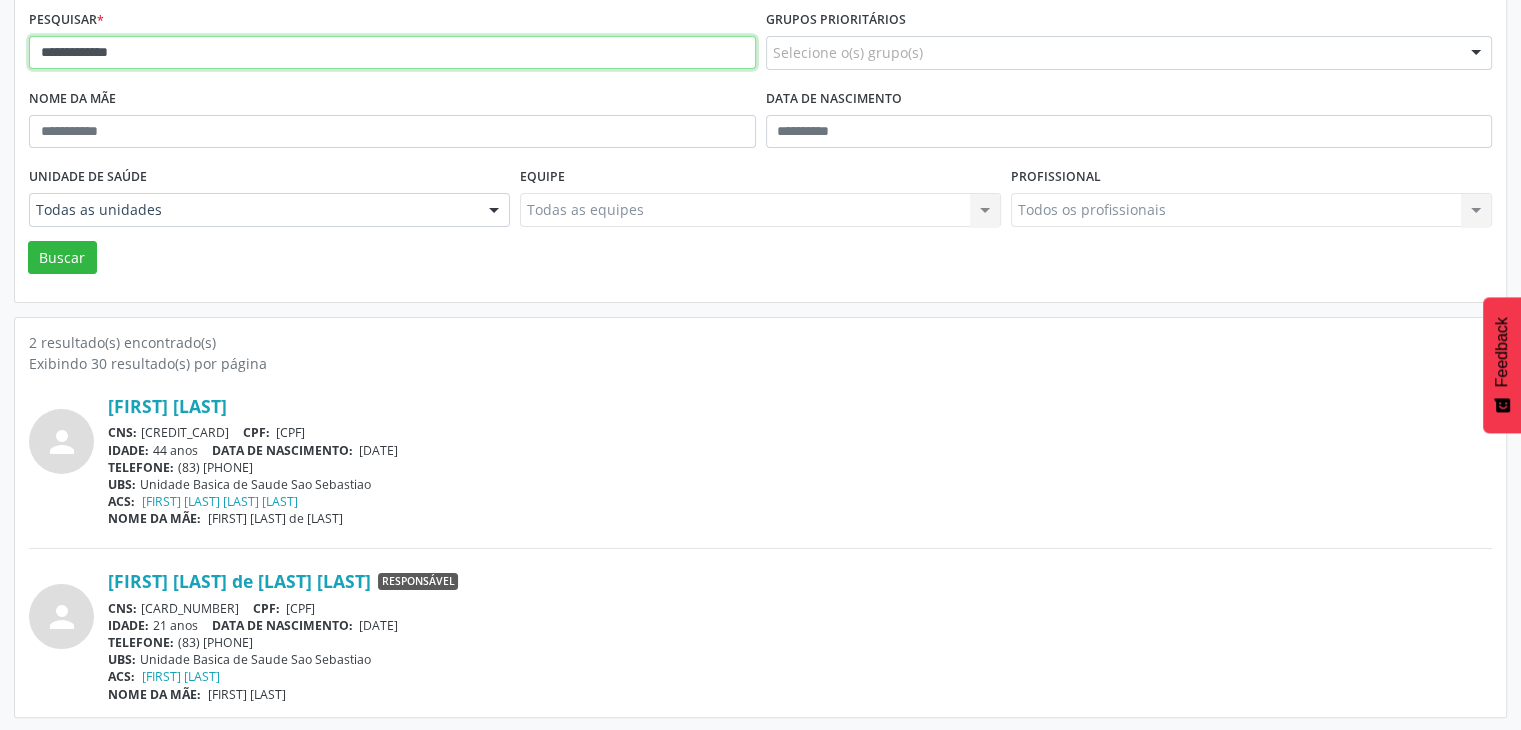 click on "**********" at bounding box center [392, 53] 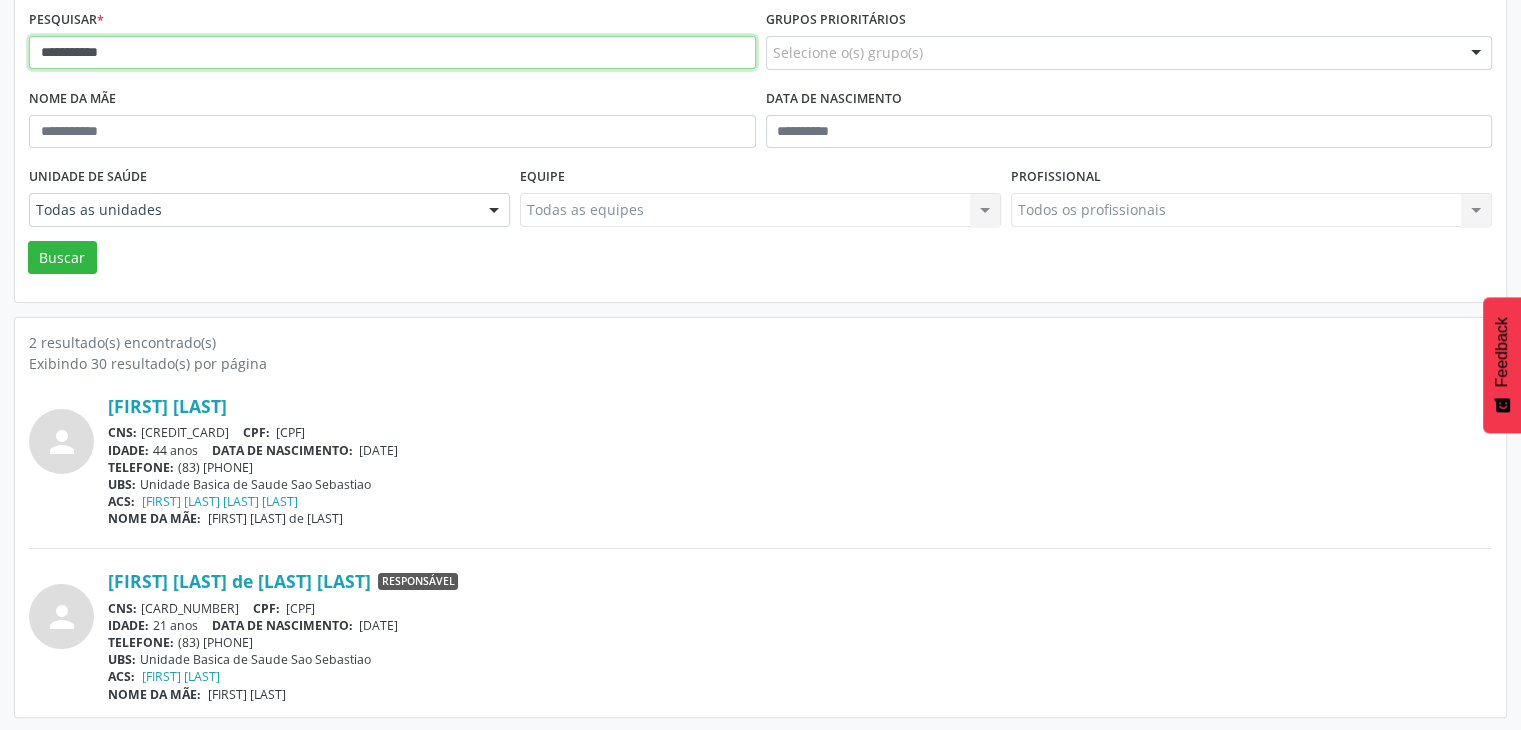 type on "**********" 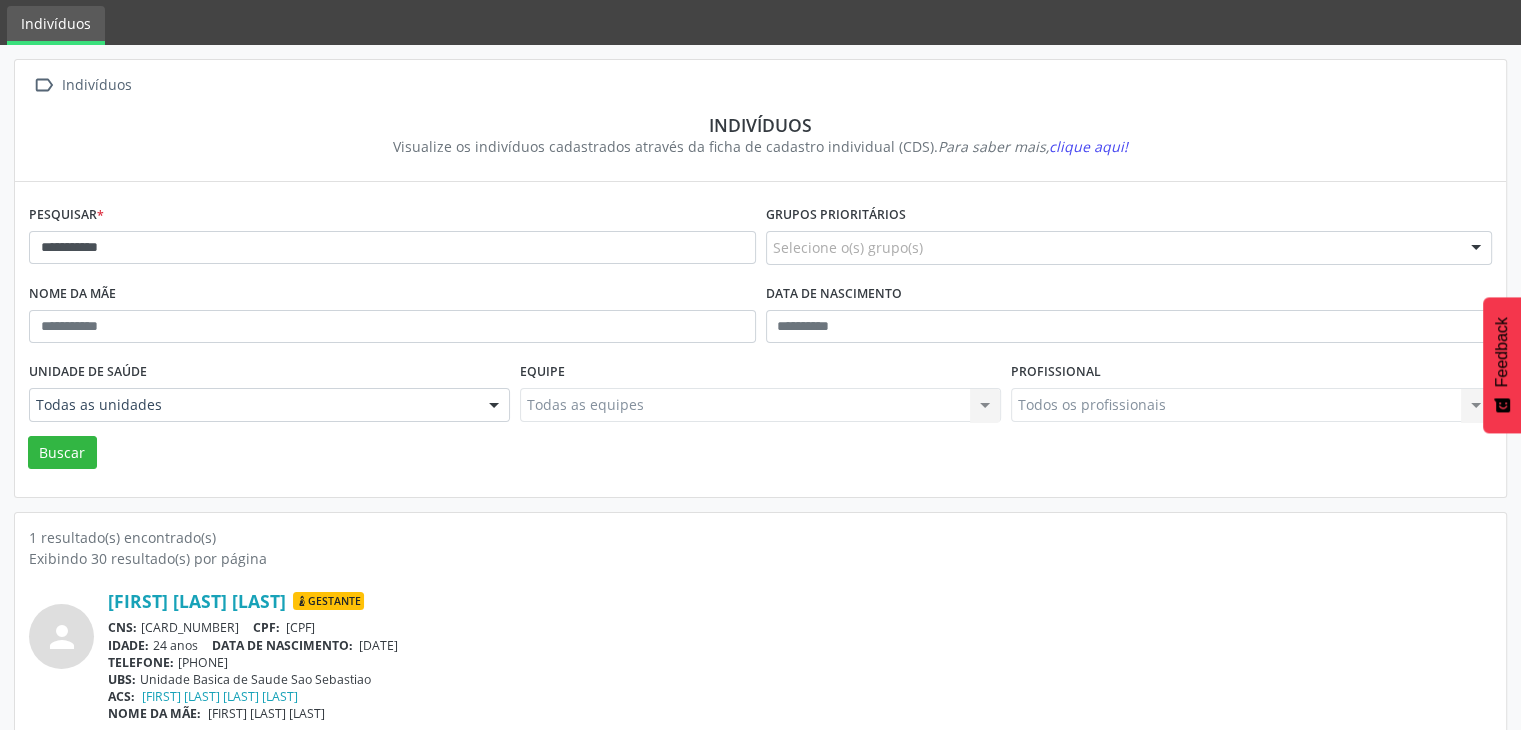 scroll, scrollTop: 84, scrollLeft: 0, axis: vertical 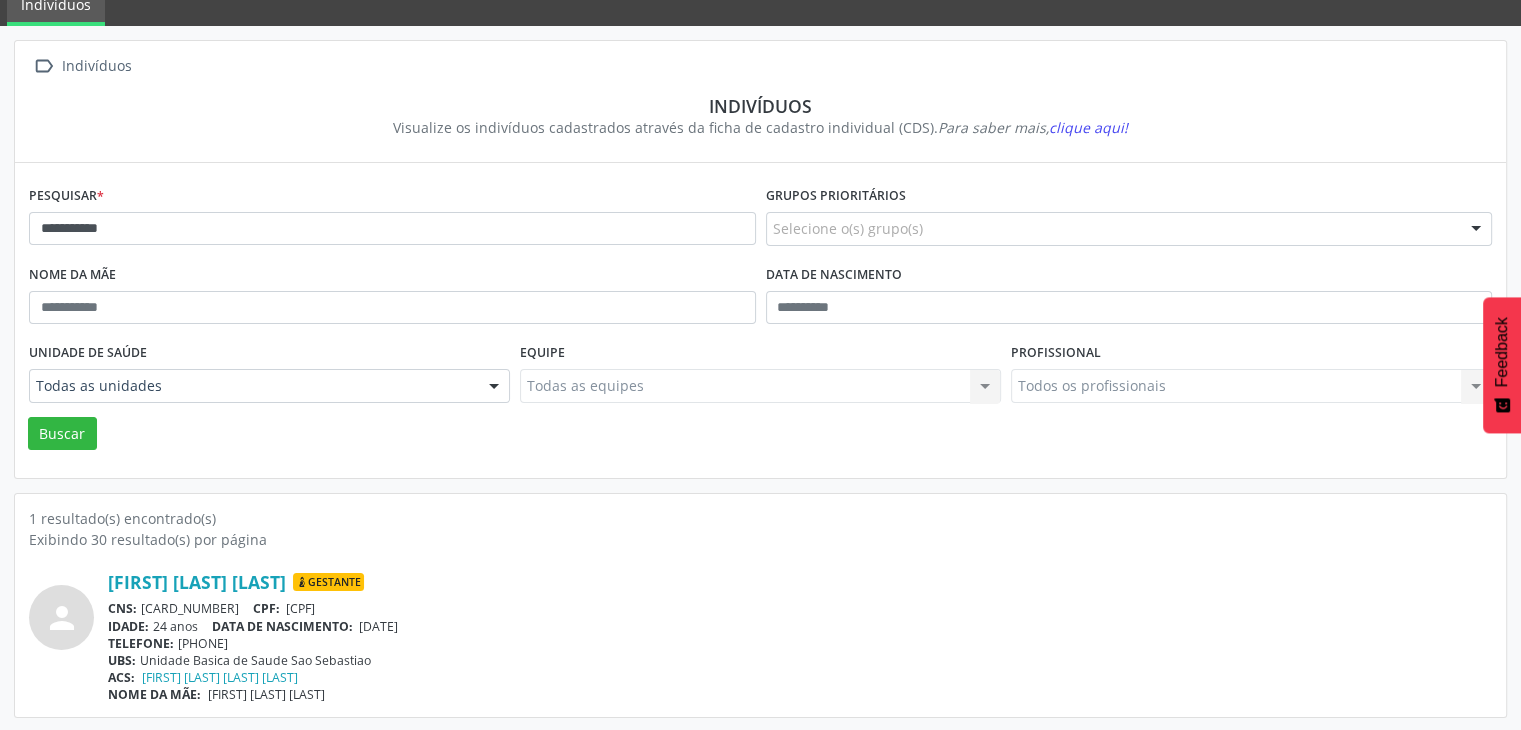 drag, startPoint x: 140, startPoint y: 603, endPoint x: 274, endPoint y: 603, distance: 134 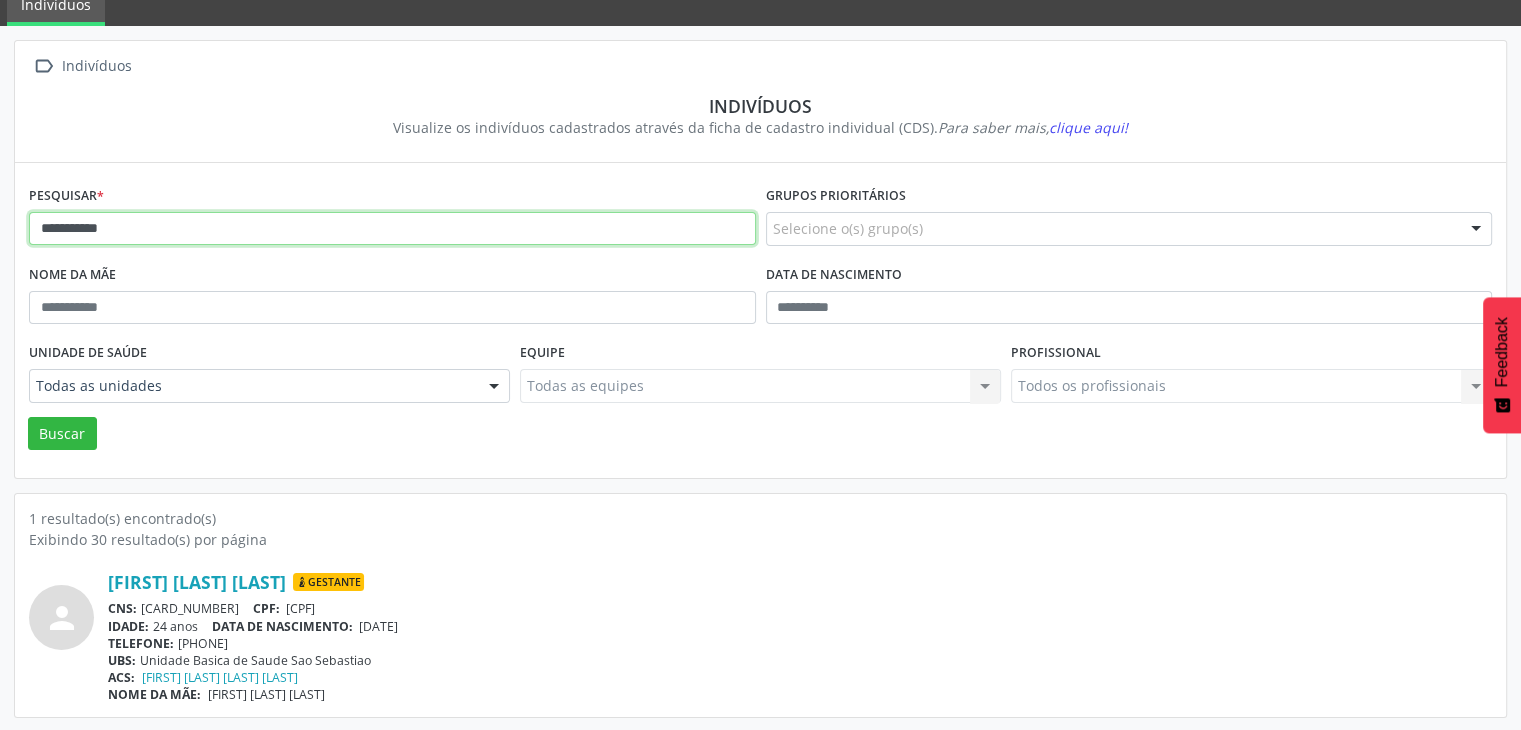 click on "**********" at bounding box center [392, 229] 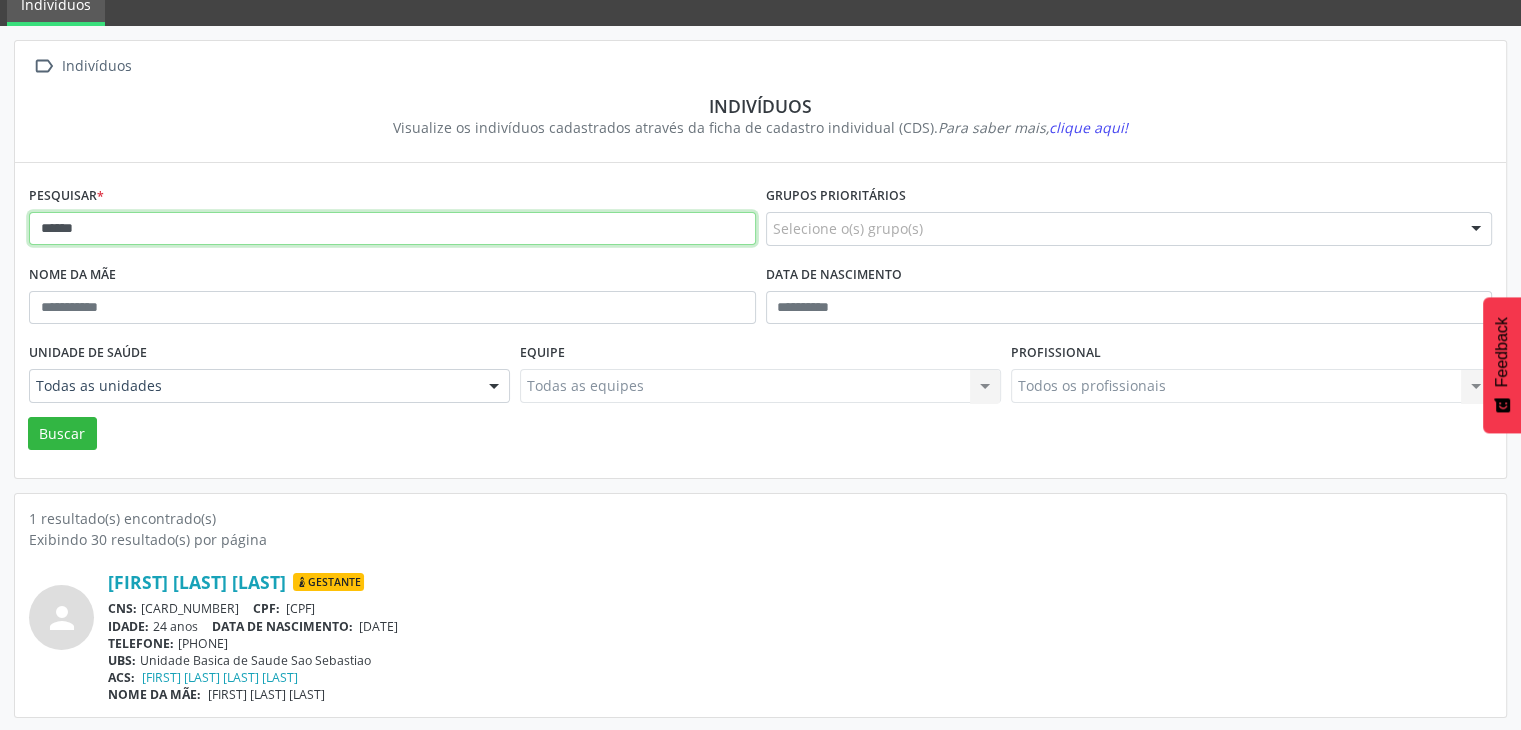 type on "*****" 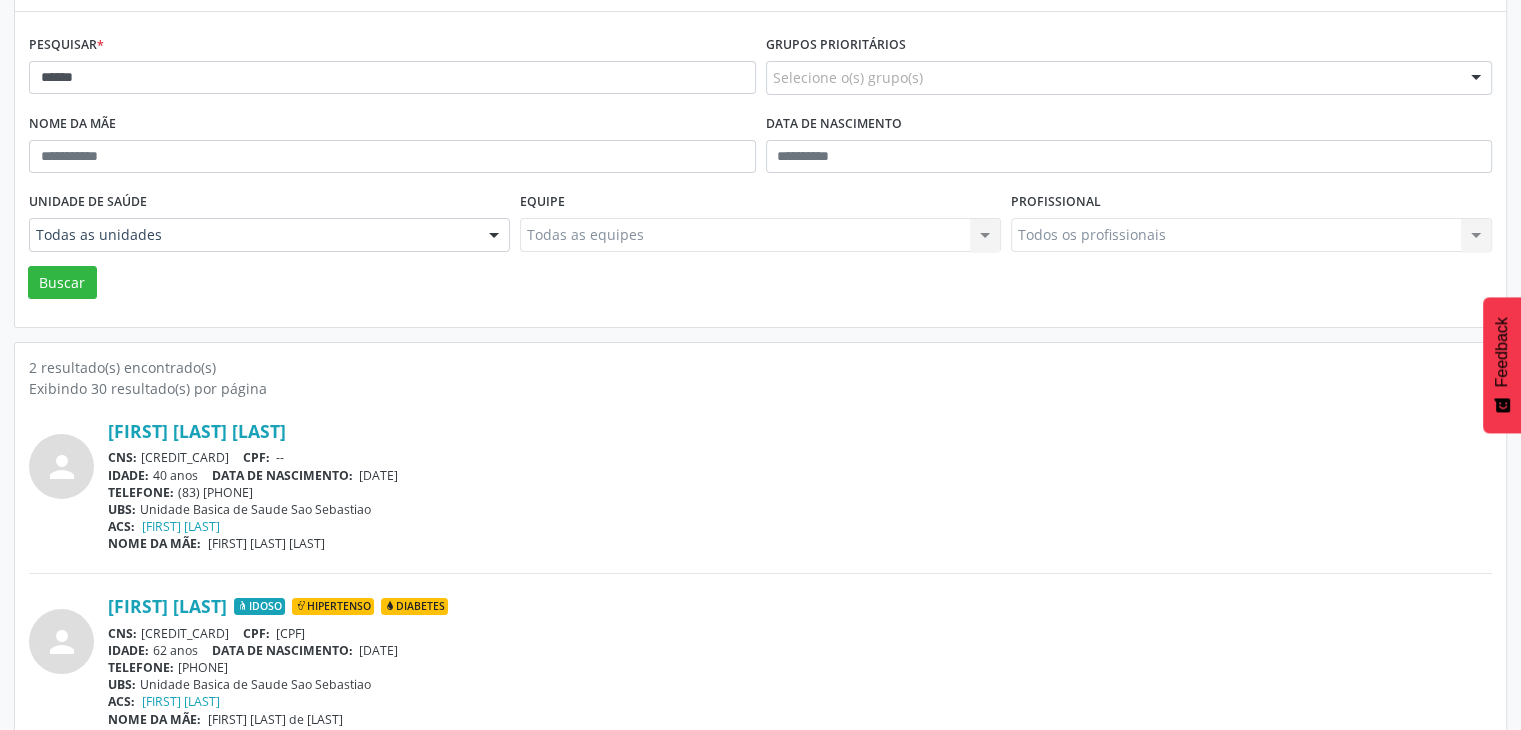 scroll, scrollTop: 260, scrollLeft: 0, axis: vertical 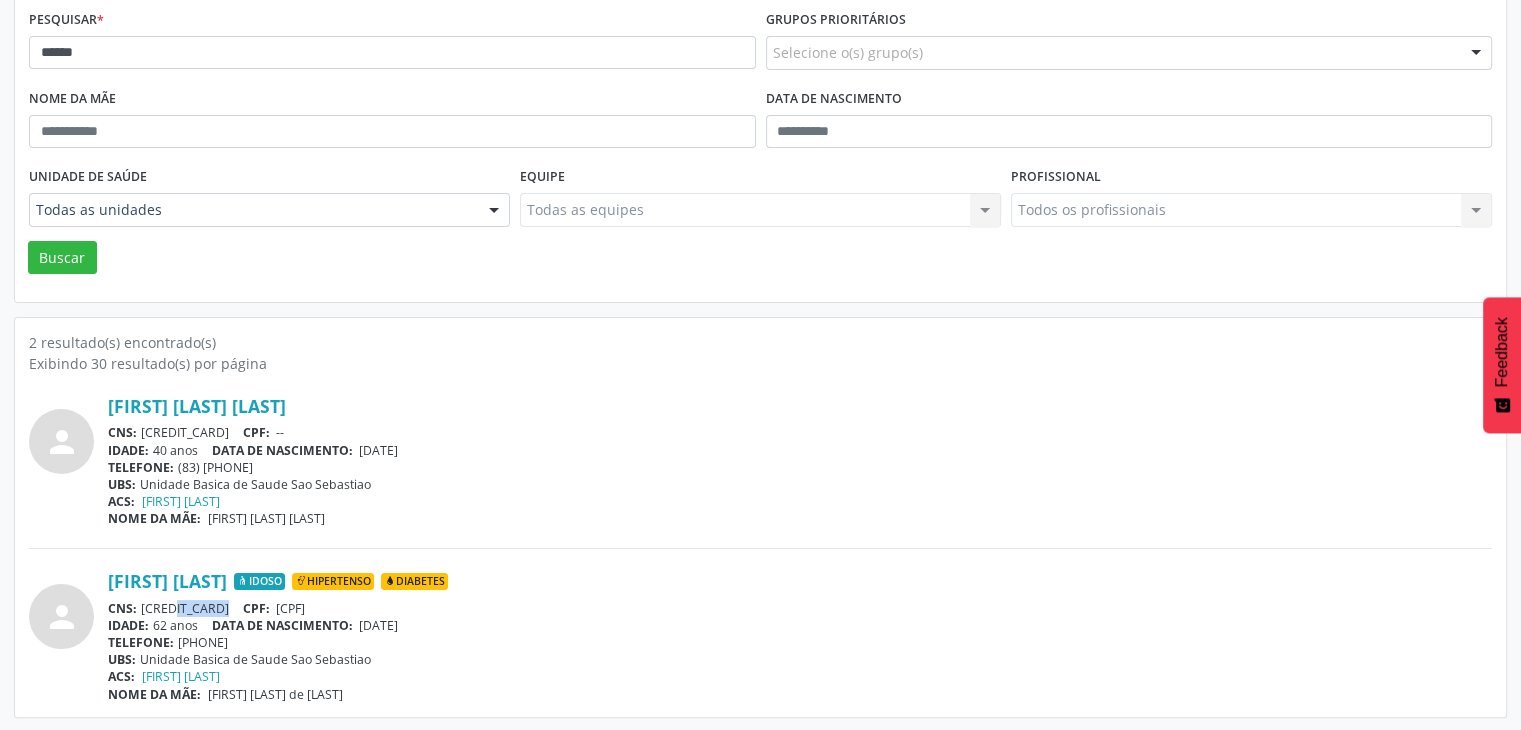 drag, startPoint x: 146, startPoint y: 605, endPoint x: 196, endPoint y: 605, distance: 50 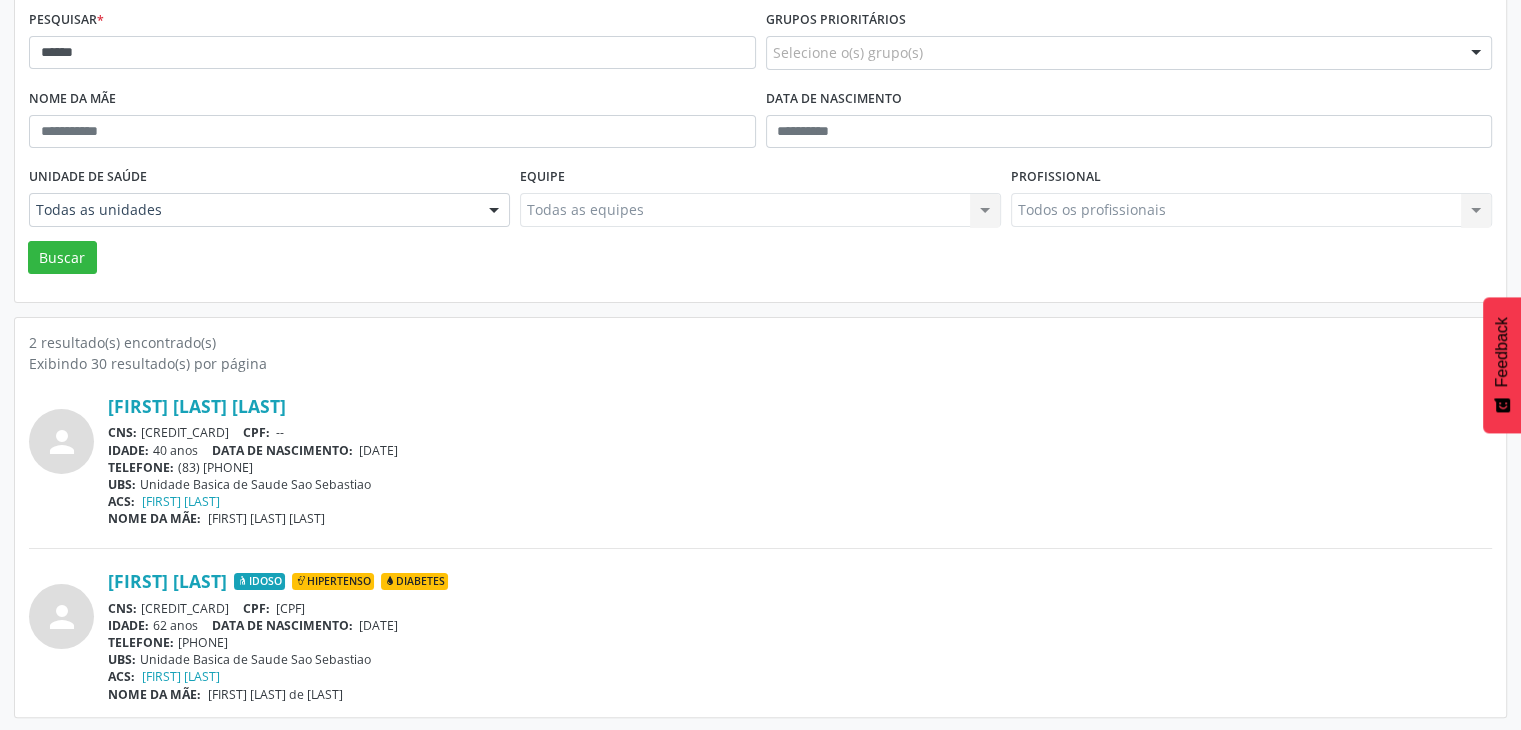drag, startPoint x: 142, startPoint y: 604, endPoint x: 254, endPoint y: 597, distance: 112.21854 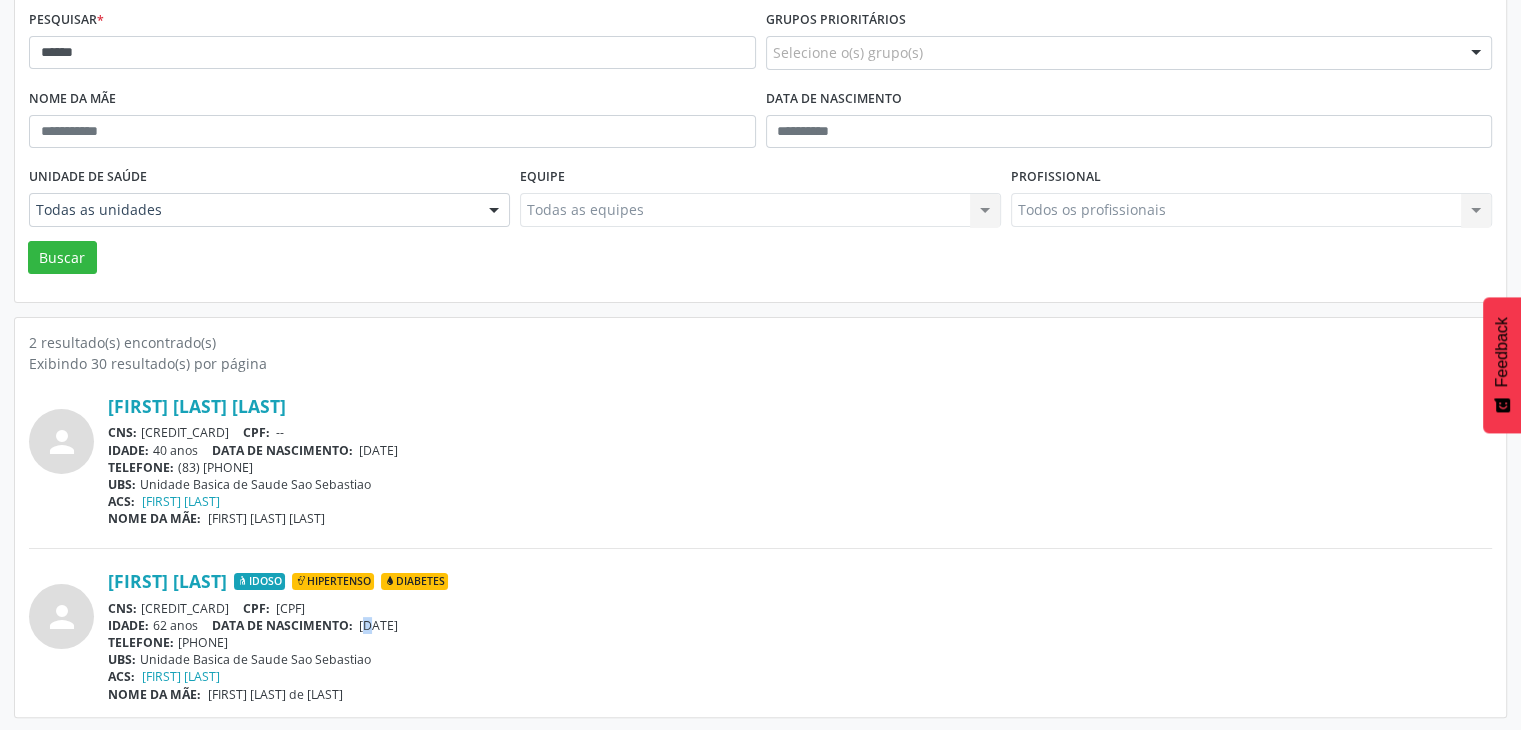 drag, startPoint x: 420, startPoint y: 611, endPoint x: 376, endPoint y: 623, distance: 45.607018 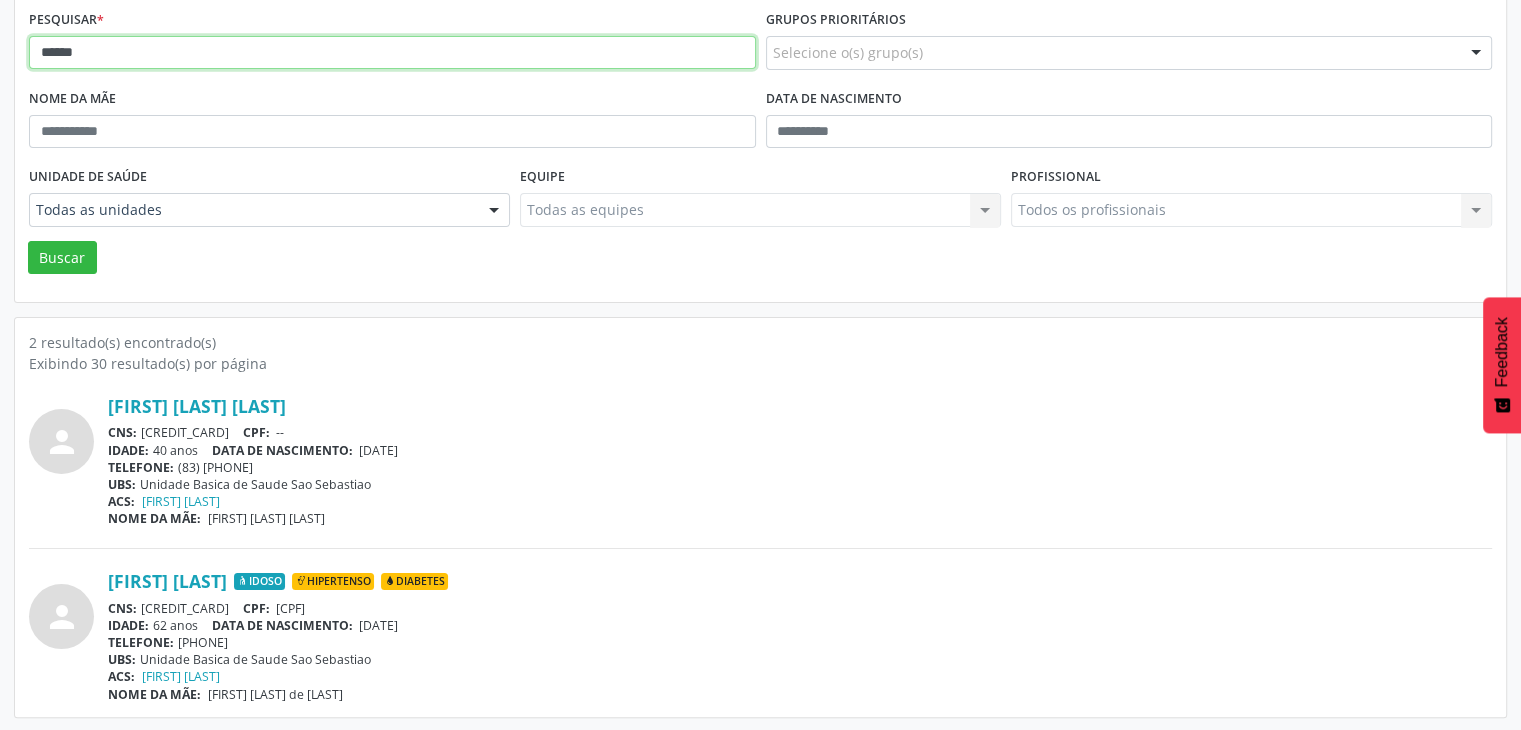 click on "*****" at bounding box center (392, 53) 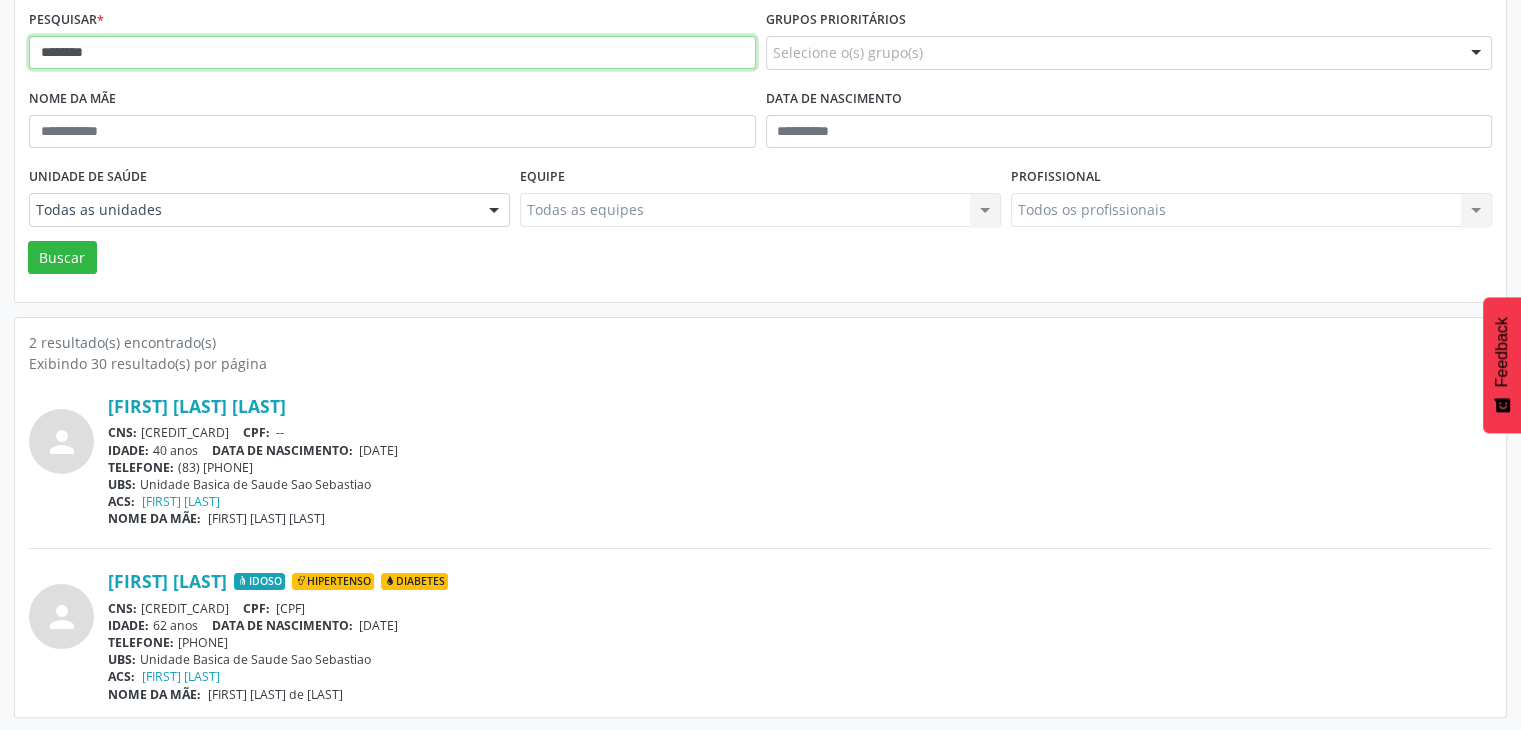 type on "*******" 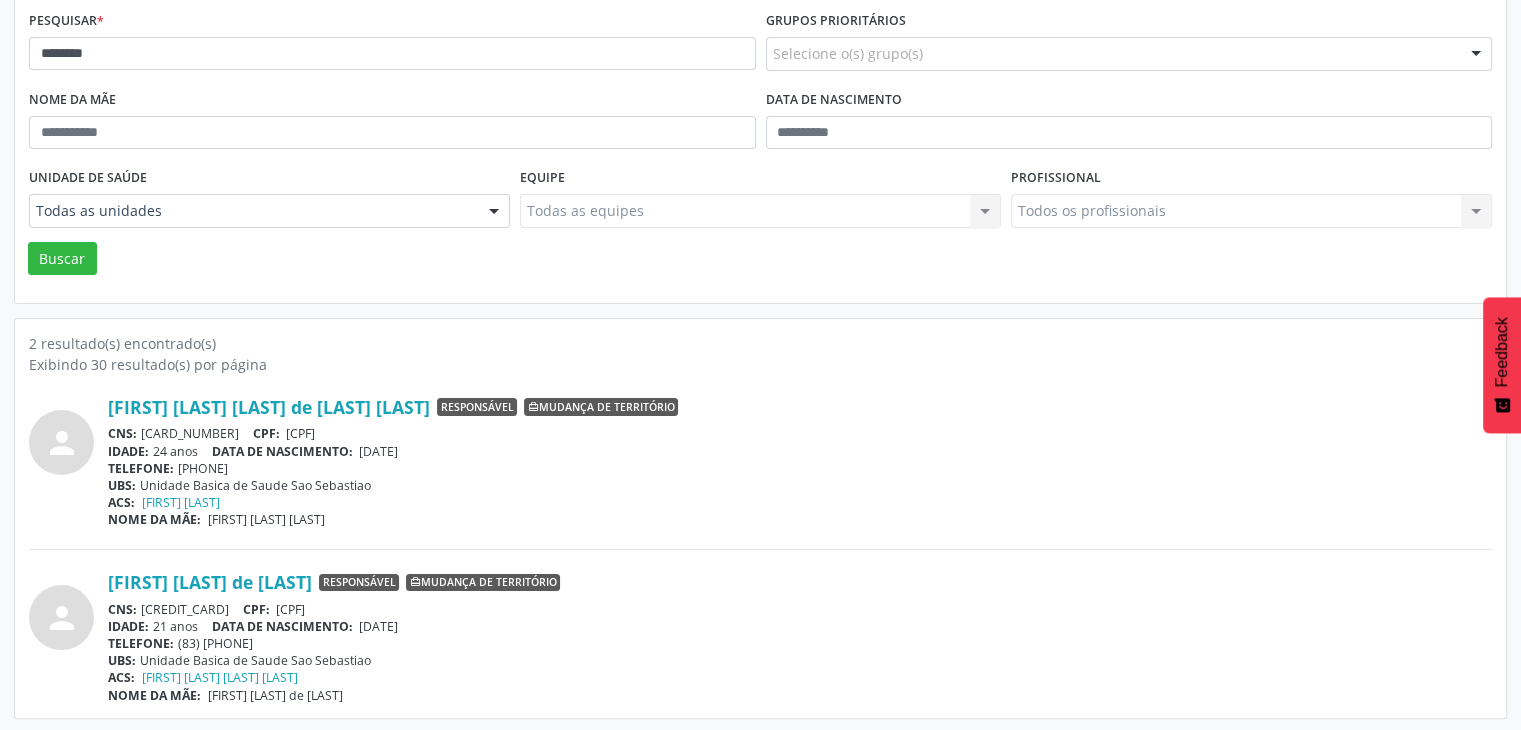 scroll, scrollTop: 260, scrollLeft: 0, axis: vertical 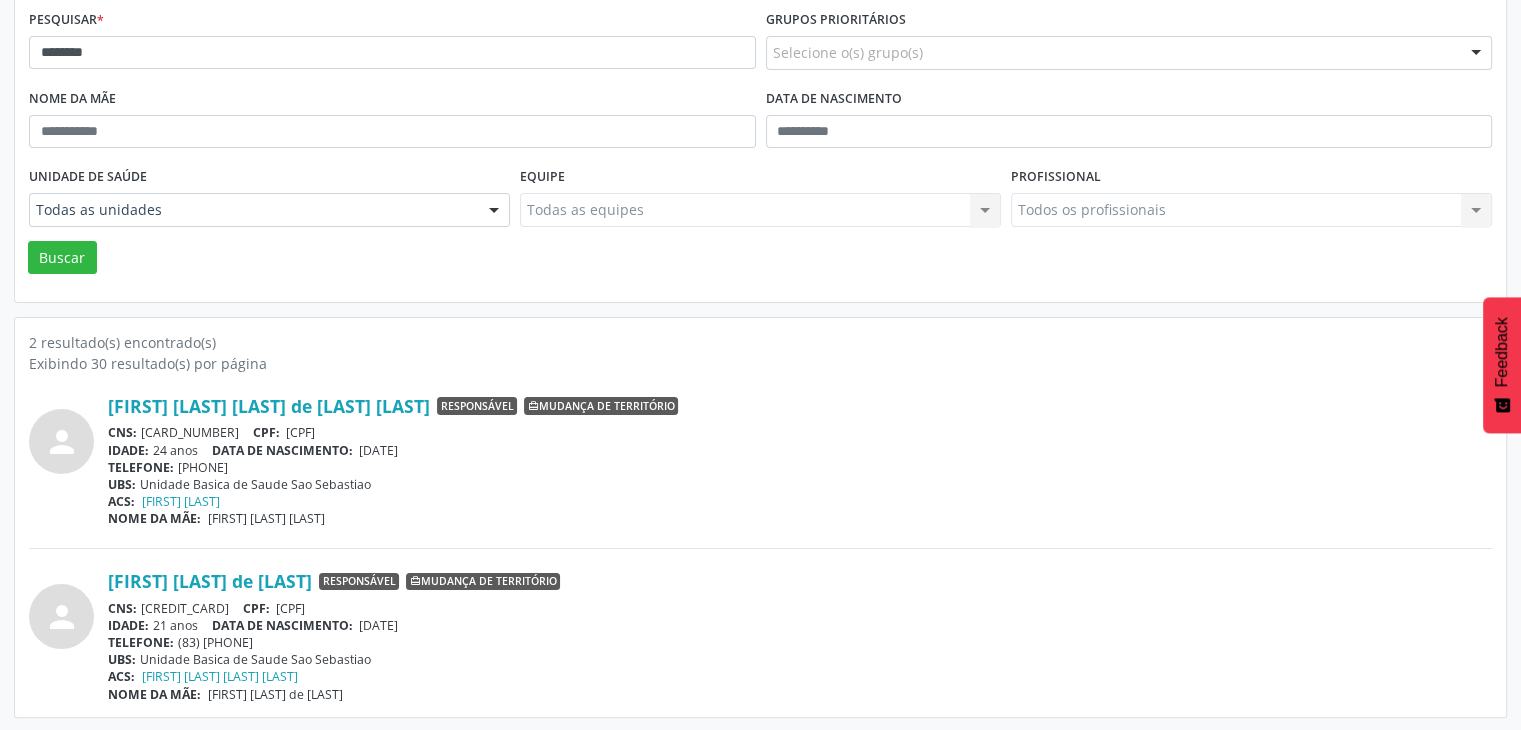 drag, startPoint x: 141, startPoint y: 603, endPoint x: 256, endPoint y: 605, distance: 115.01739 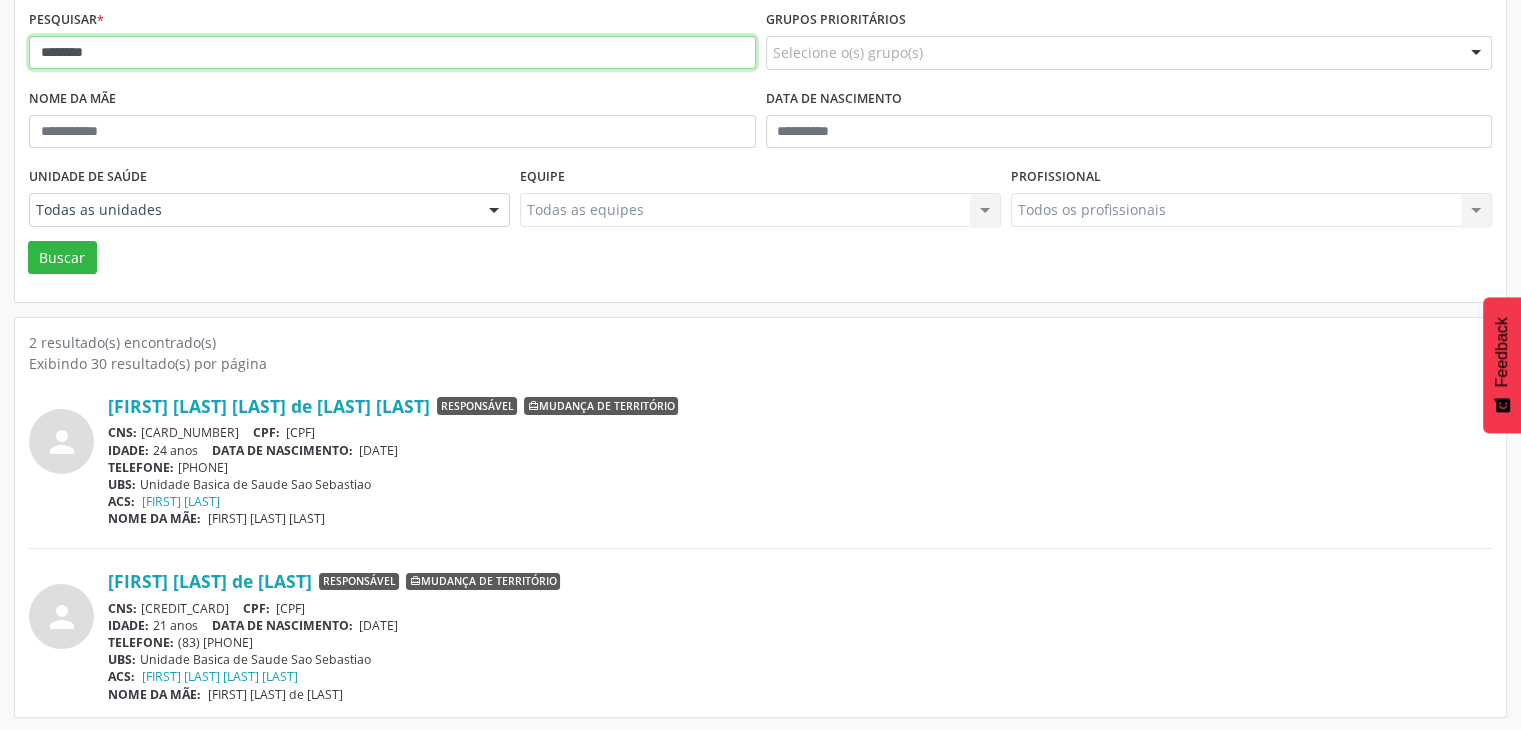 click on "*******" at bounding box center (392, 53) 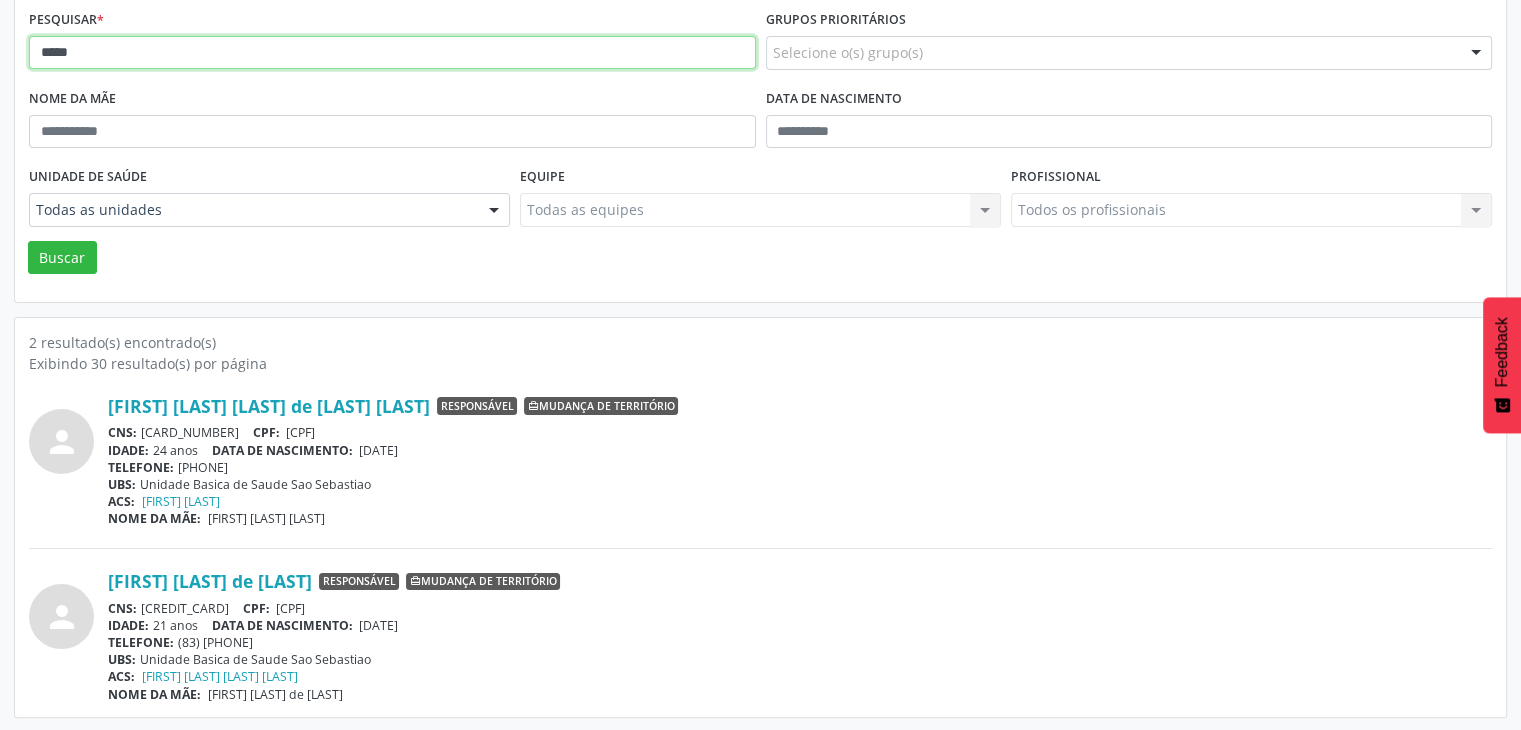 type on "*****" 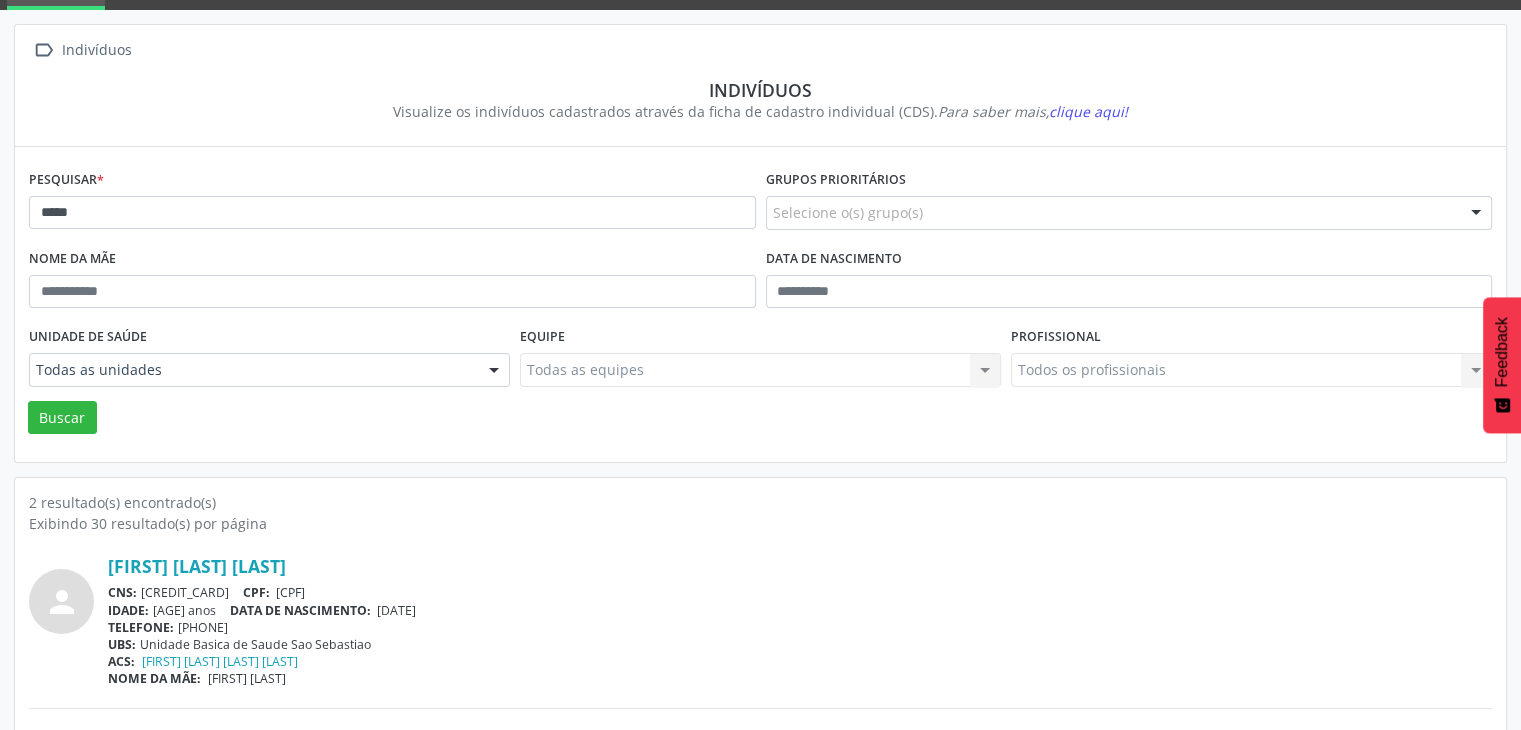 scroll, scrollTop: 260, scrollLeft: 0, axis: vertical 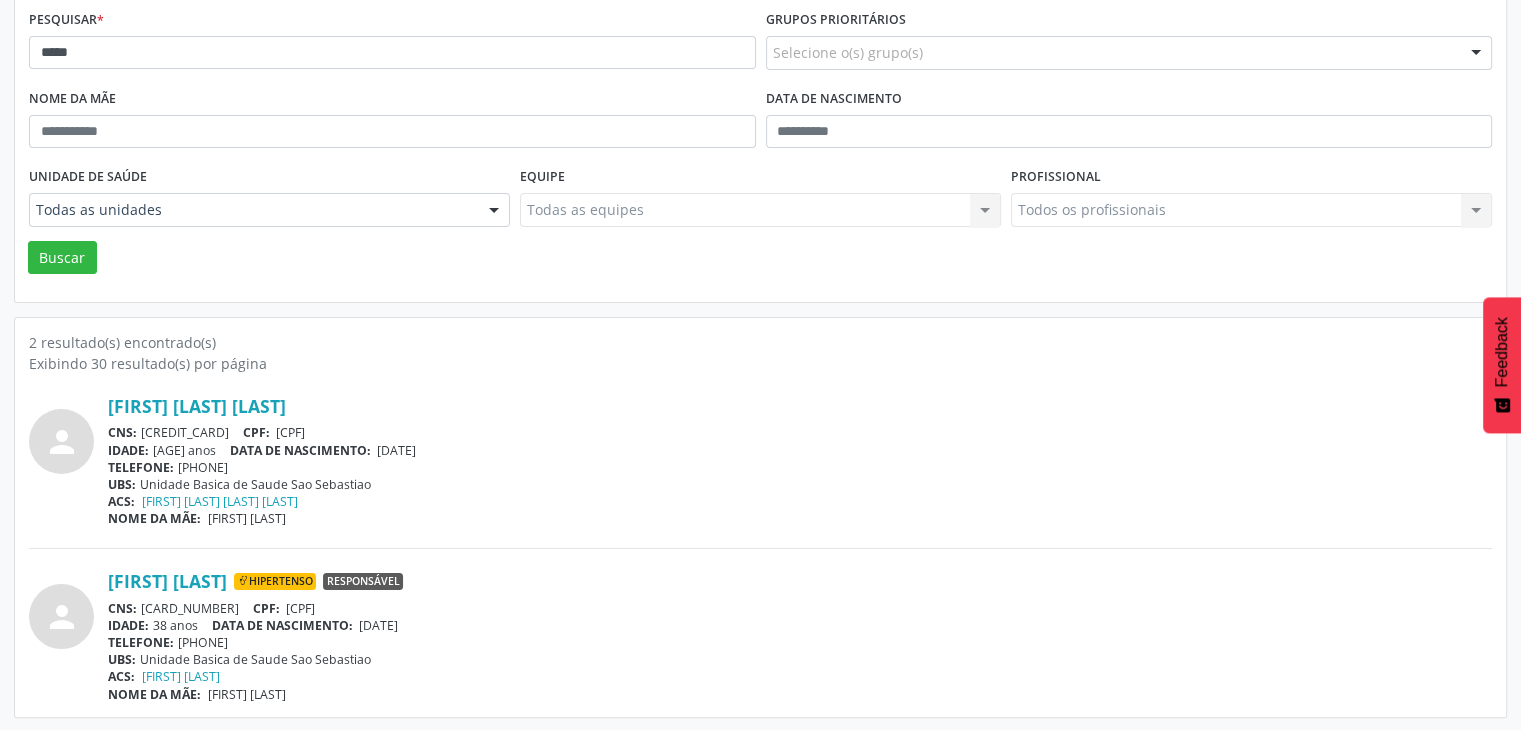 drag, startPoint x: 145, startPoint y: 605, endPoint x: 260, endPoint y: 599, distance: 115.15642 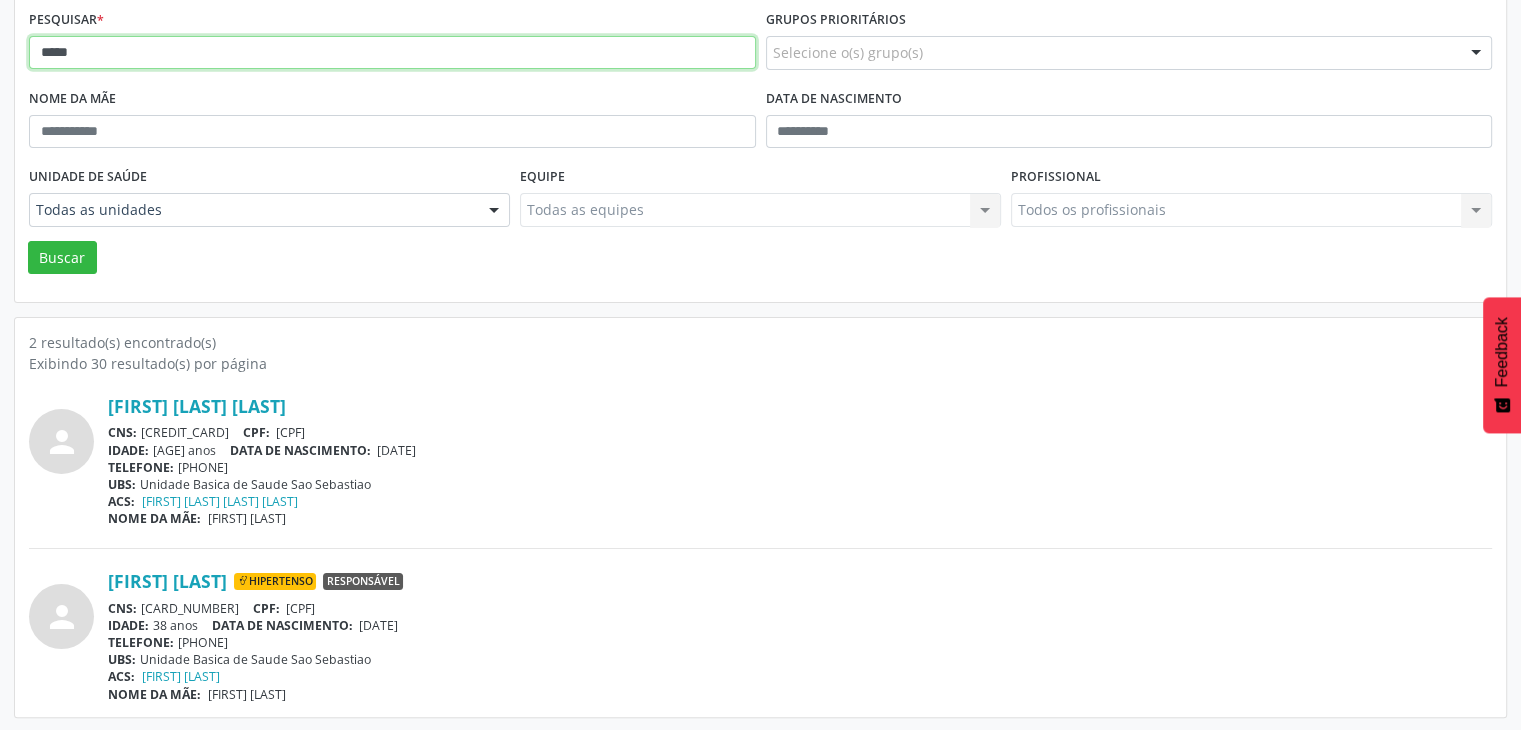 click on "*****" at bounding box center [392, 53] 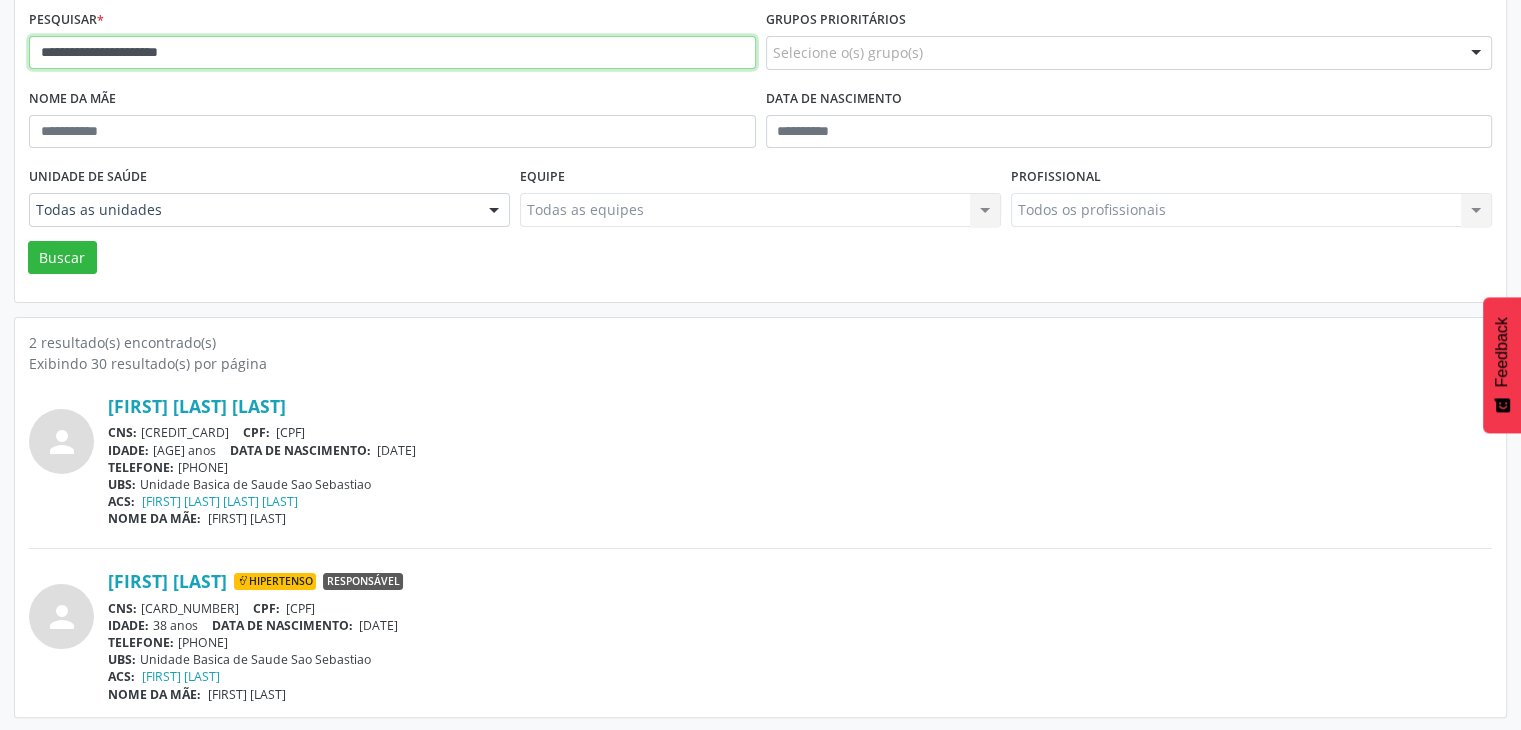 type on "**********" 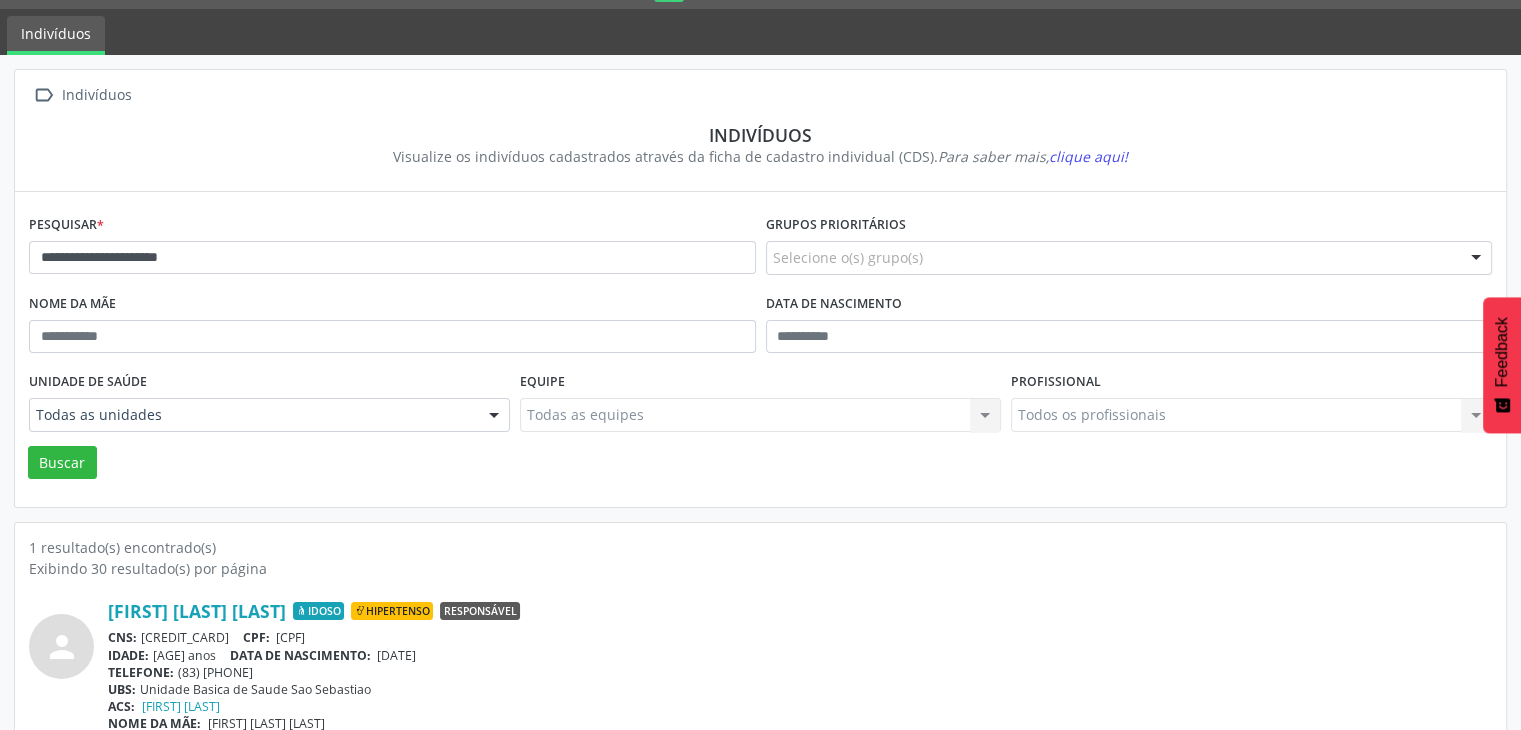 scroll, scrollTop: 84, scrollLeft: 0, axis: vertical 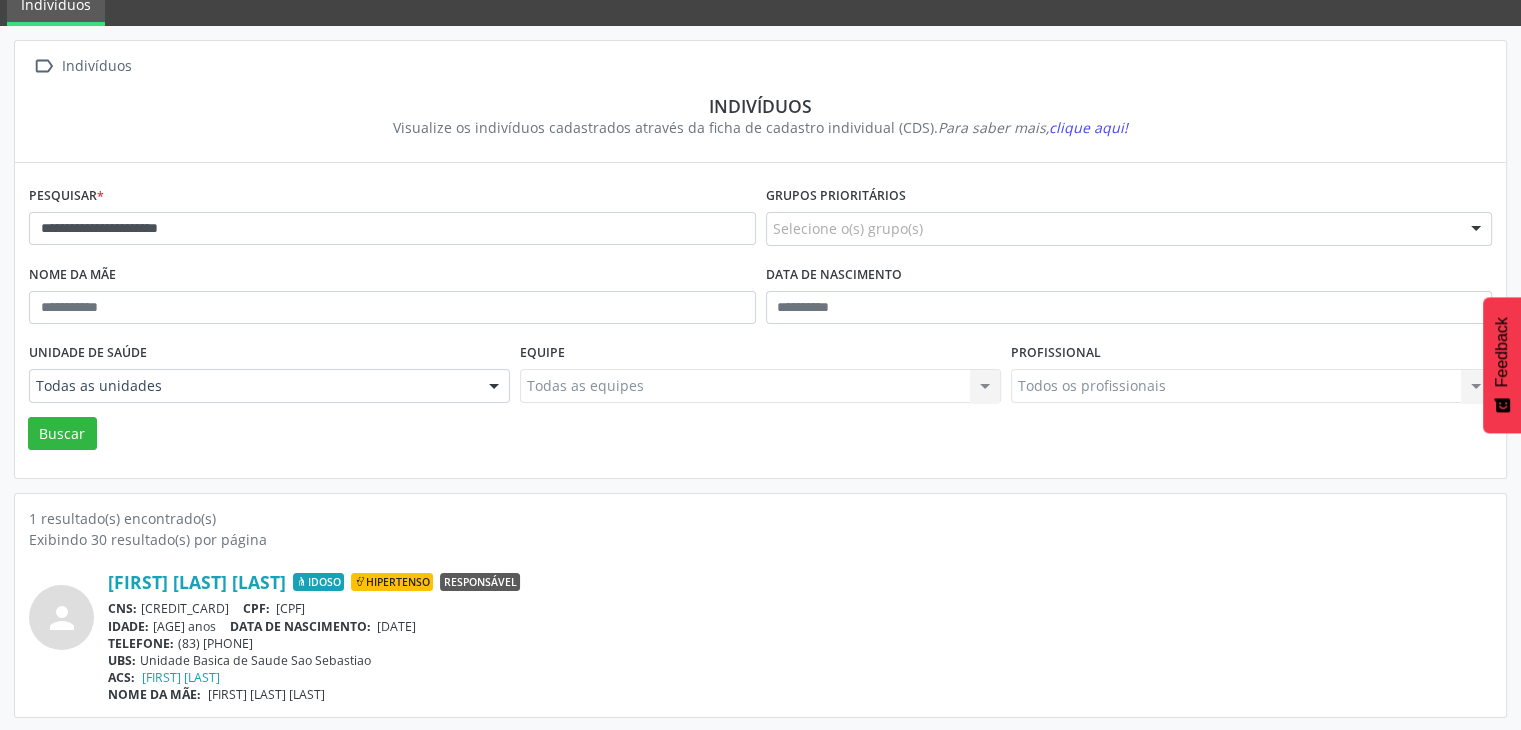 drag, startPoint x: 140, startPoint y: 605, endPoint x: 260, endPoint y: 605, distance: 120 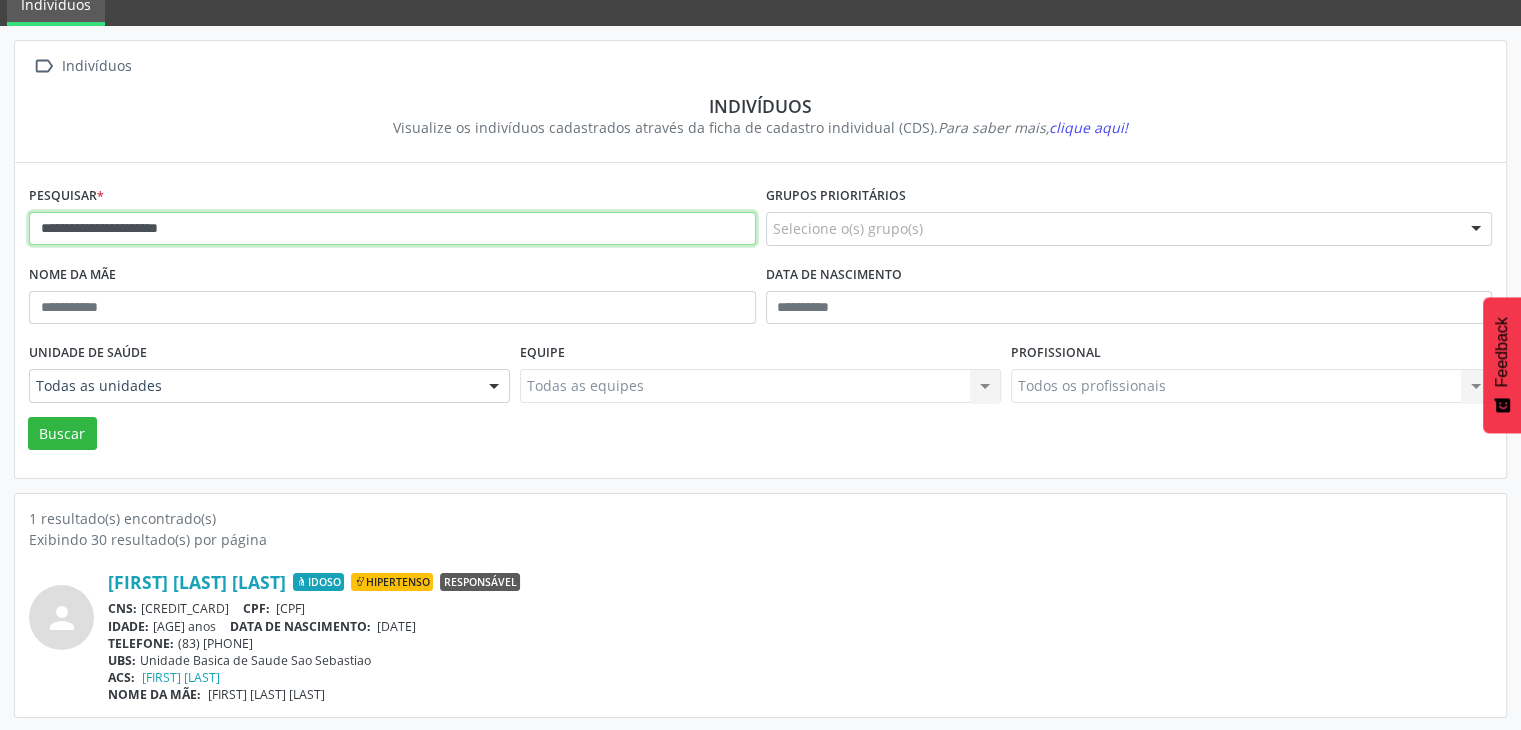 click on "**********" at bounding box center [392, 229] 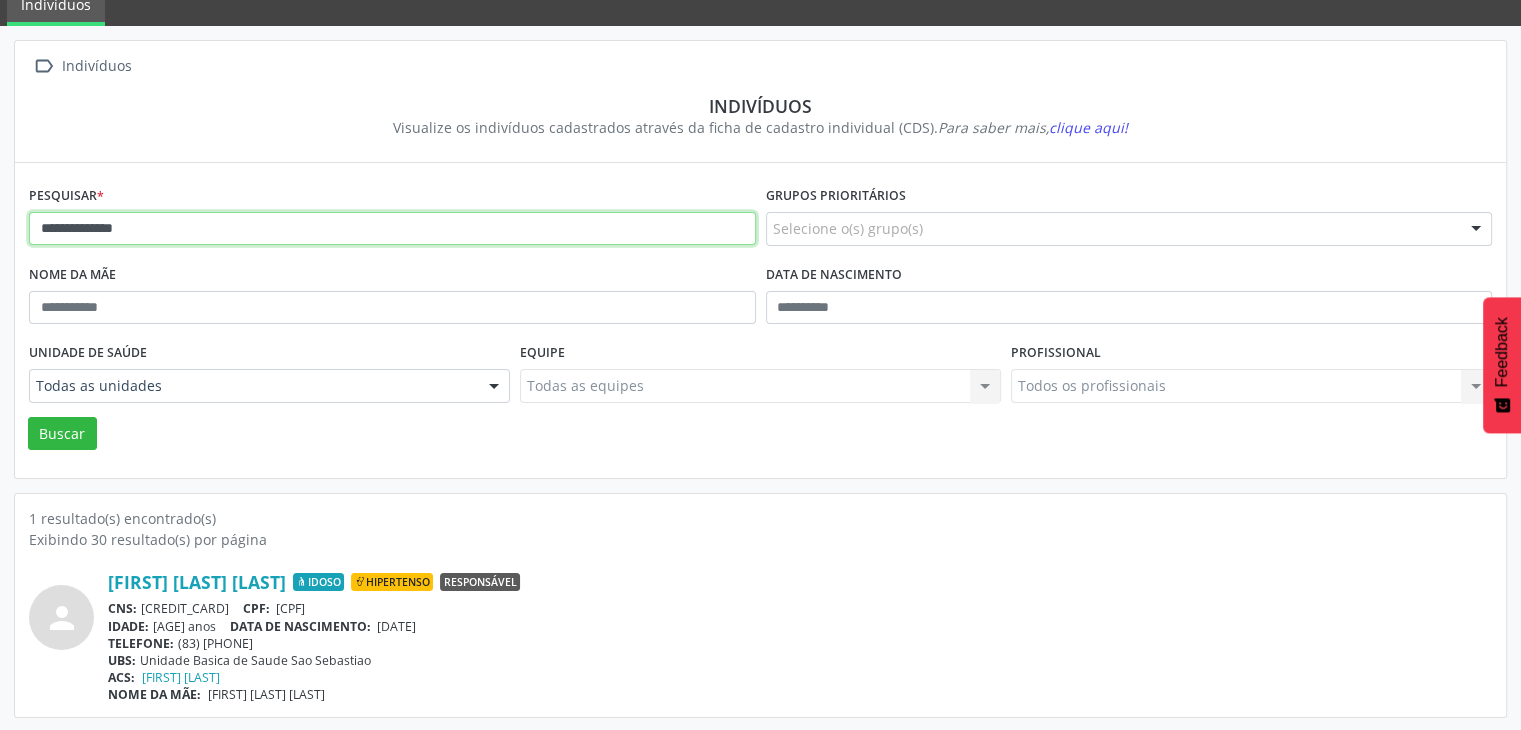 type on "**********" 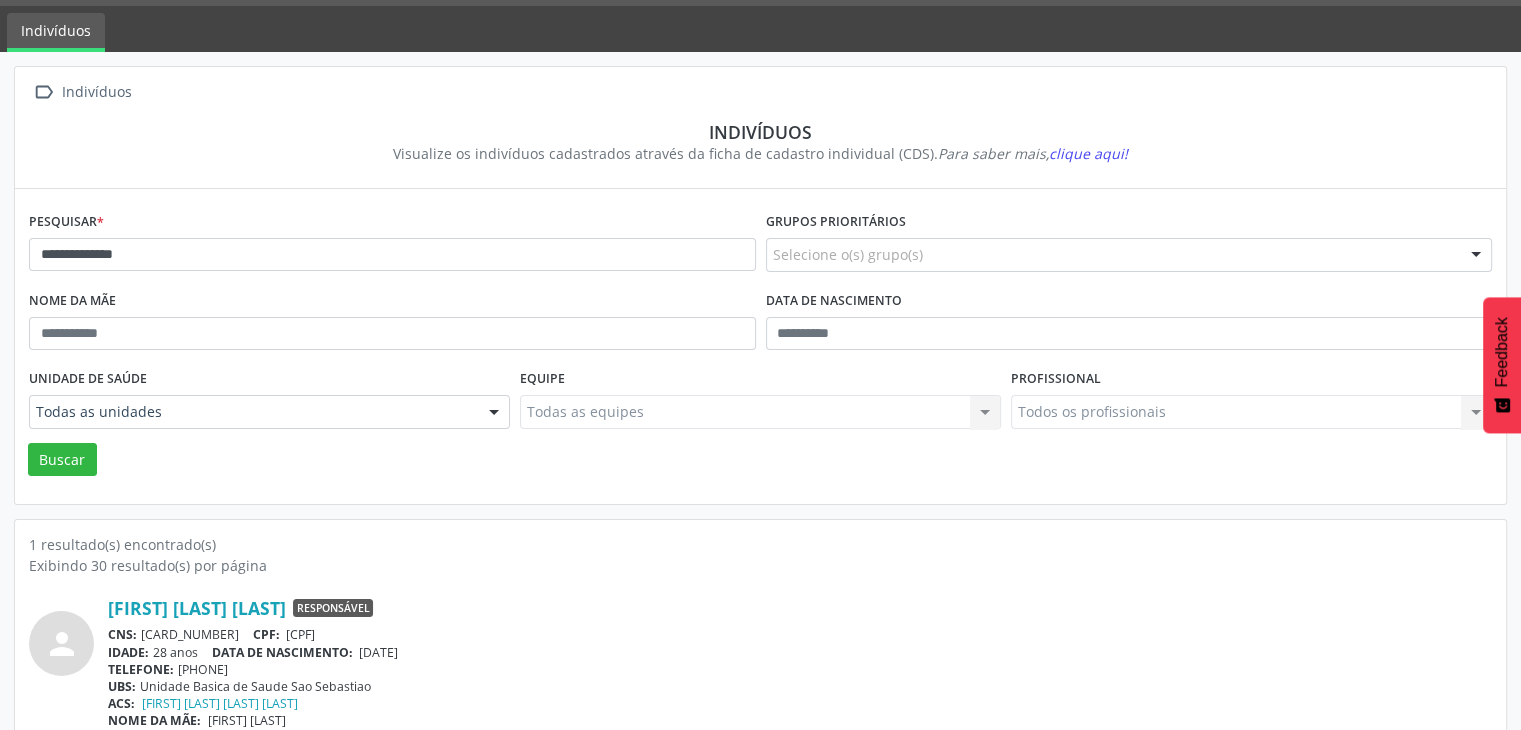 scroll, scrollTop: 84, scrollLeft: 0, axis: vertical 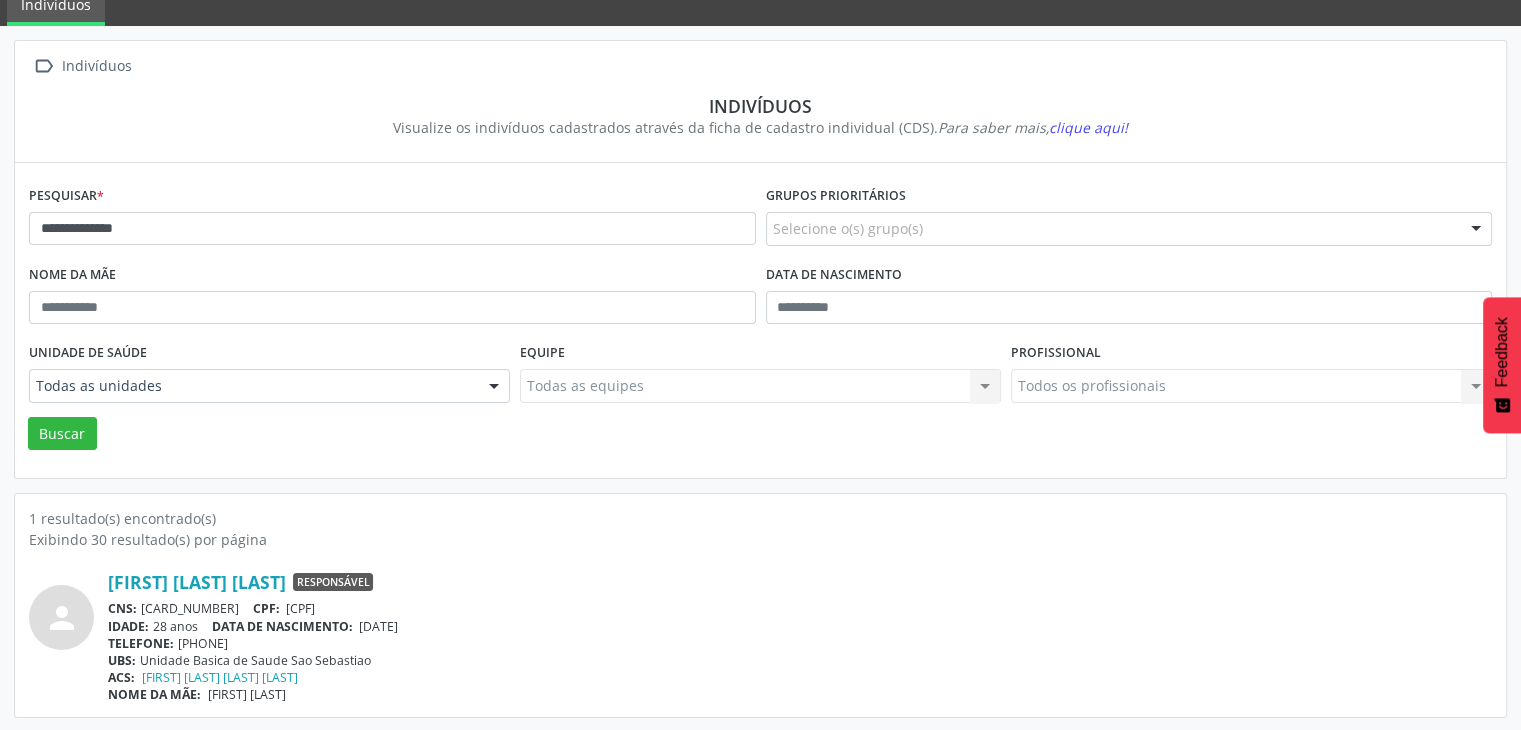 drag, startPoint x: 143, startPoint y: 601, endPoint x: 257, endPoint y: 605, distance: 114.07015 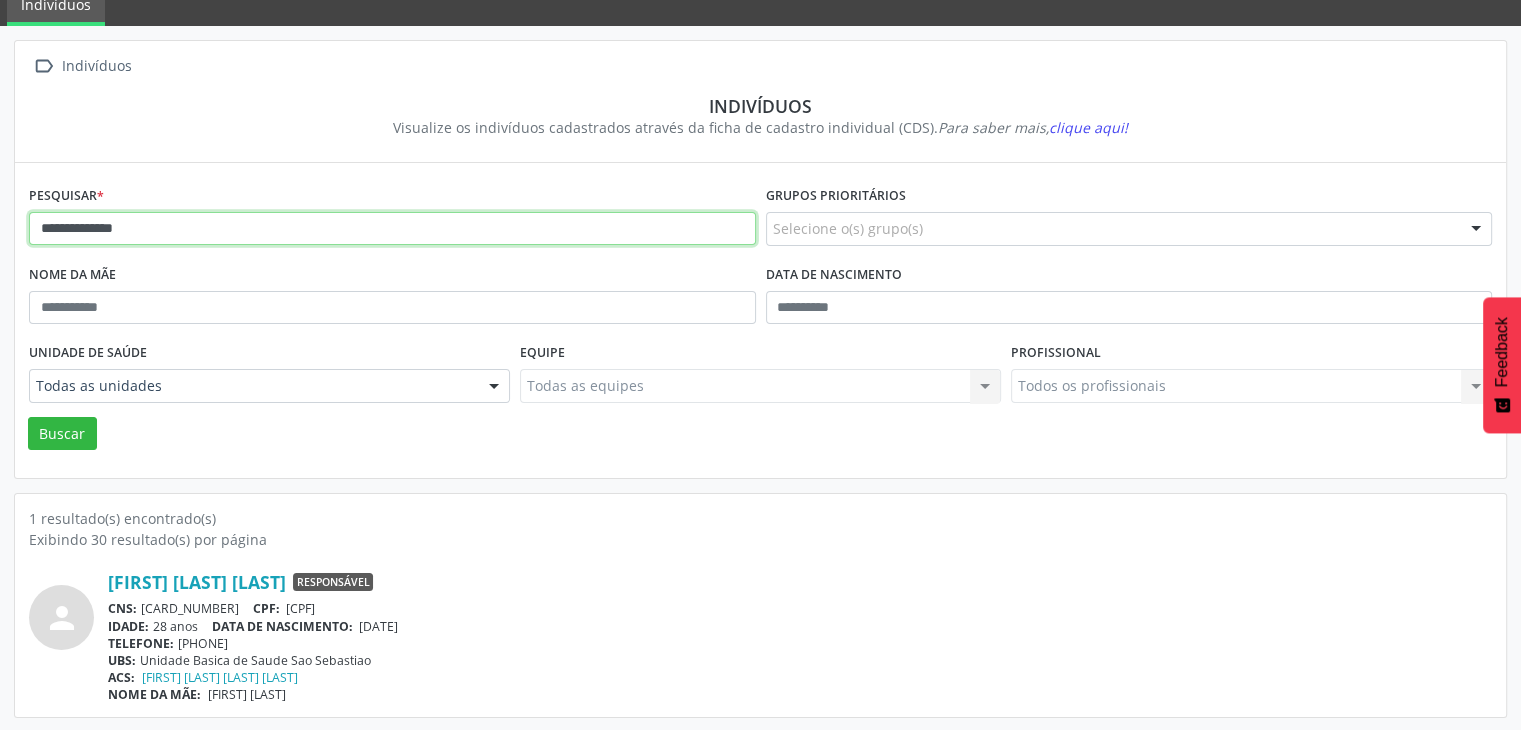 click on "**********" at bounding box center (392, 229) 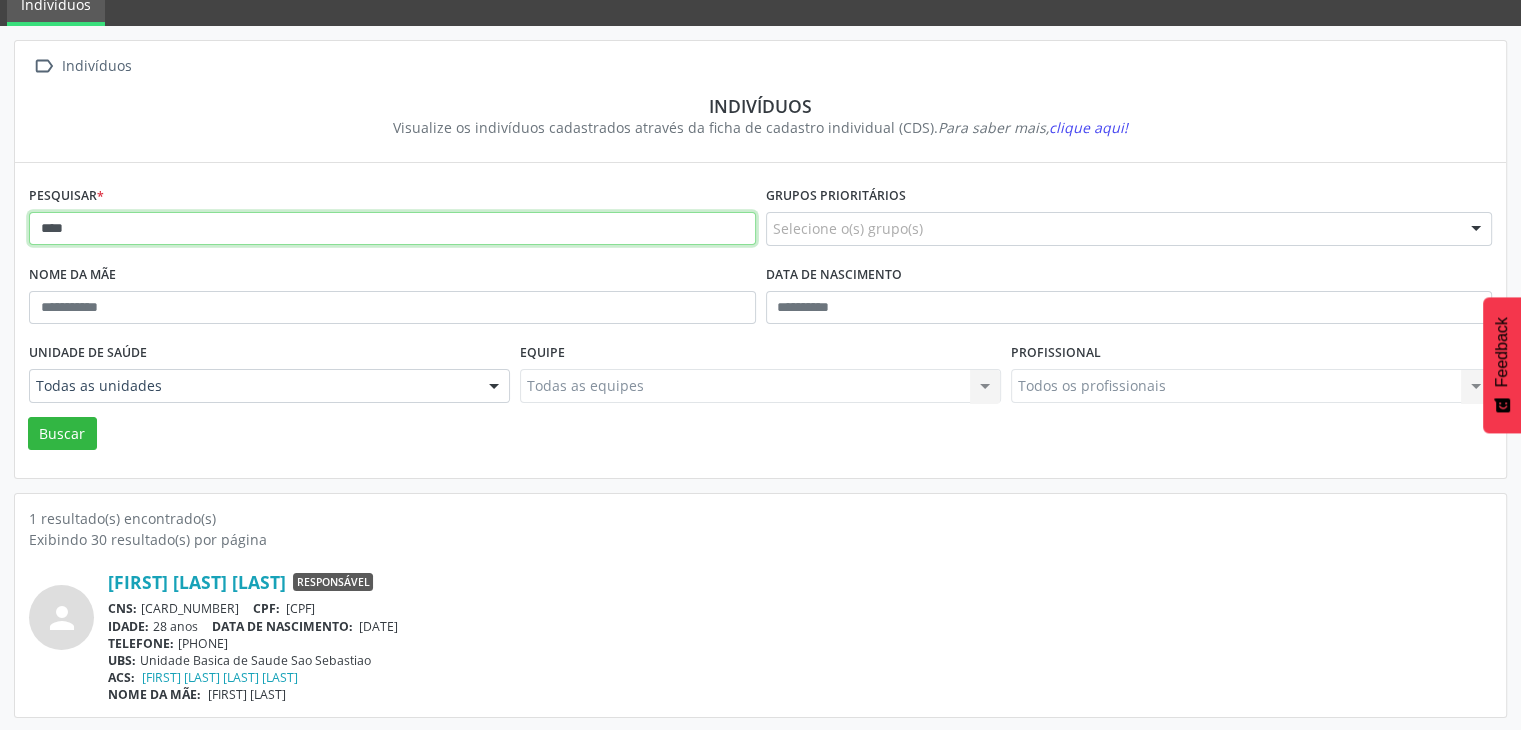 click on "Buscar" at bounding box center (62, 434) 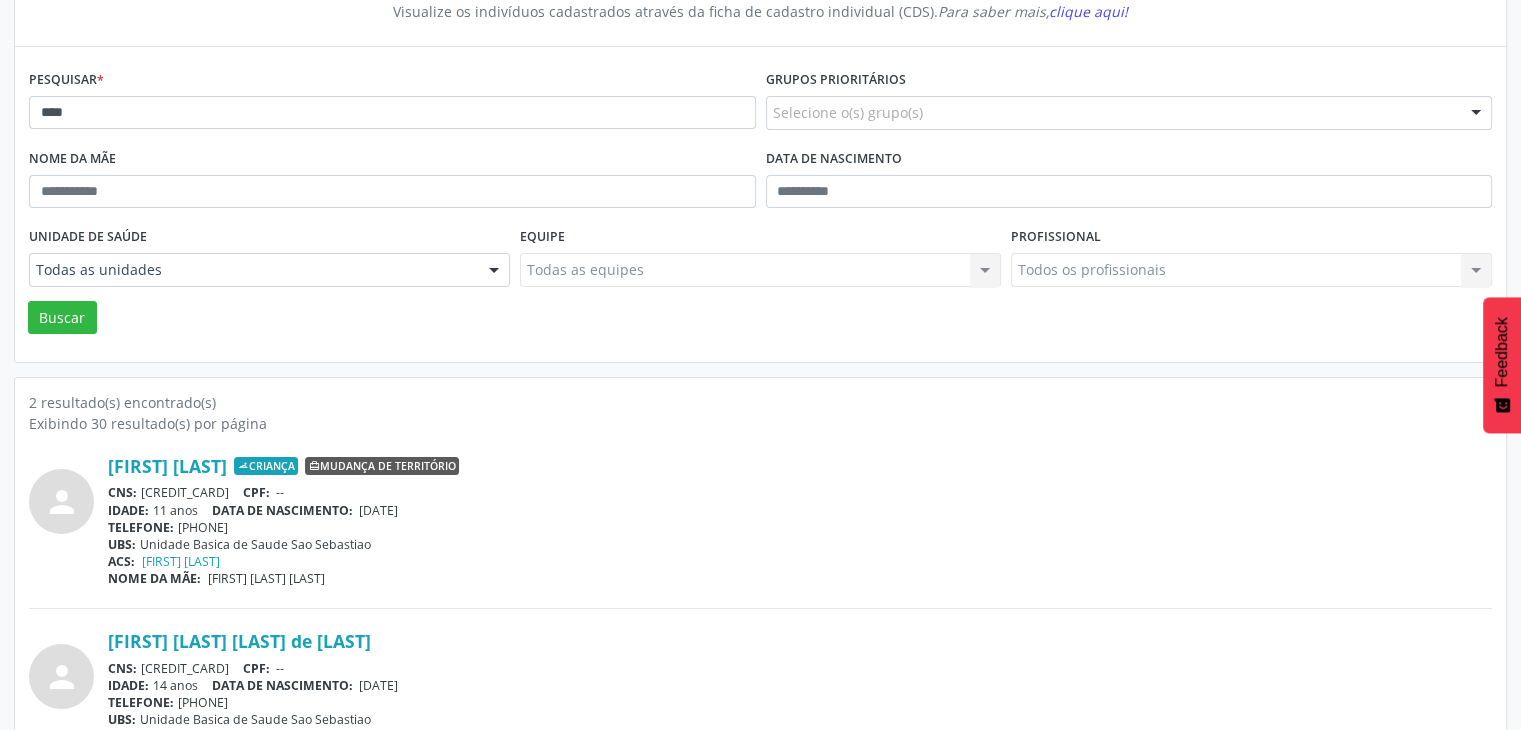 scroll, scrollTop: 260, scrollLeft: 0, axis: vertical 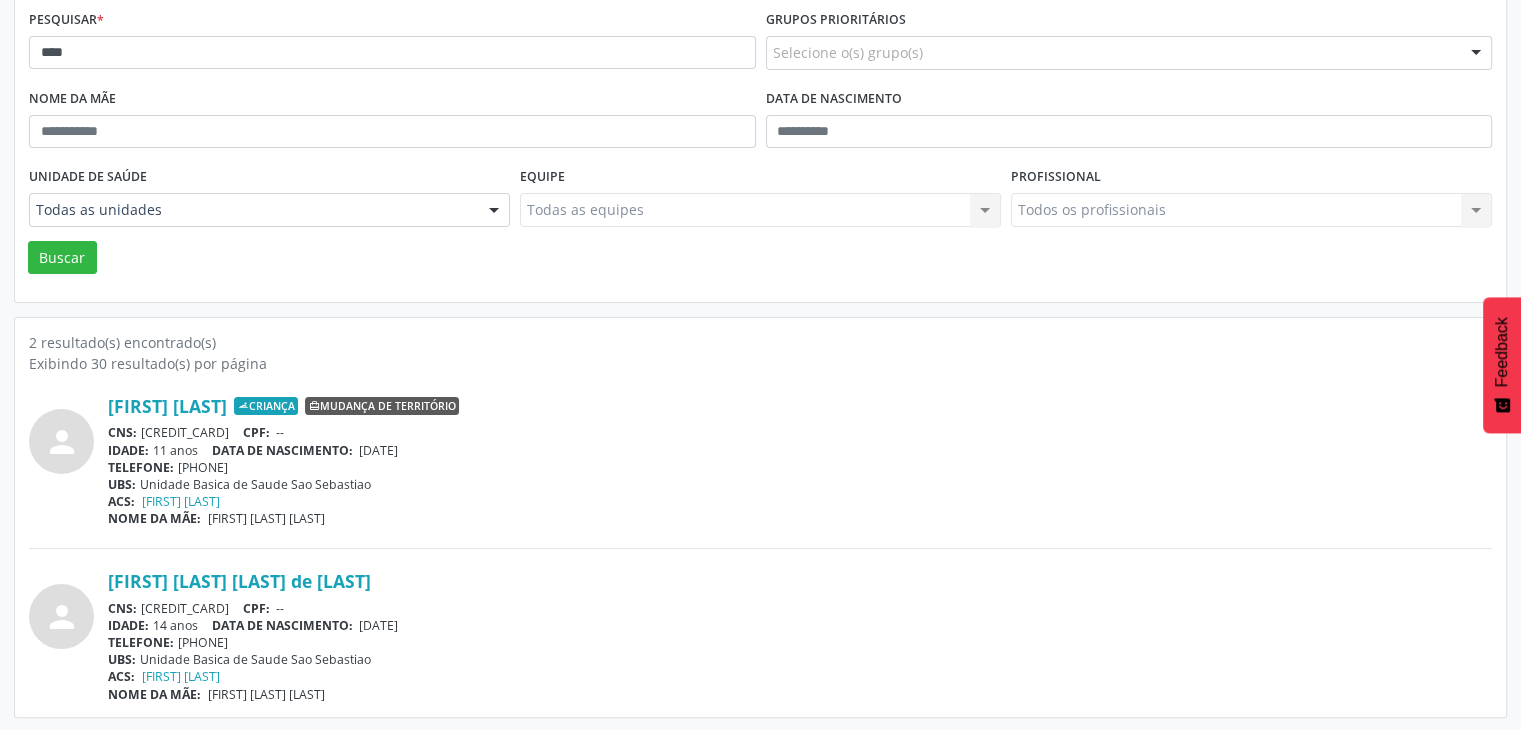 drag, startPoint x: 140, startPoint y: 605, endPoint x: 254, endPoint y: 604, distance: 114.00439 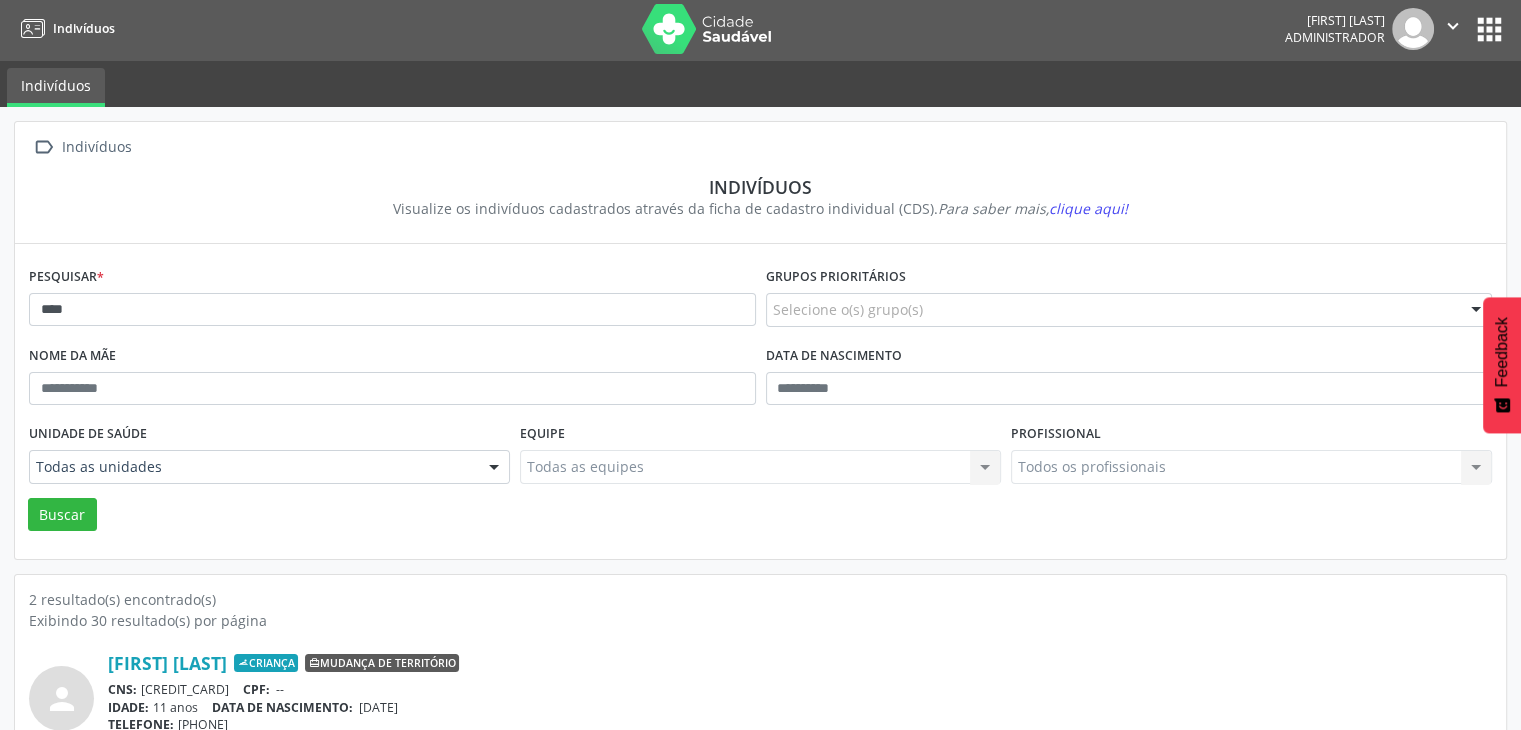 scroll, scrollTop: 0, scrollLeft: 0, axis: both 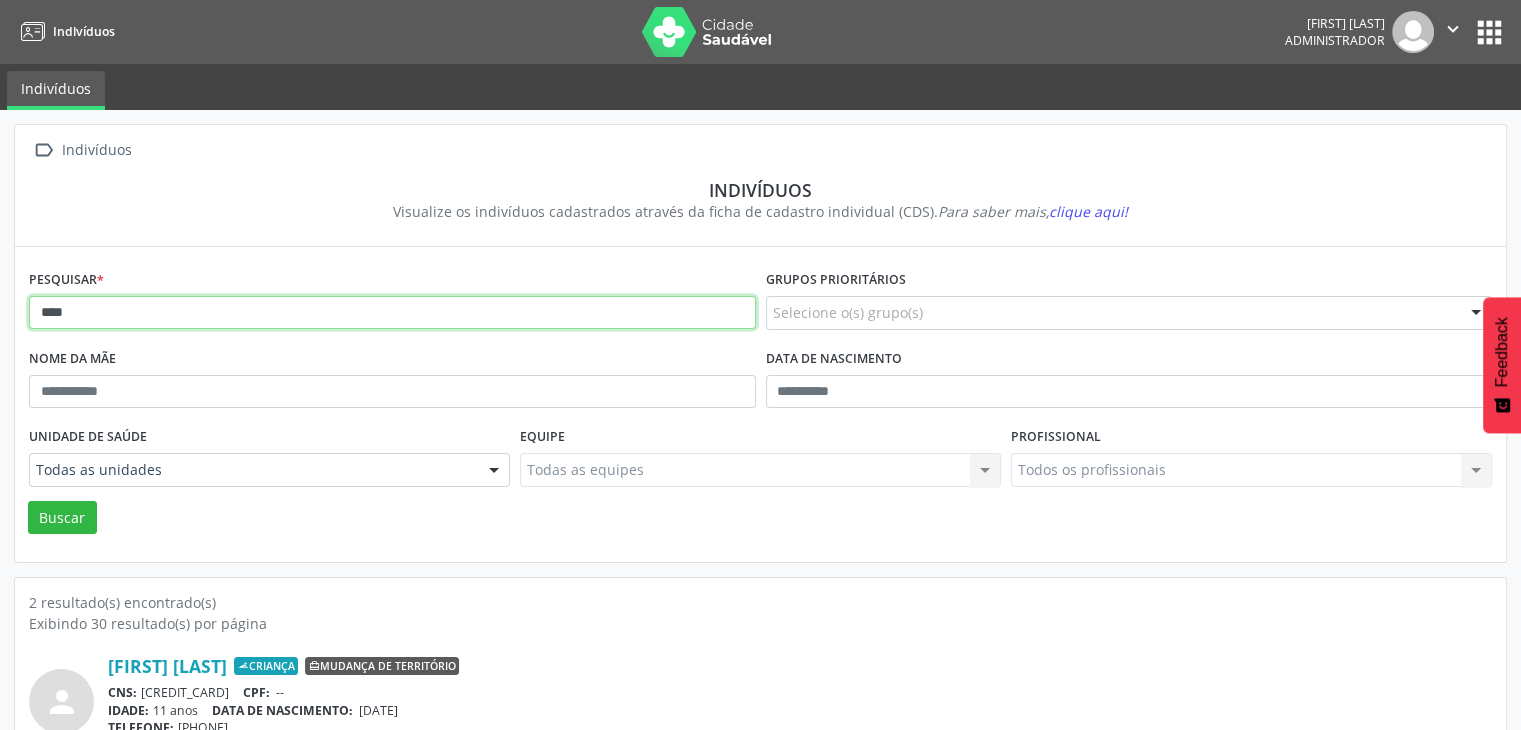 click on "****" at bounding box center [392, 313] 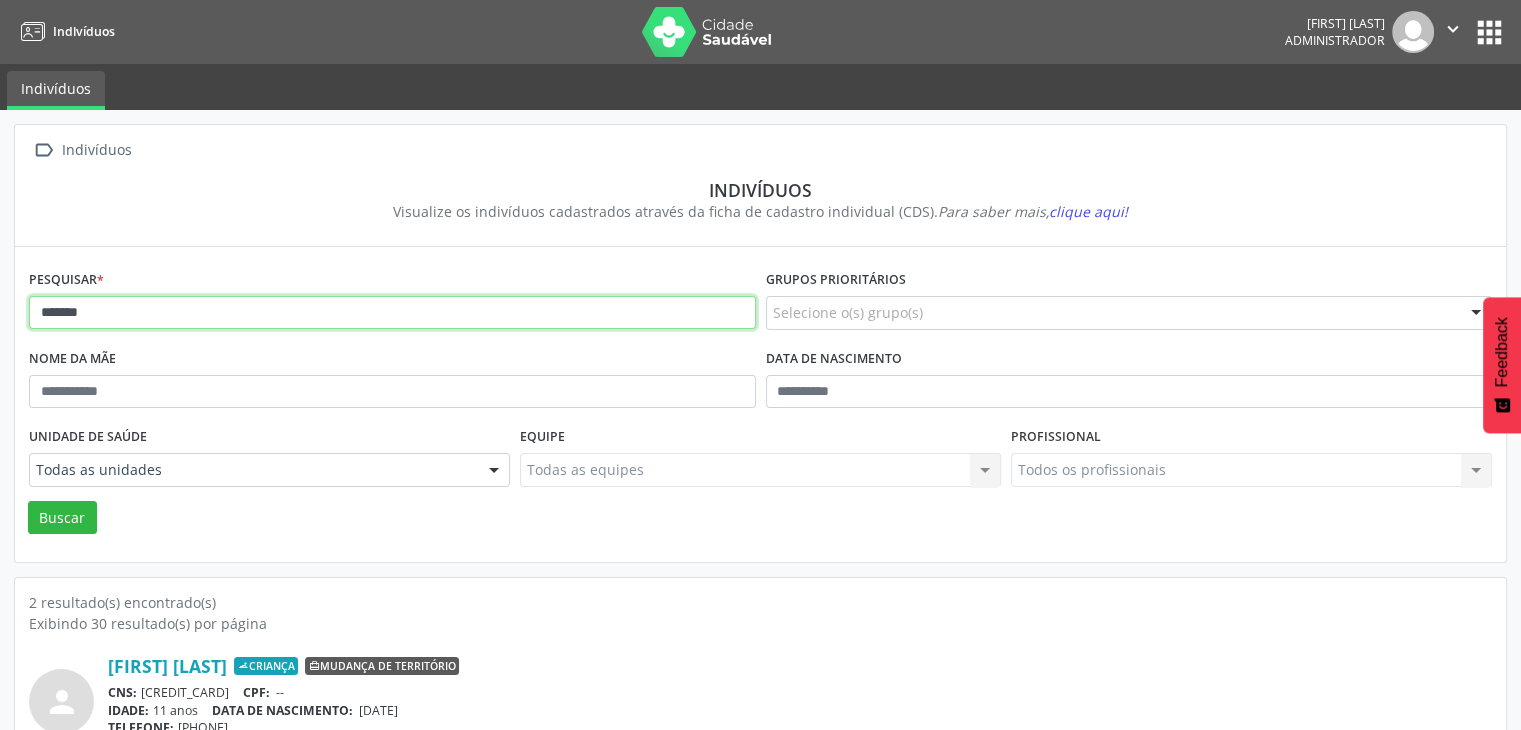 type on "******" 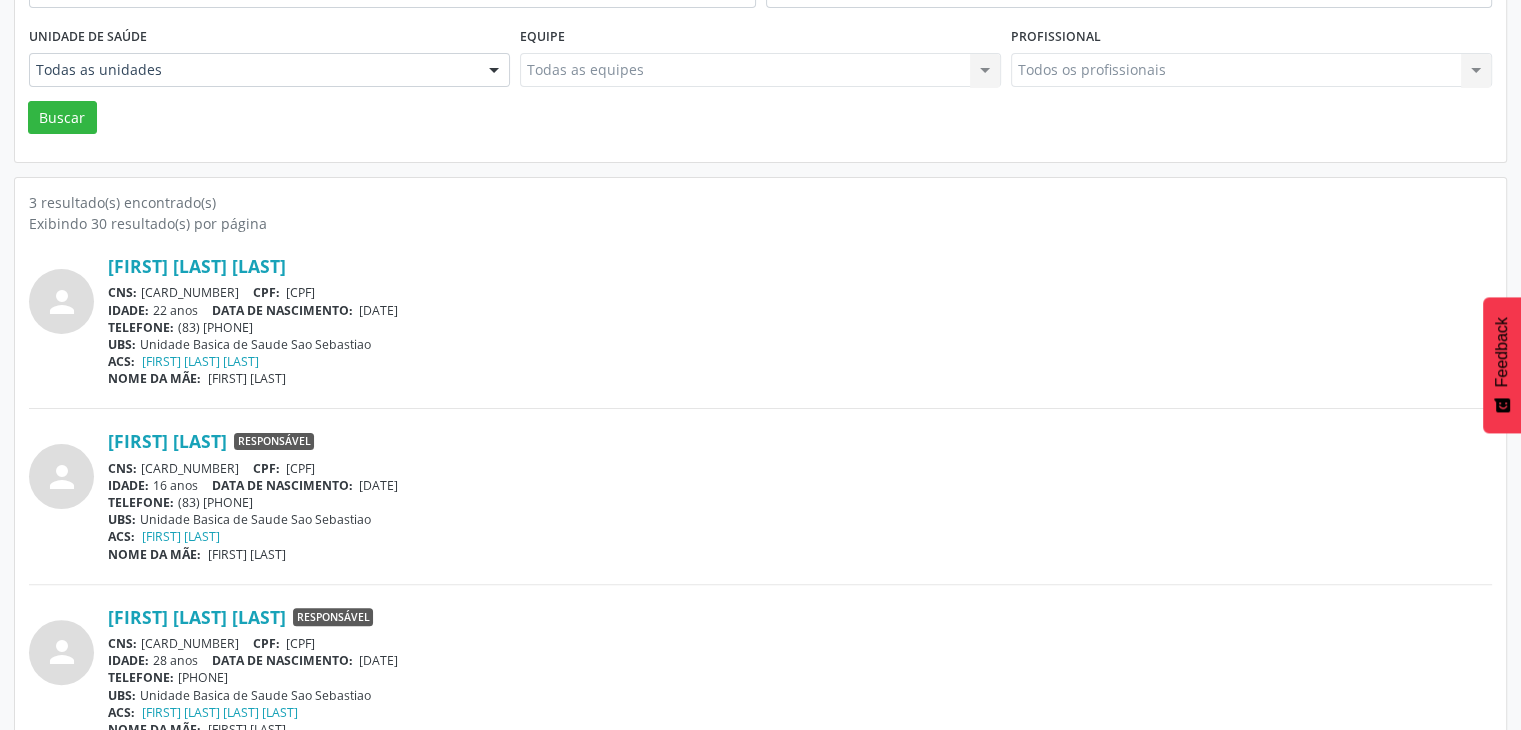 scroll, scrollTop: 435, scrollLeft: 0, axis: vertical 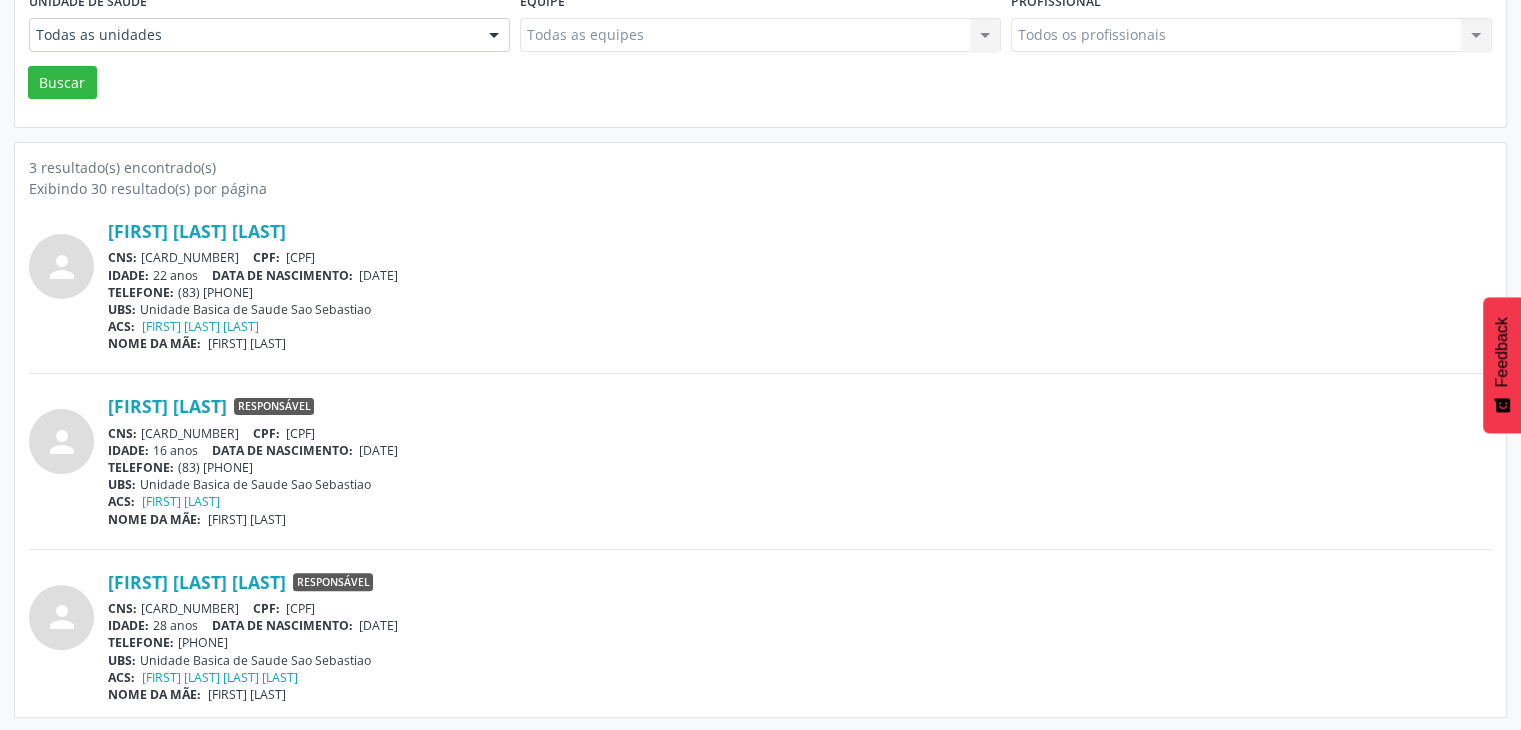 drag, startPoint x: 365, startPoint y: 622, endPoint x: 475, endPoint y: 625, distance: 110.0409 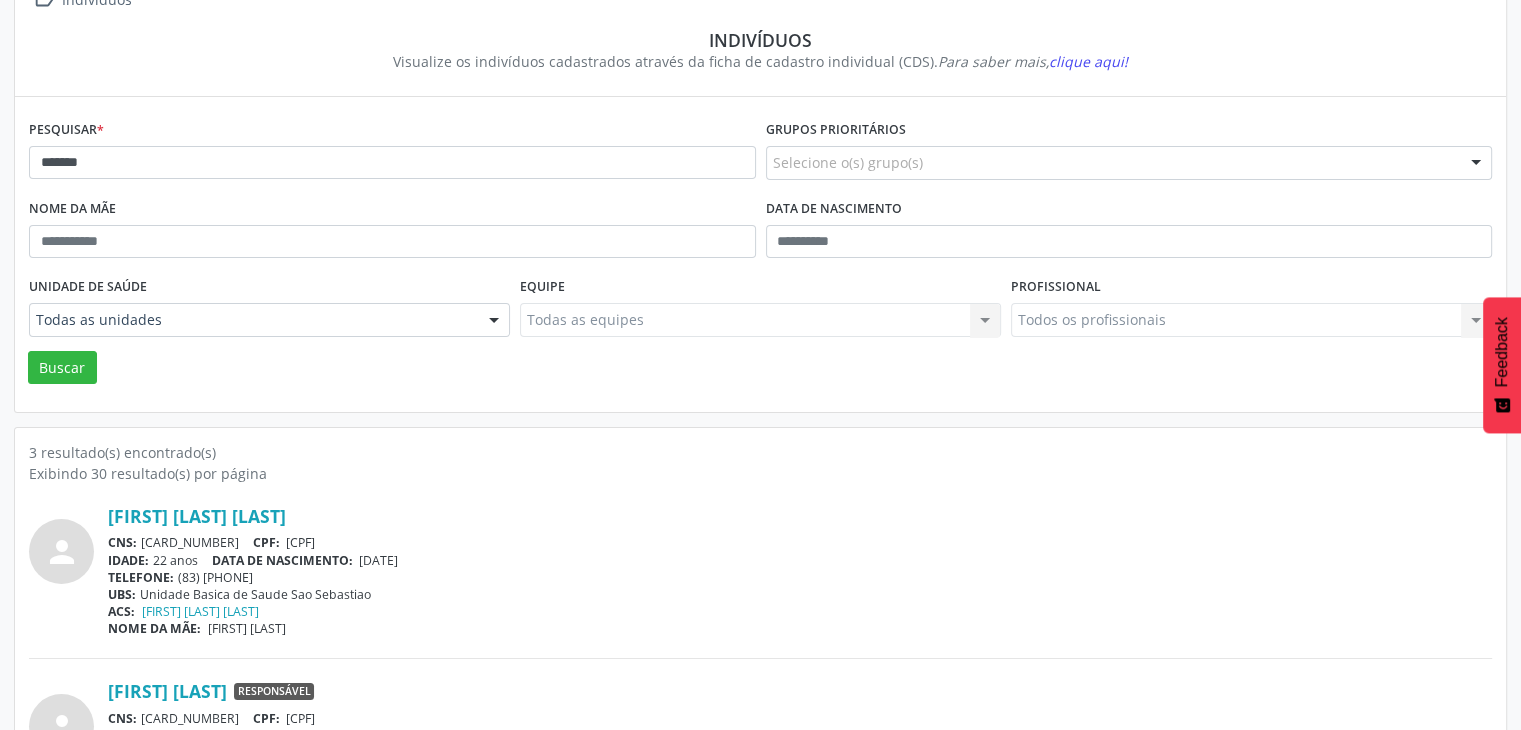 scroll, scrollTop: 135, scrollLeft: 0, axis: vertical 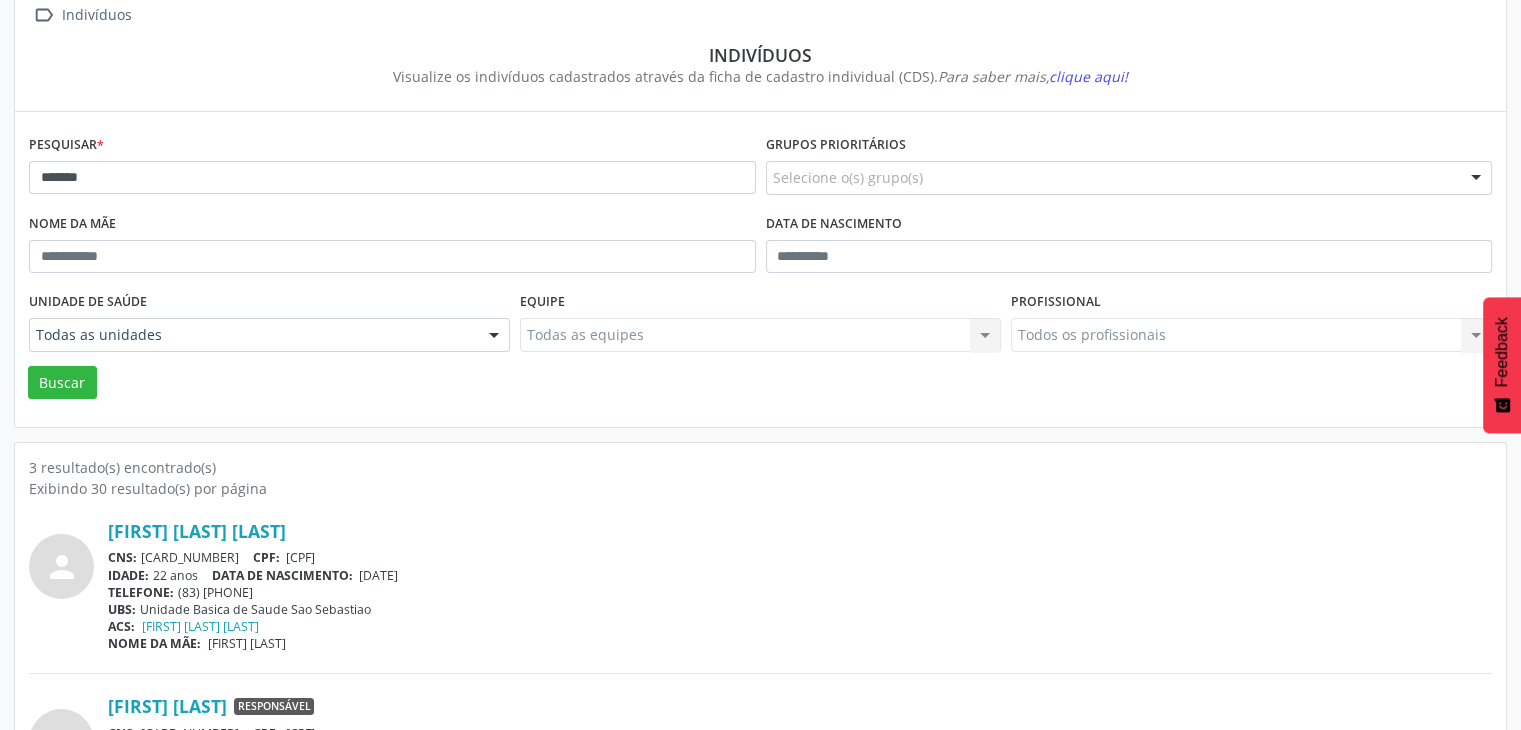 click on "Pesquisar
*
******" at bounding box center [392, 169] 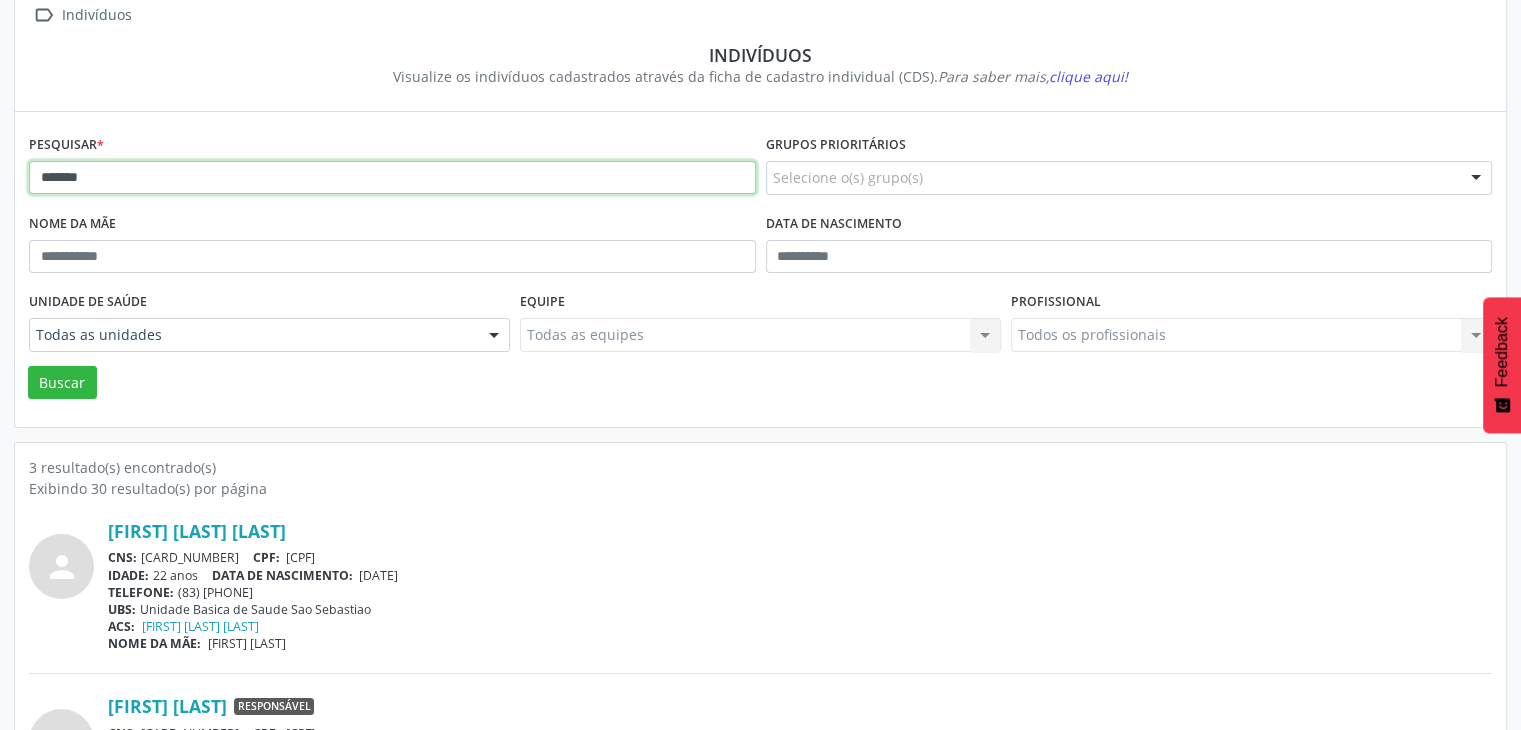 click on "******" at bounding box center (392, 178) 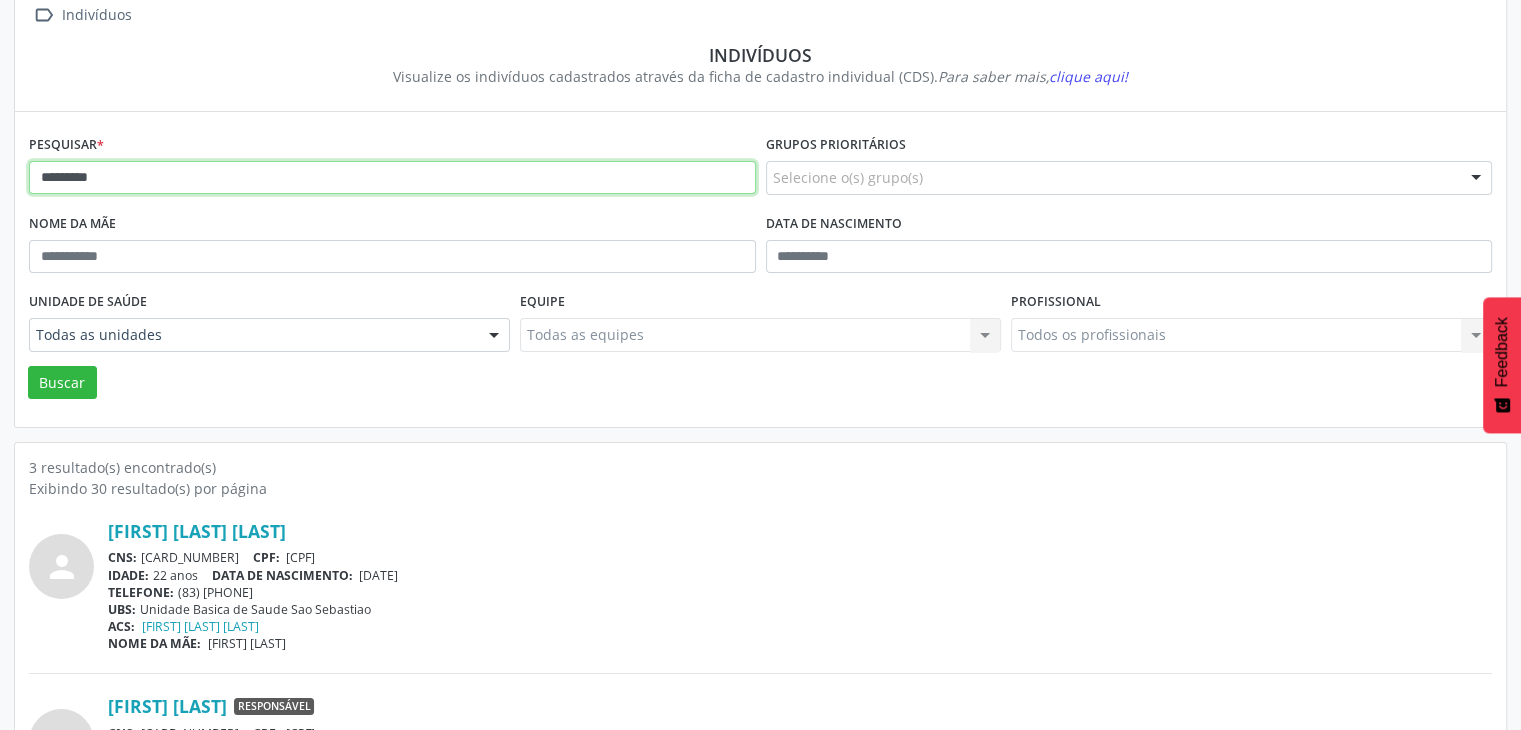 type on "********" 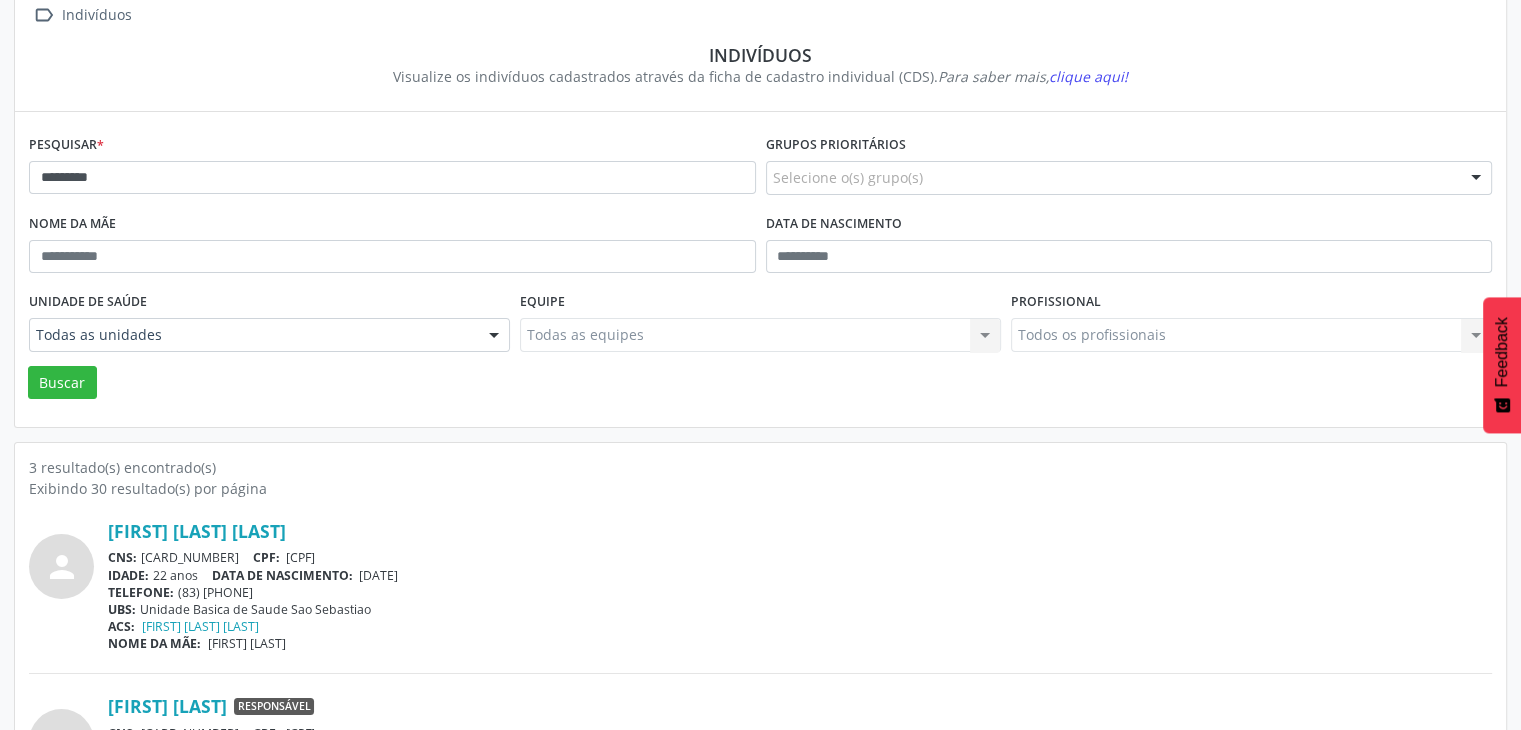 scroll, scrollTop: 0, scrollLeft: 0, axis: both 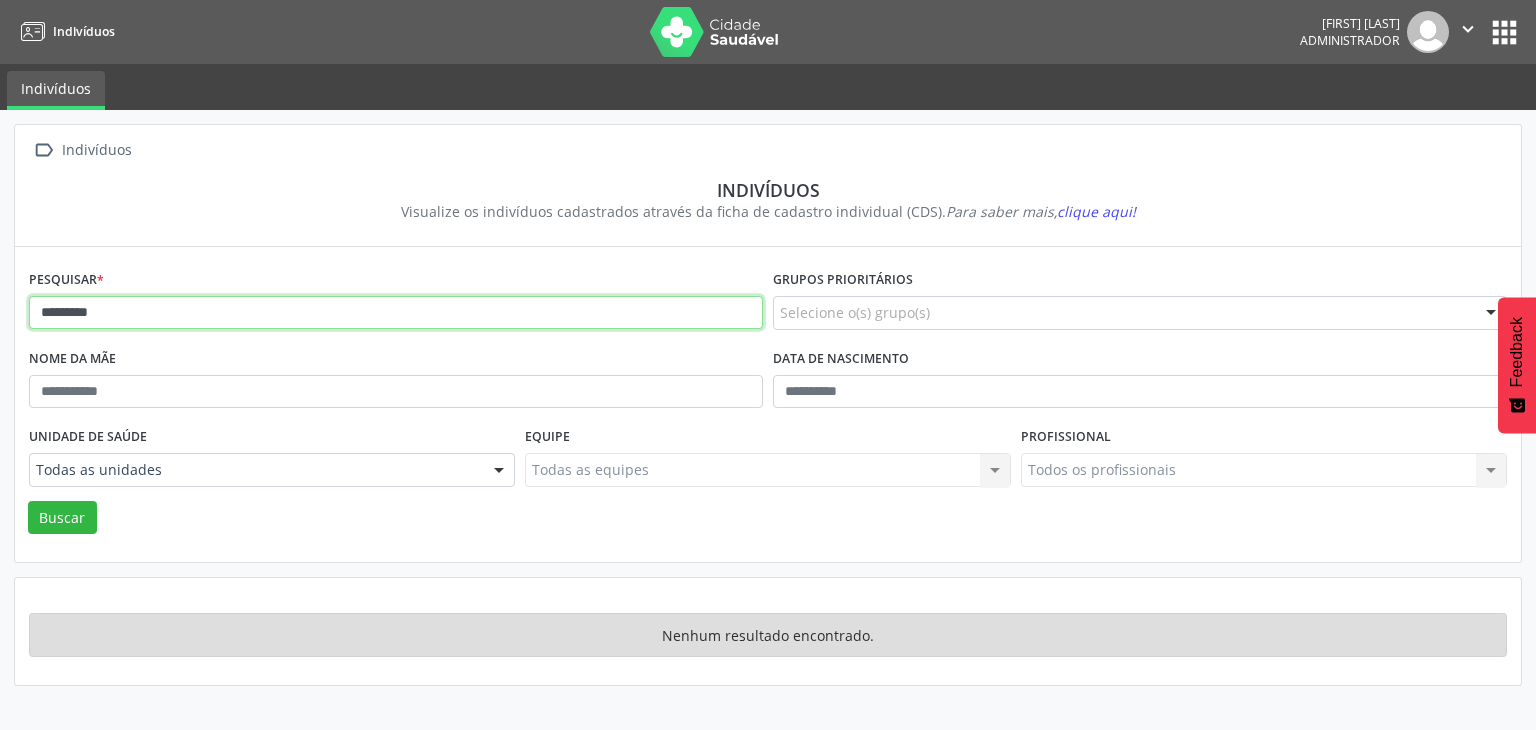 click on "********" at bounding box center (396, 313) 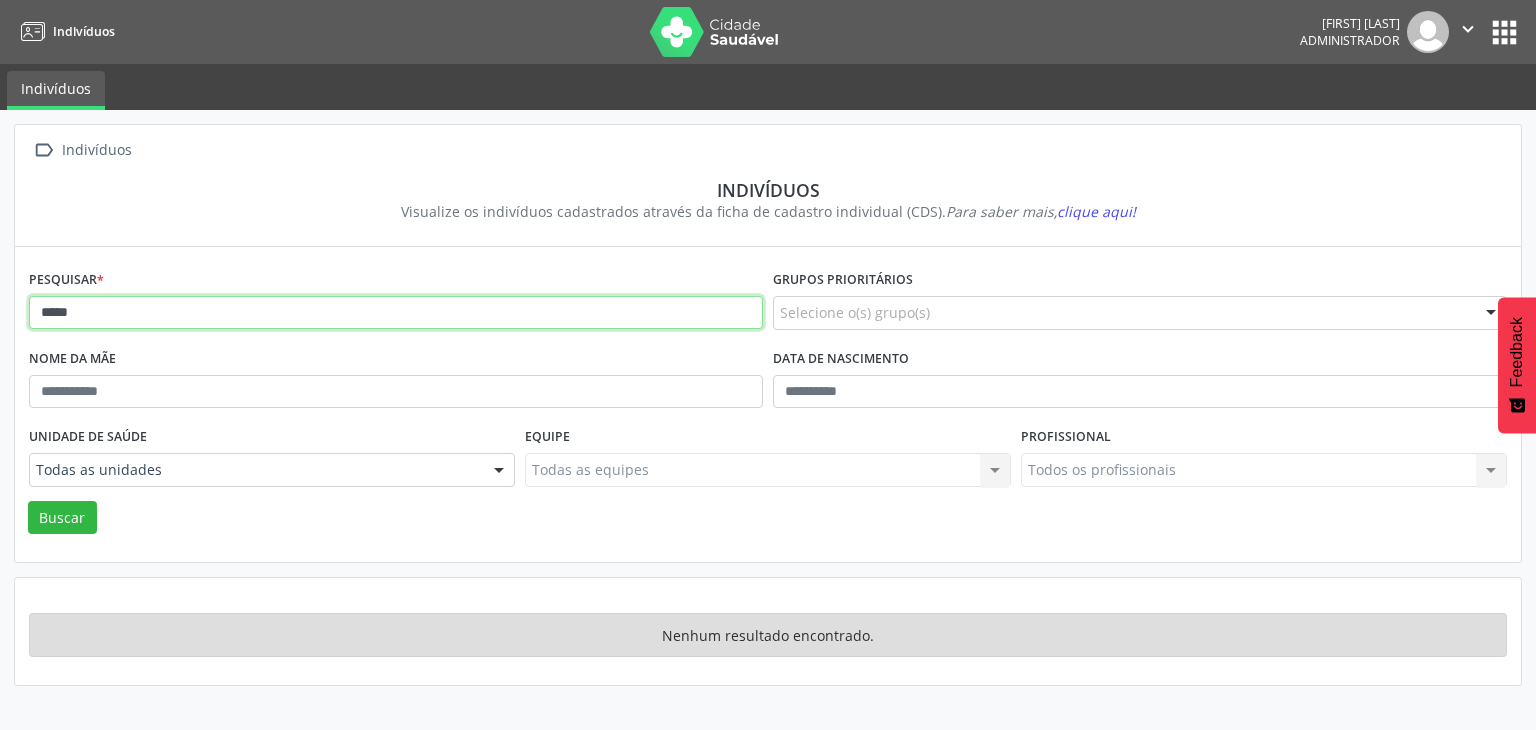 type on "****" 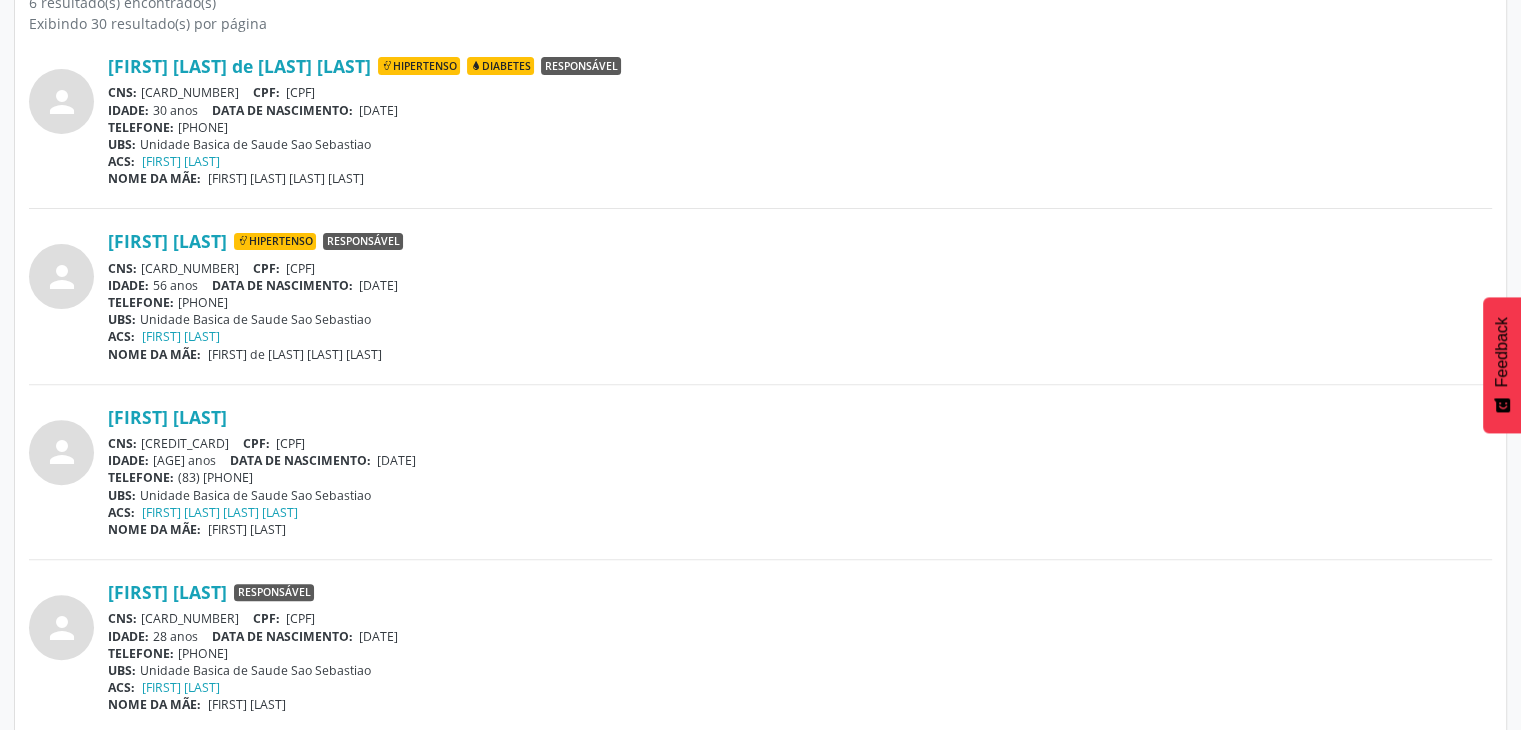 scroll, scrollTop: 500, scrollLeft: 0, axis: vertical 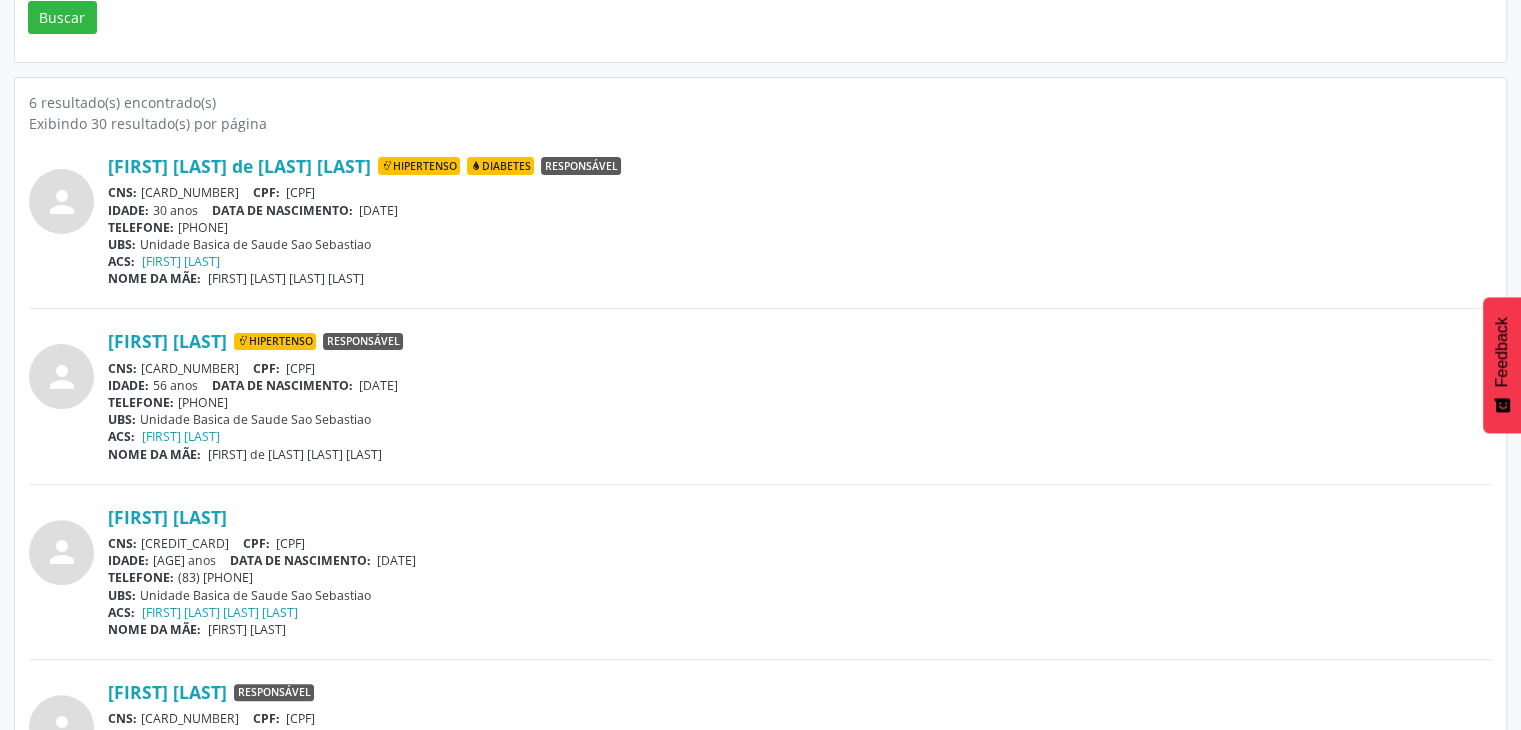 drag, startPoint x: 141, startPoint y: 185, endPoint x: 263, endPoint y: 176, distance: 122.33152 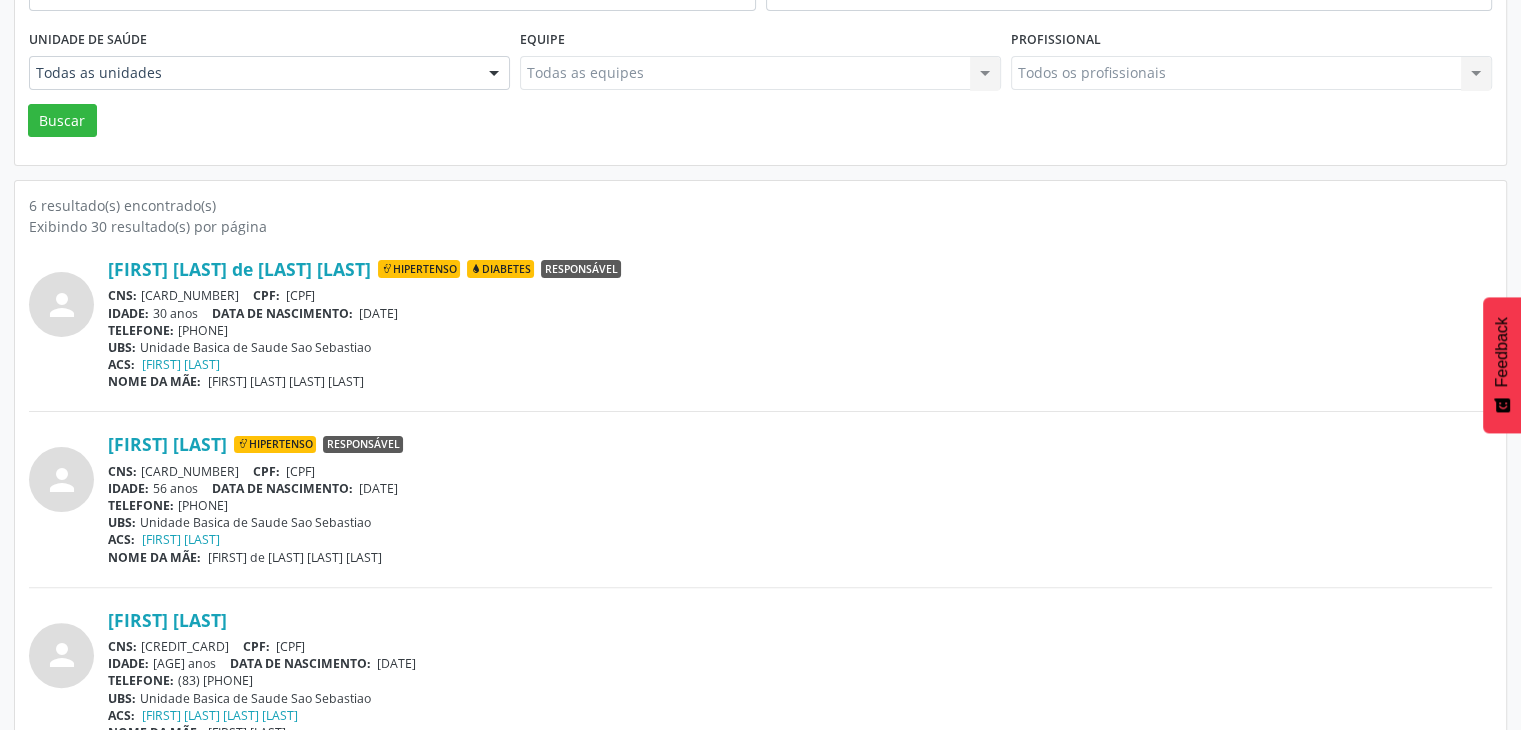 scroll, scrollTop: 200, scrollLeft: 0, axis: vertical 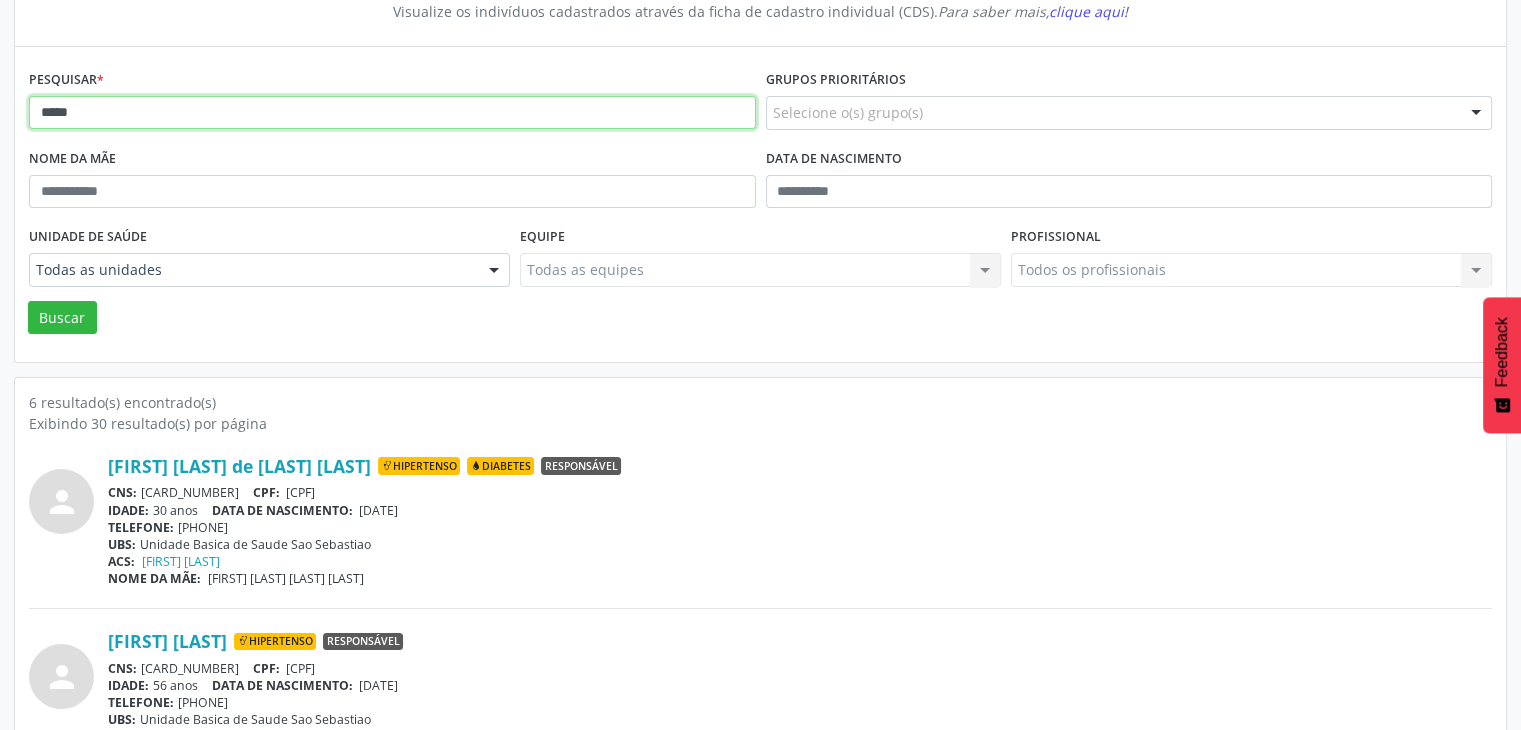 click on "****" at bounding box center (392, 113) 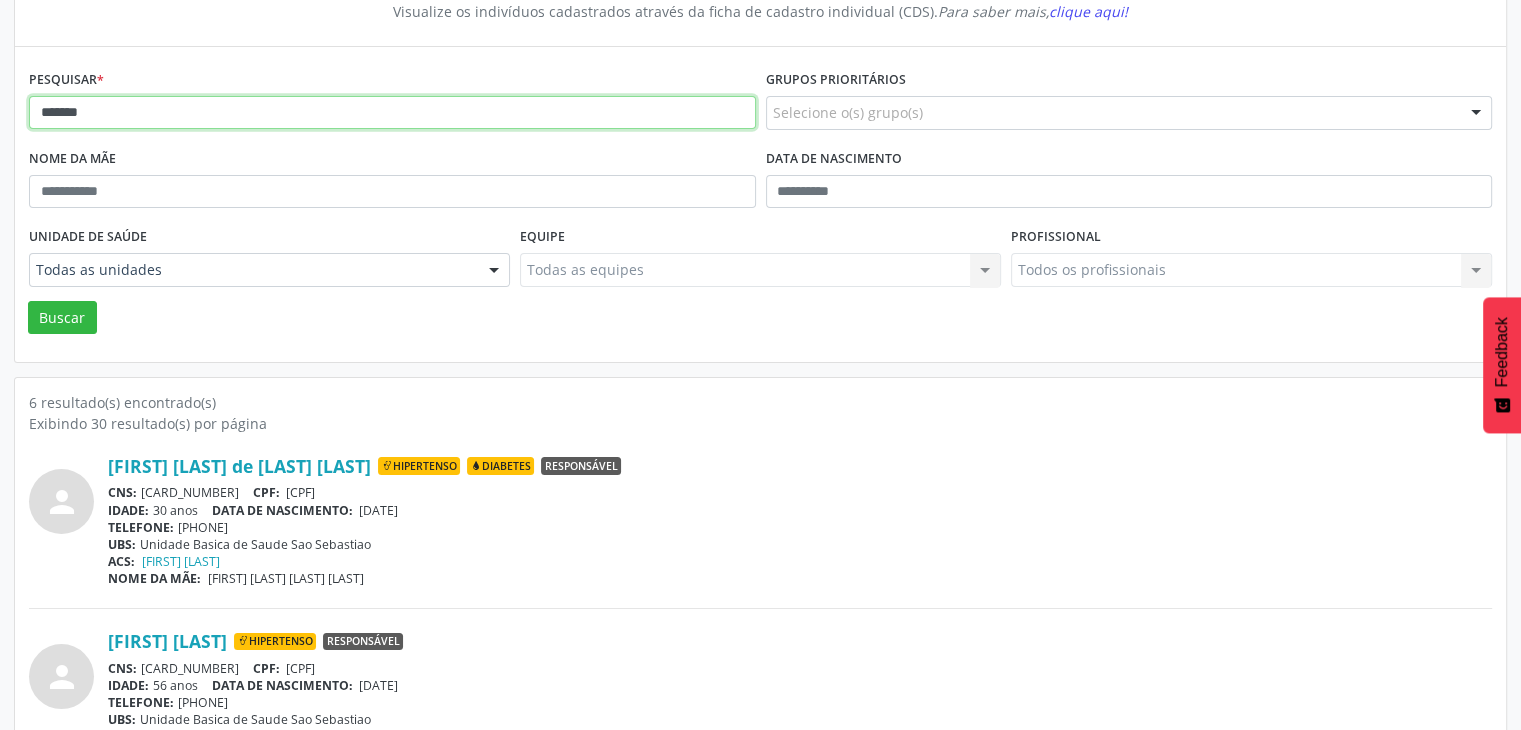 type on "*******" 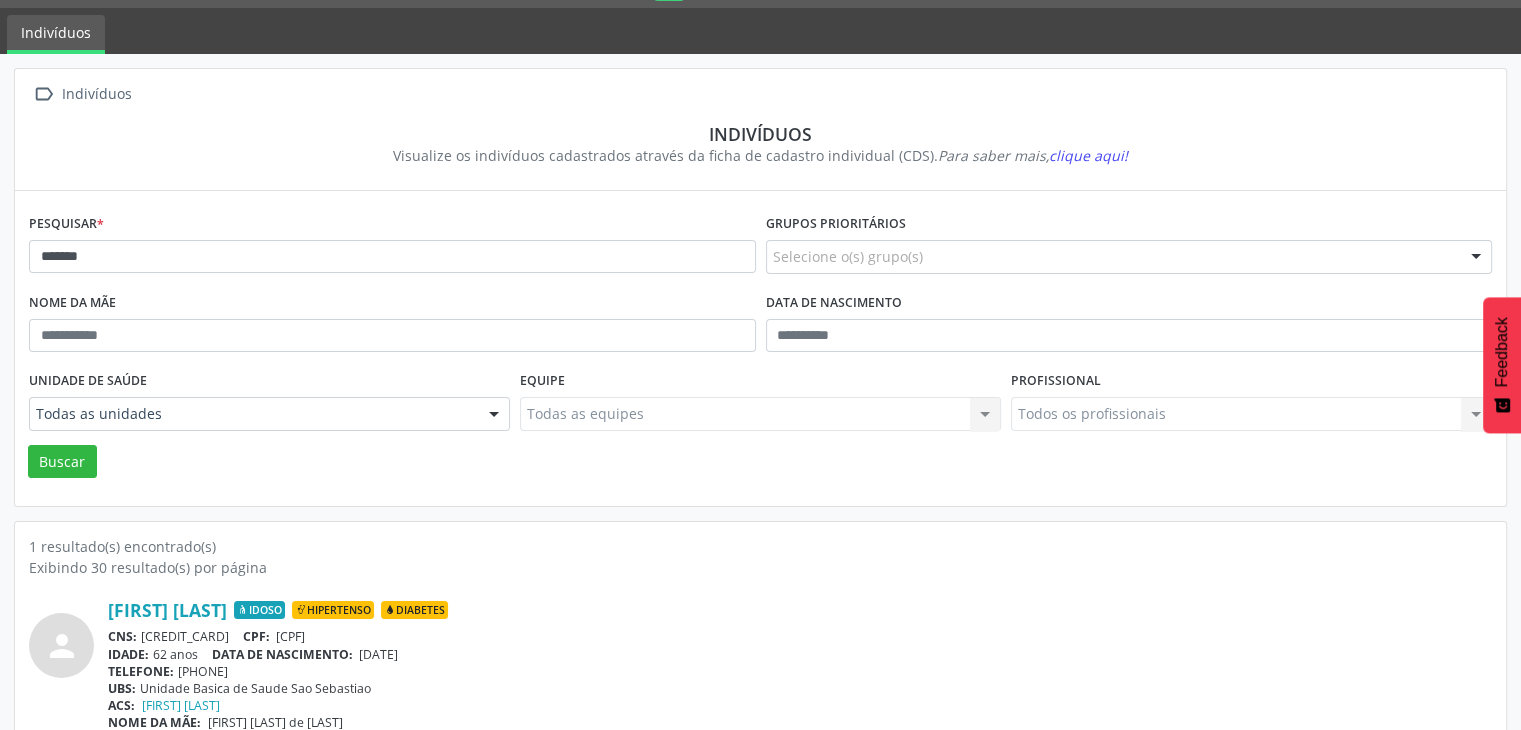 scroll, scrollTop: 84, scrollLeft: 0, axis: vertical 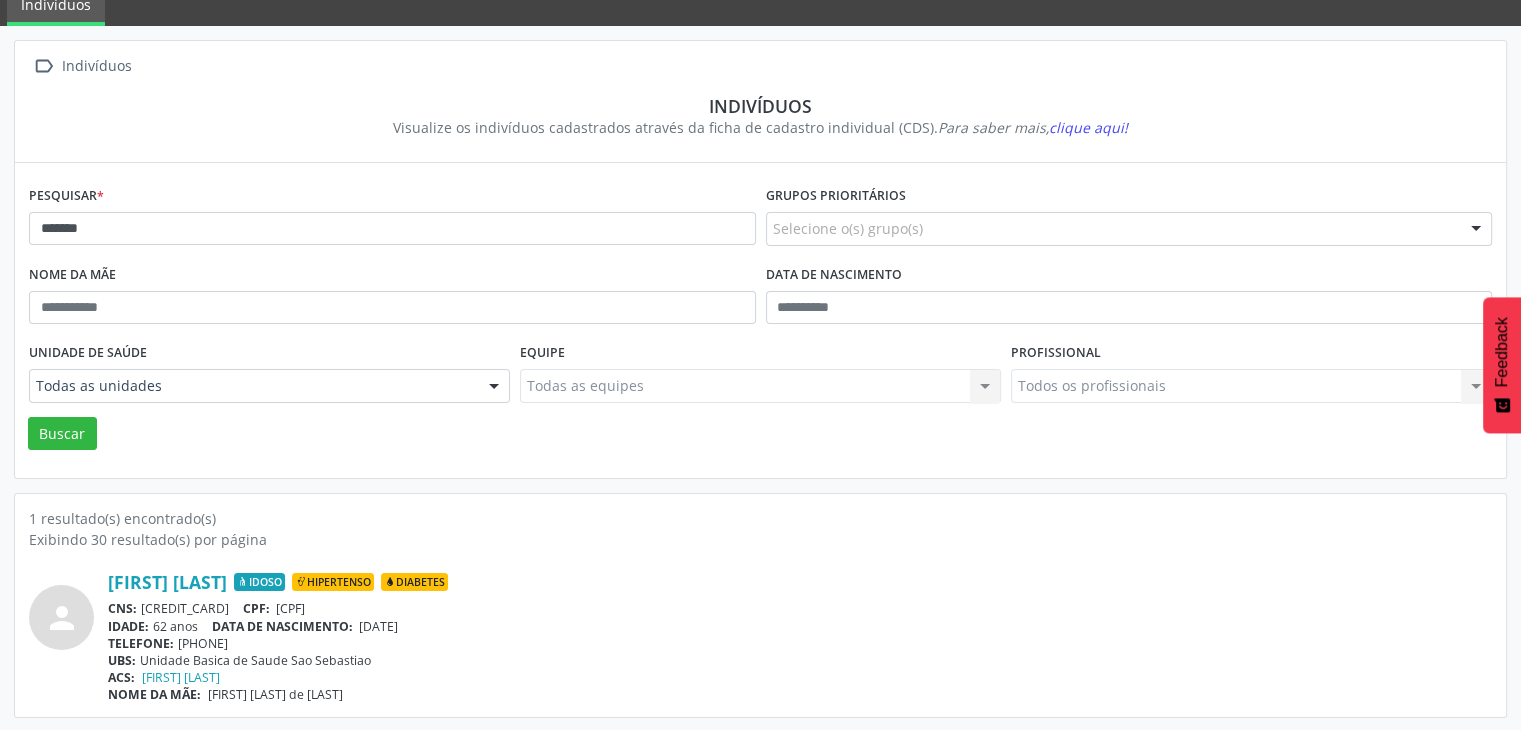 drag, startPoint x: 144, startPoint y: 601, endPoint x: 260, endPoint y: 603, distance: 116.01724 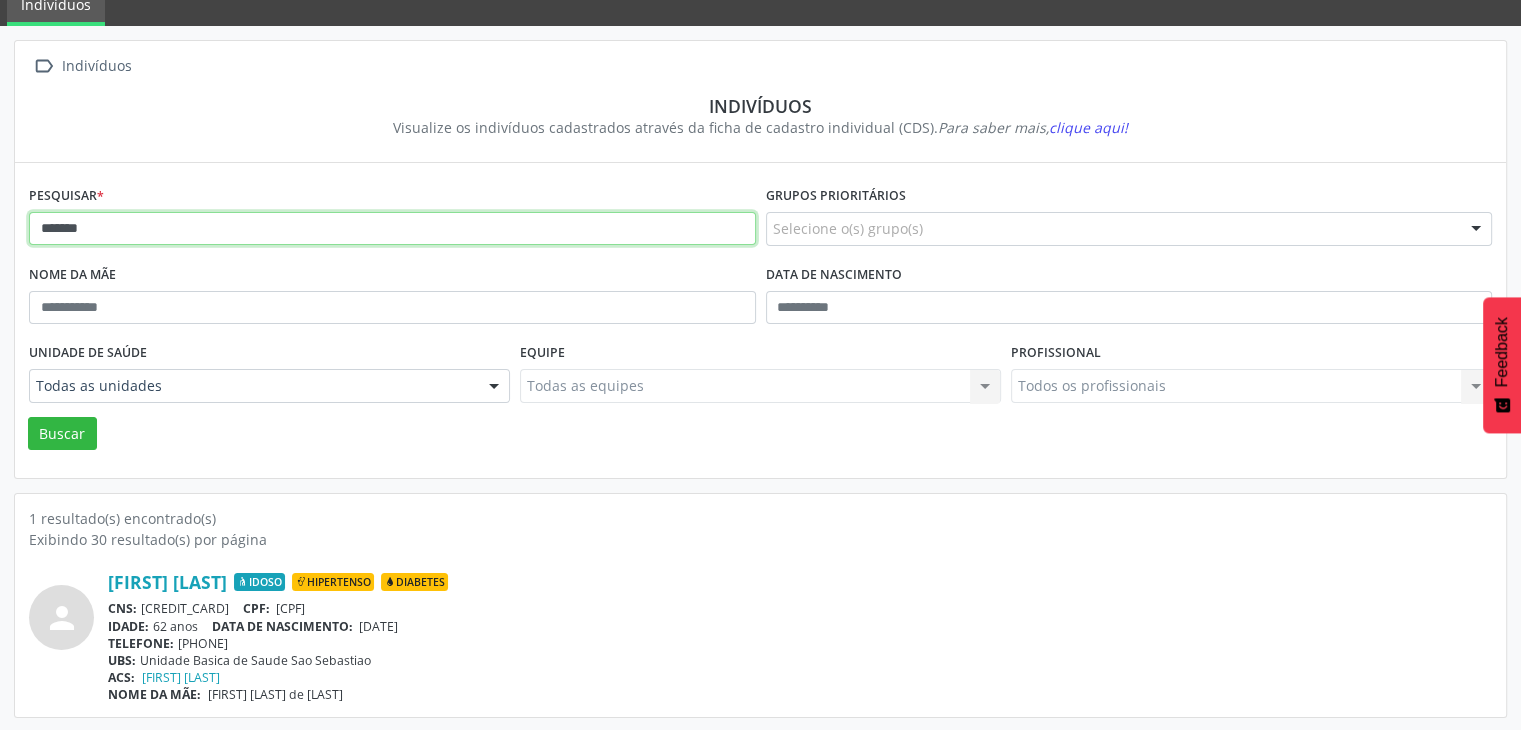 click on "*******" at bounding box center [392, 229] 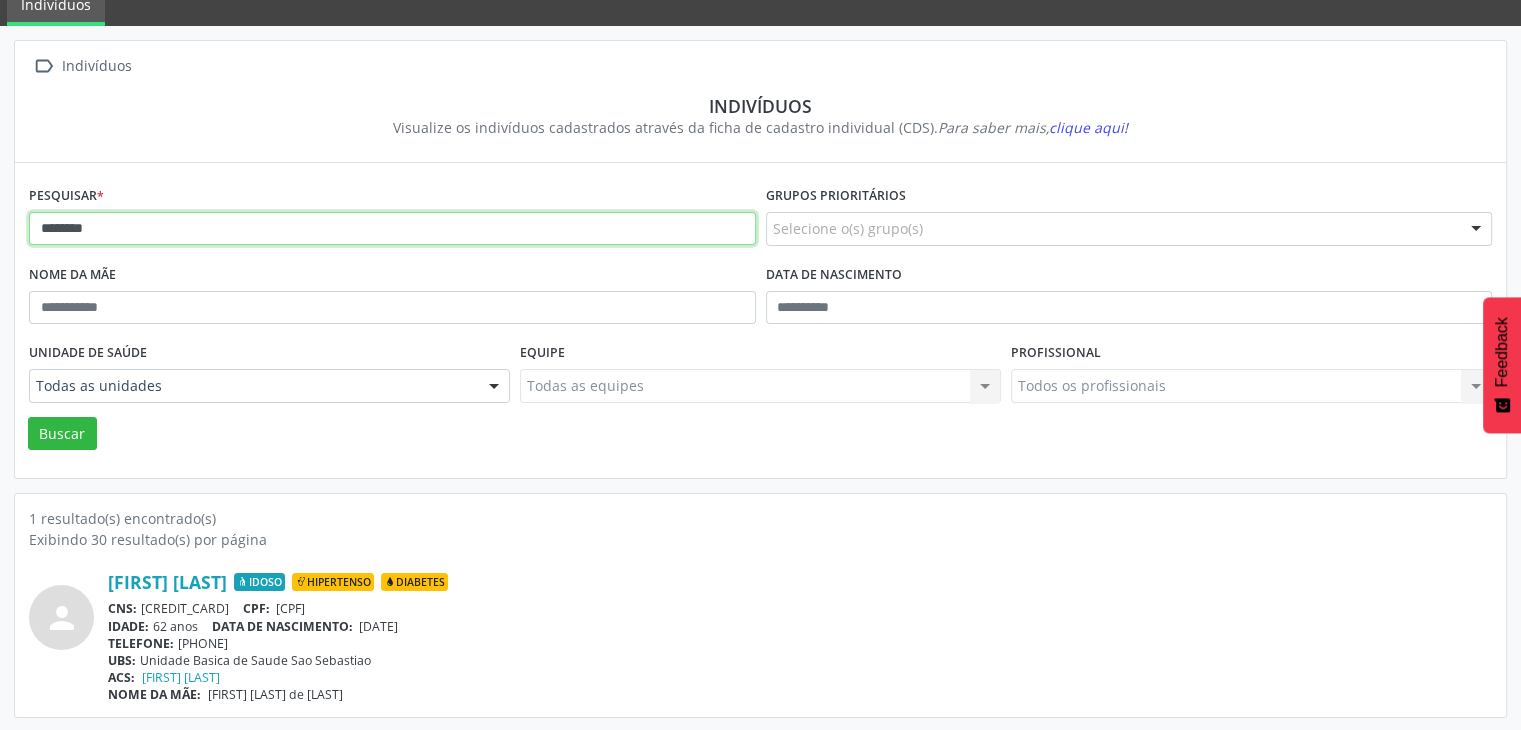 click on "Buscar" at bounding box center (62, 434) 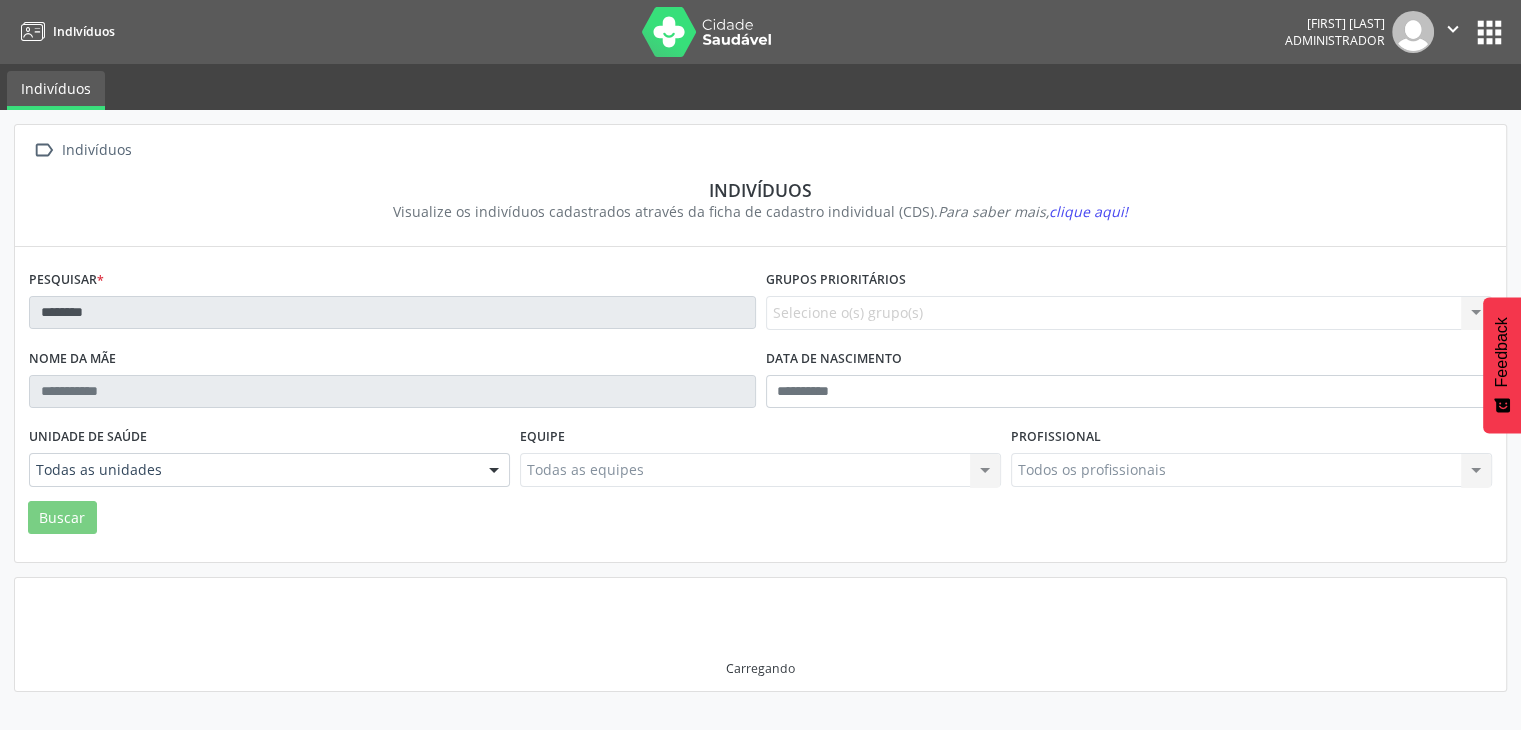 scroll, scrollTop: 0, scrollLeft: 0, axis: both 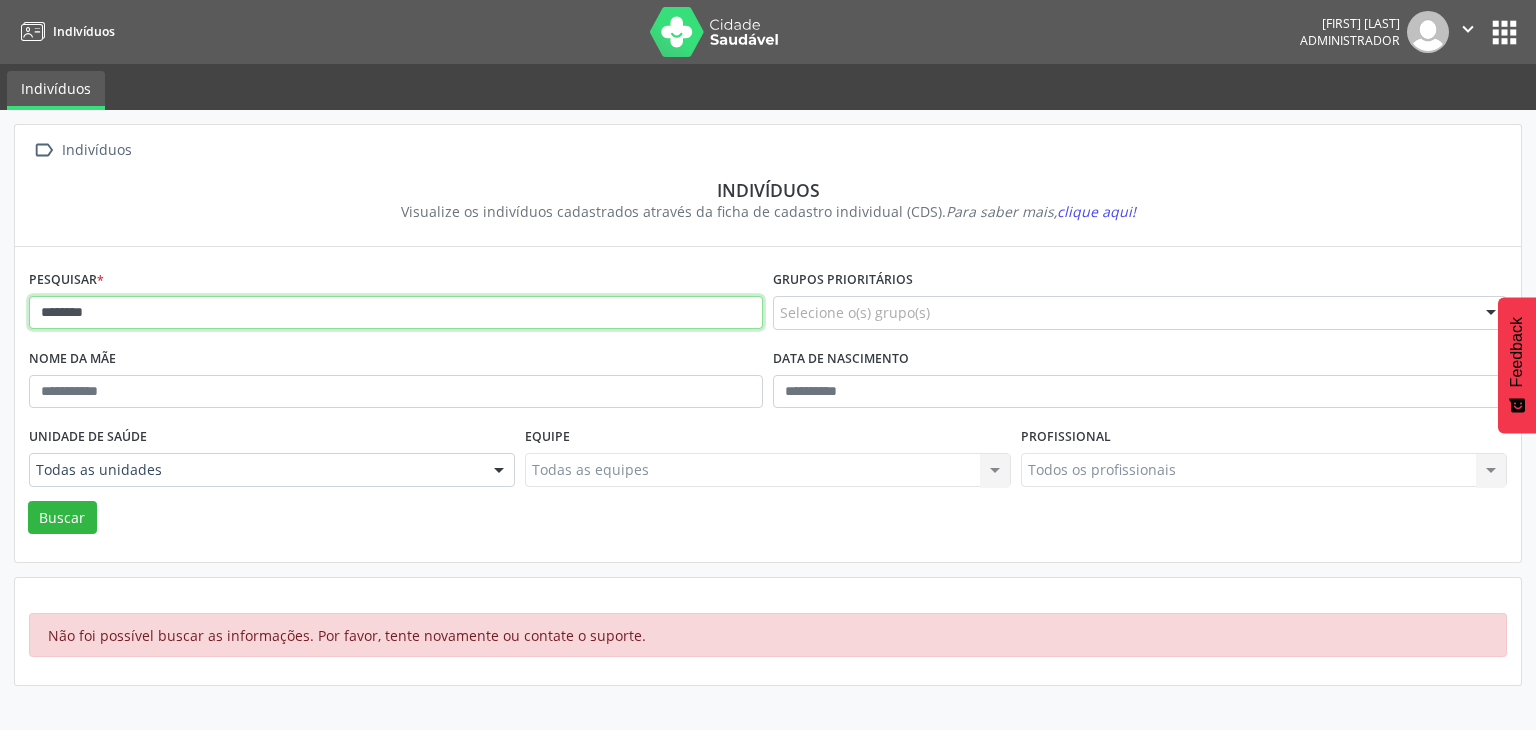 click on "********" at bounding box center (396, 313) 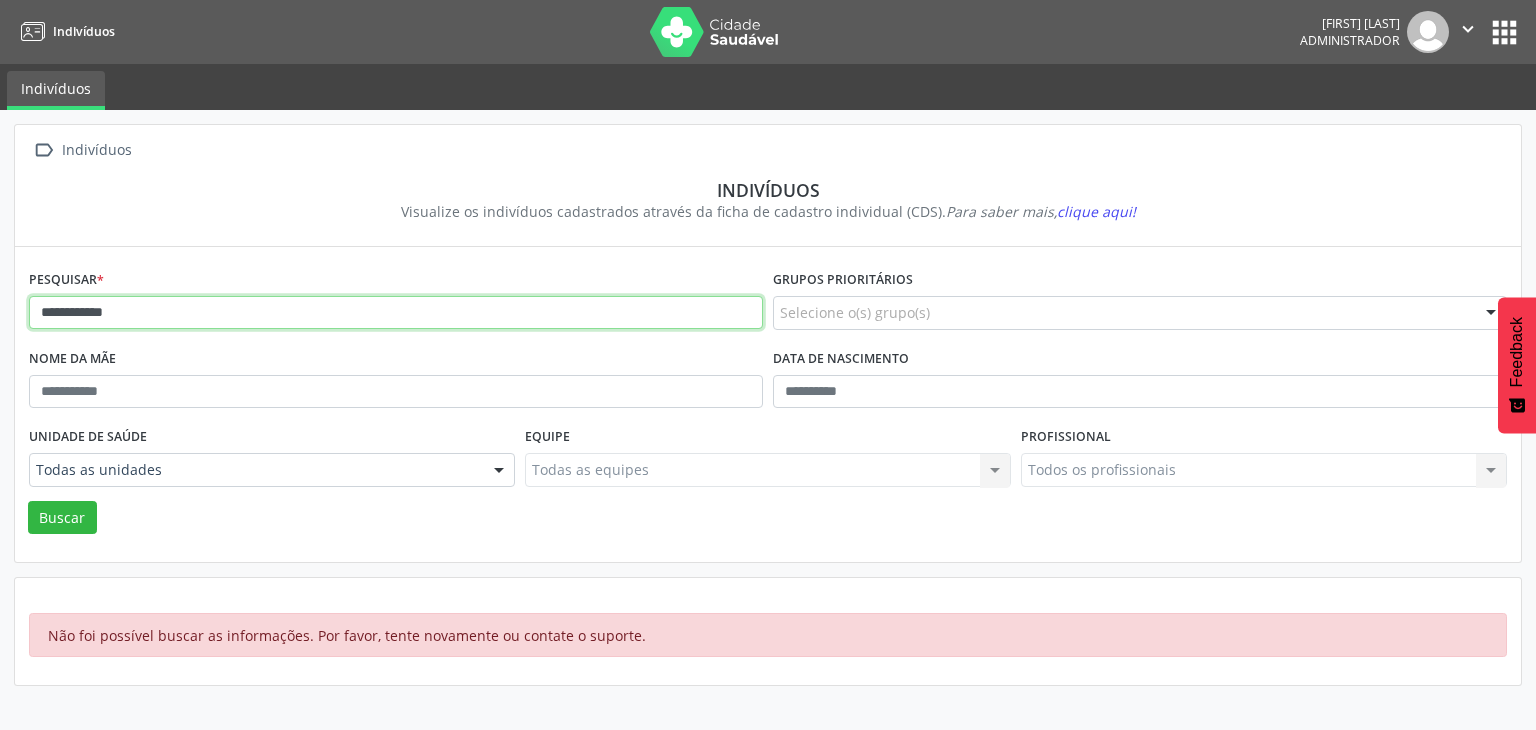 type on "**********" 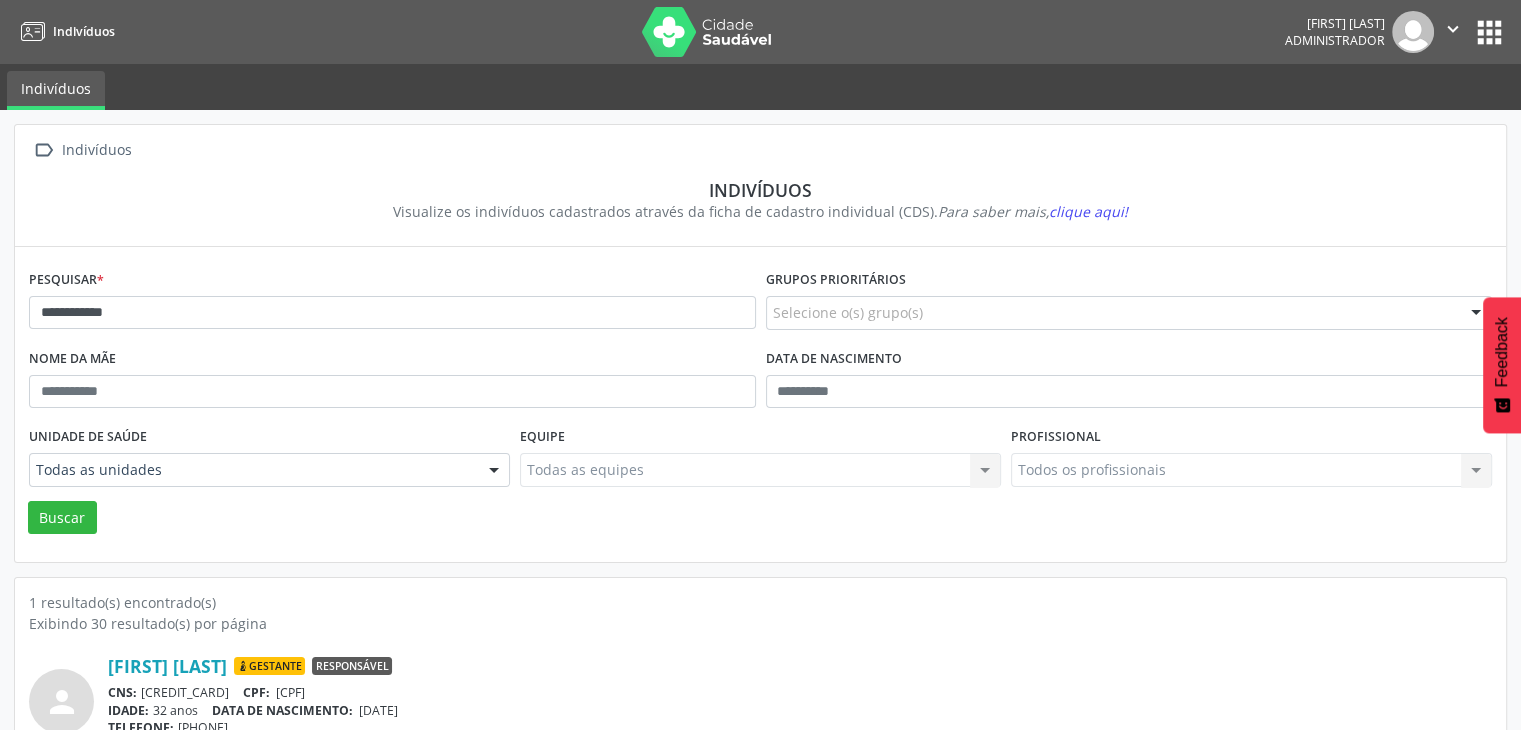 scroll, scrollTop: 84, scrollLeft: 0, axis: vertical 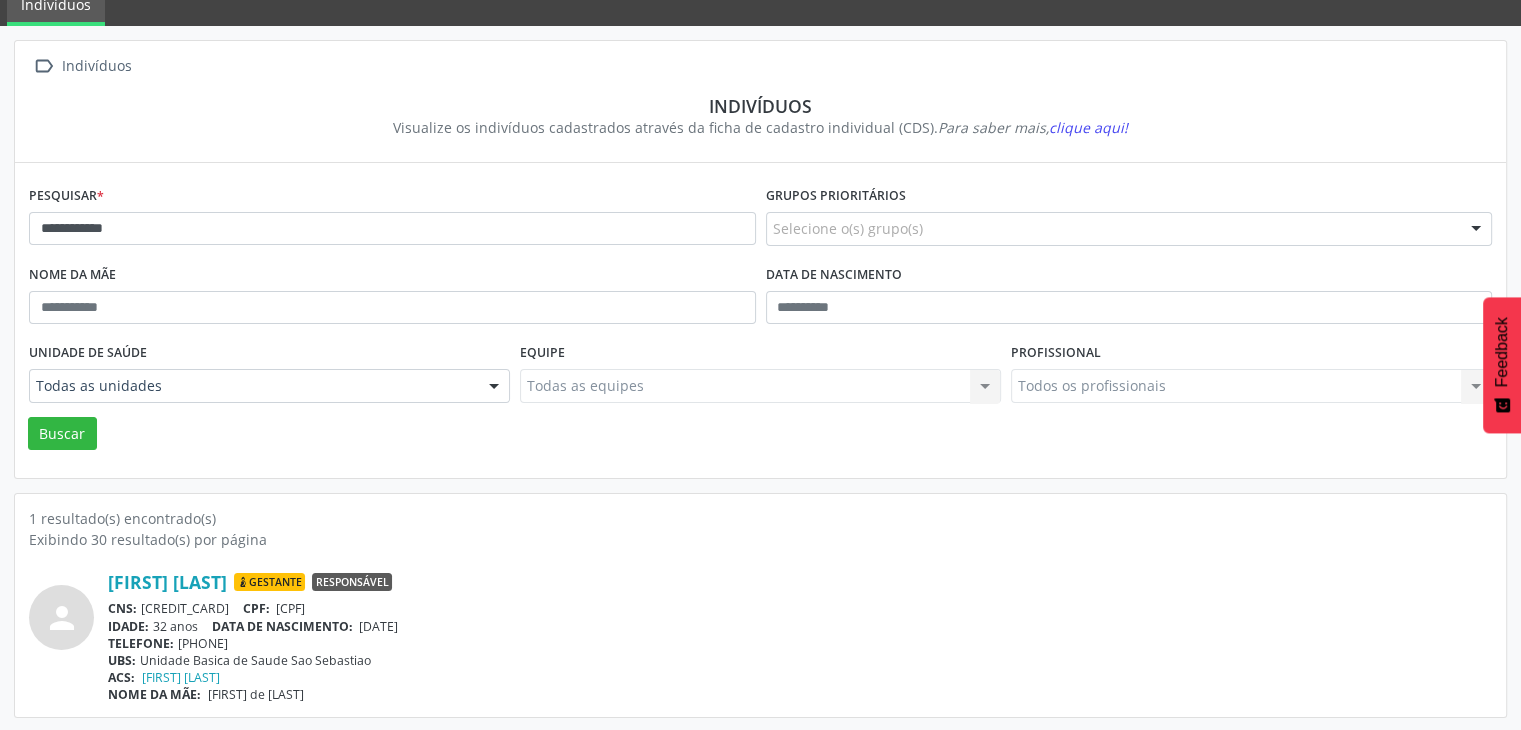 drag, startPoint x: 140, startPoint y: 601, endPoint x: 267, endPoint y: 601, distance: 127 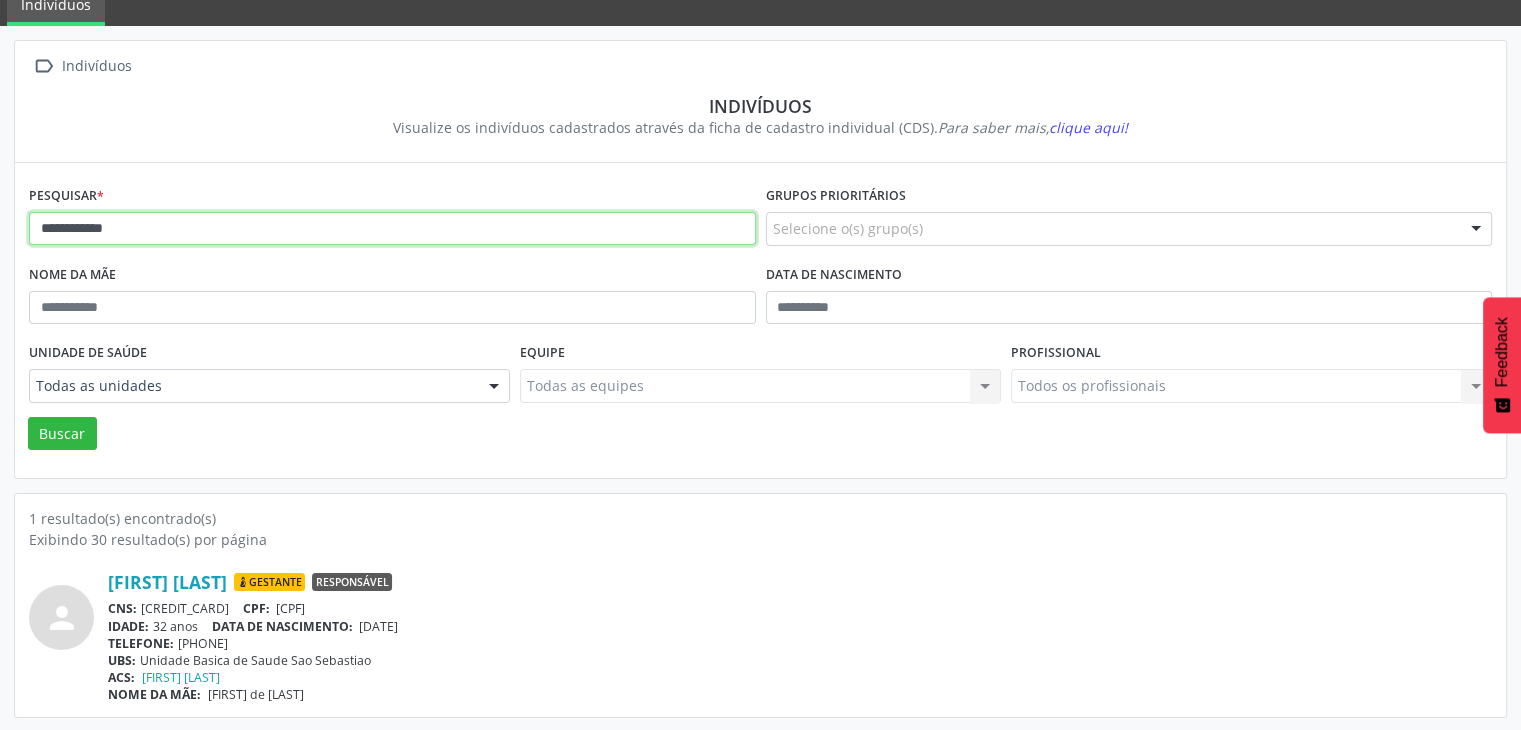 click on "**********" at bounding box center (392, 229) 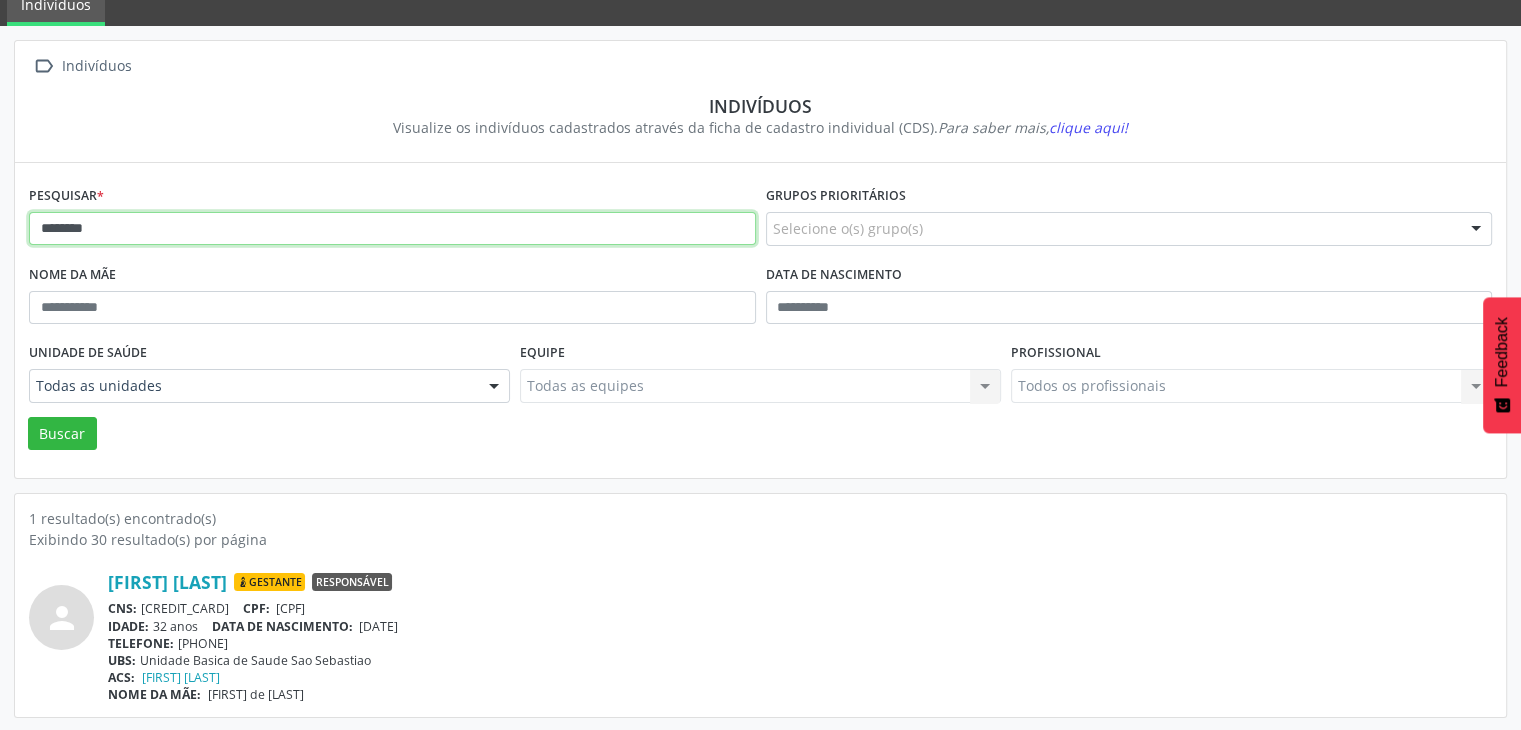 type on "*******" 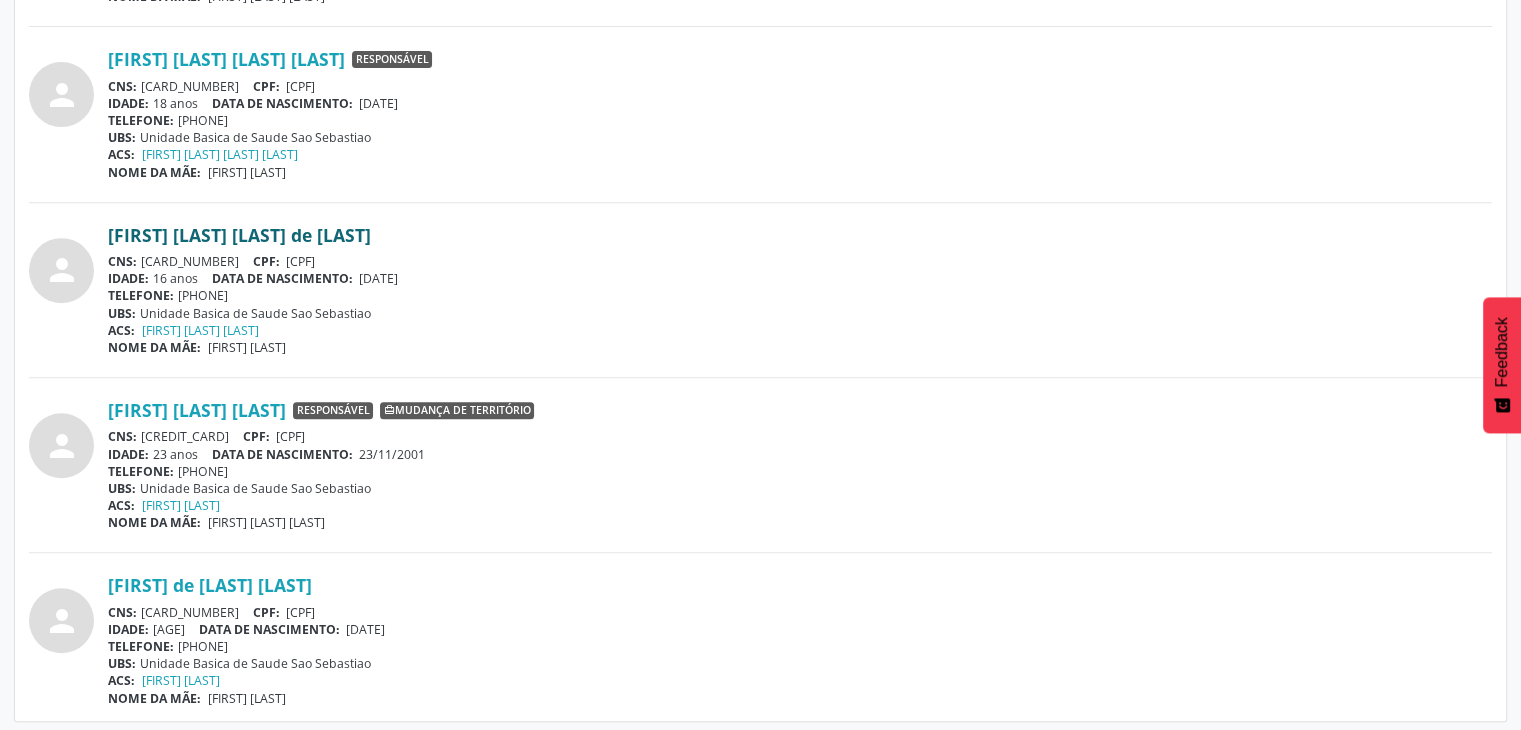 scroll, scrollTop: 785, scrollLeft: 0, axis: vertical 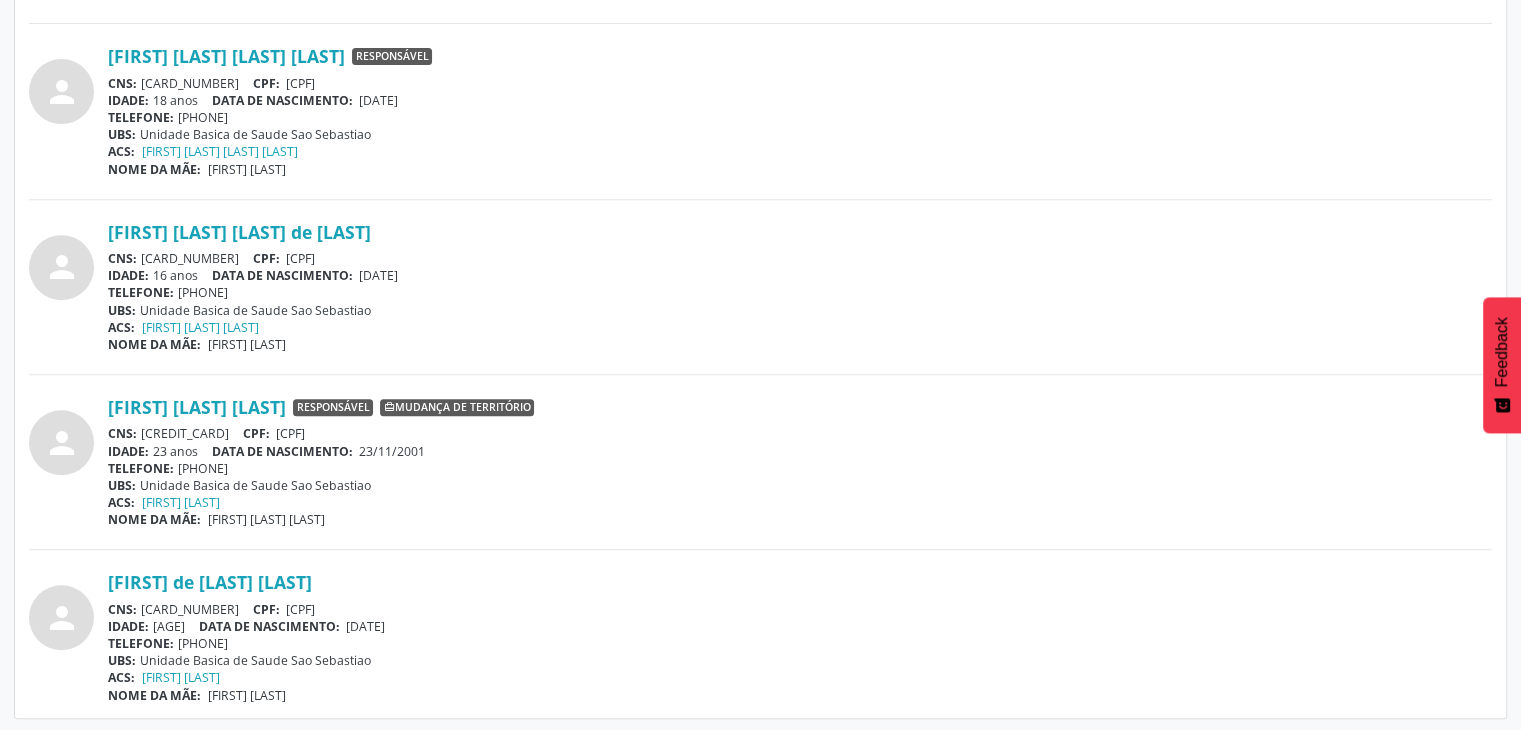 drag, startPoint x: 145, startPoint y: 604, endPoint x: 257, endPoint y: 608, distance: 112.0714 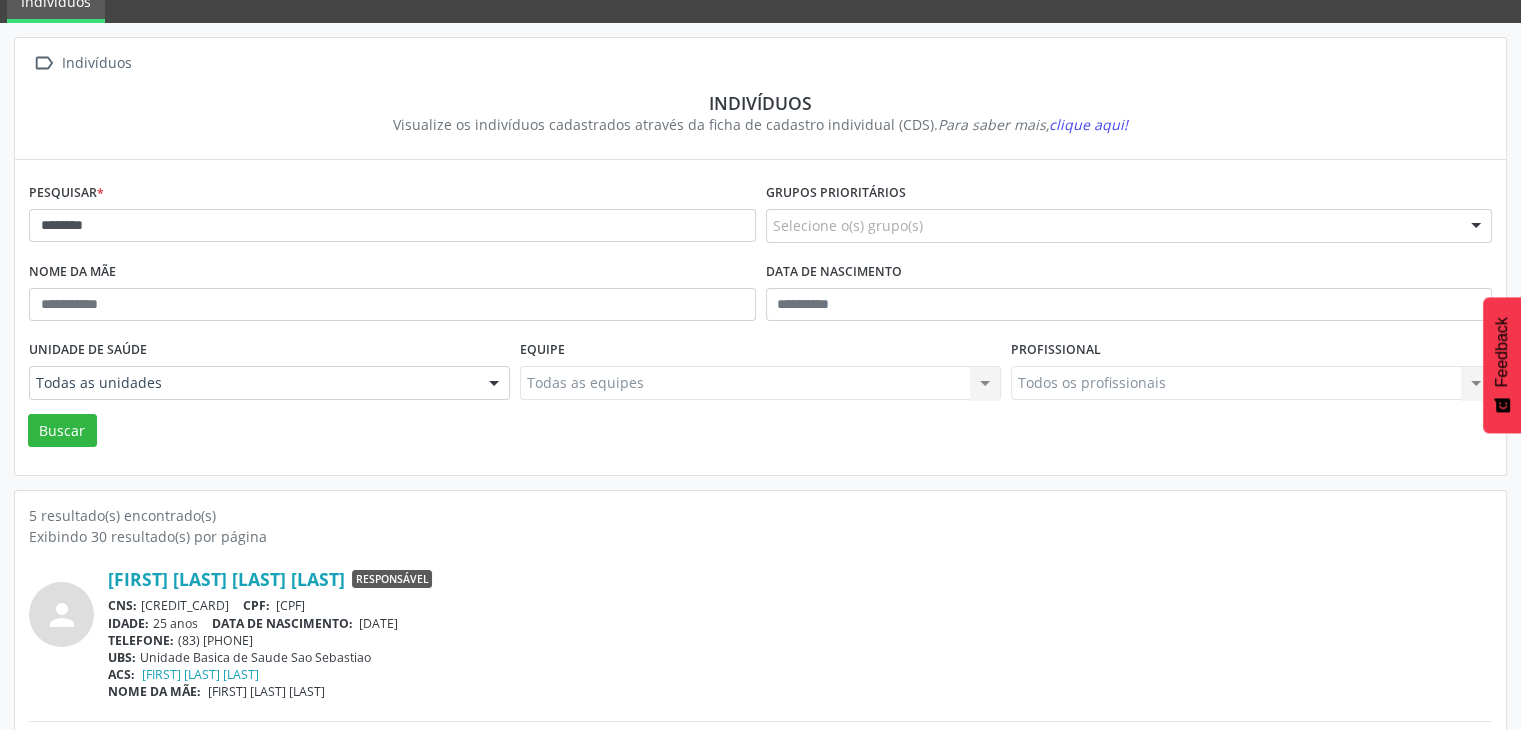 scroll, scrollTop: 85, scrollLeft: 0, axis: vertical 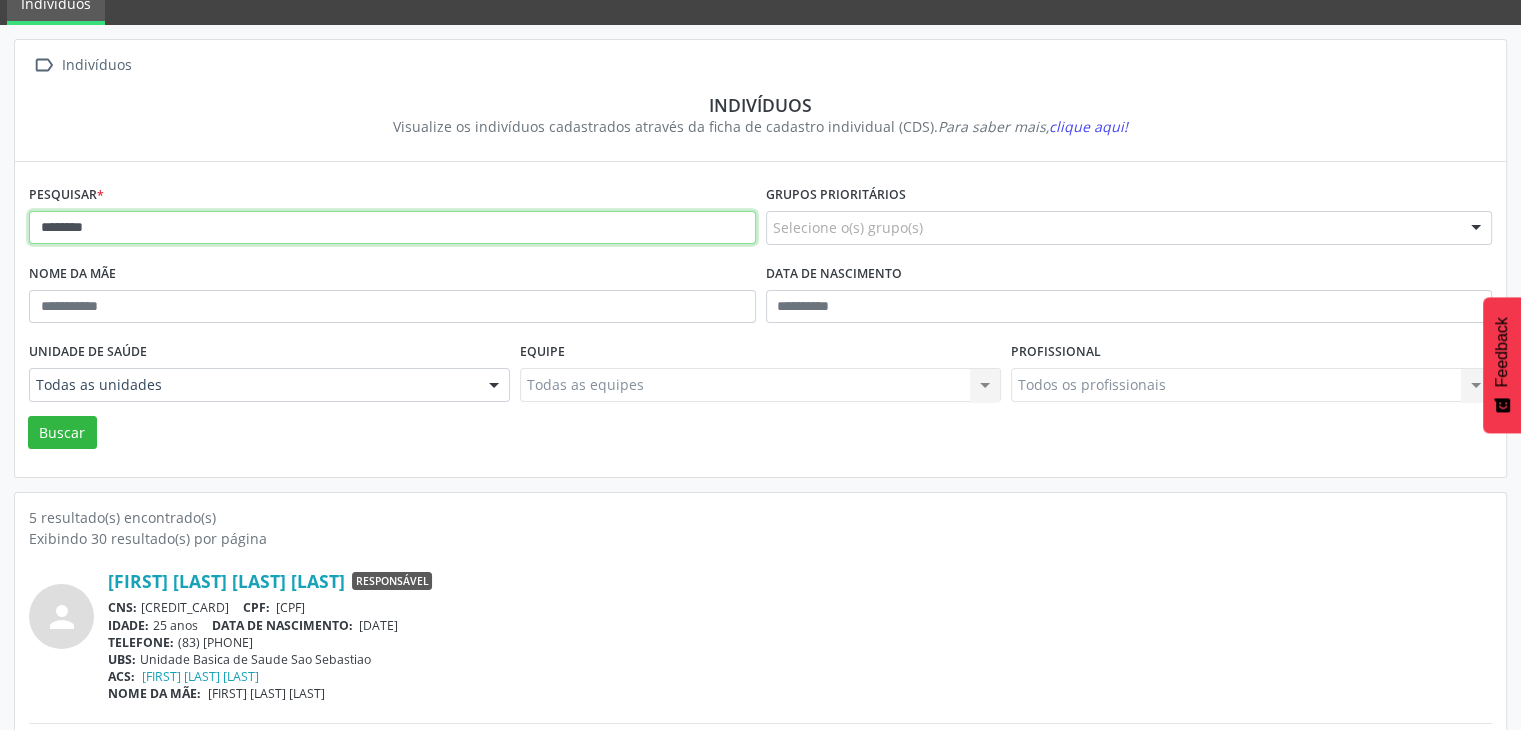click on "*******" at bounding box center (392, 228) 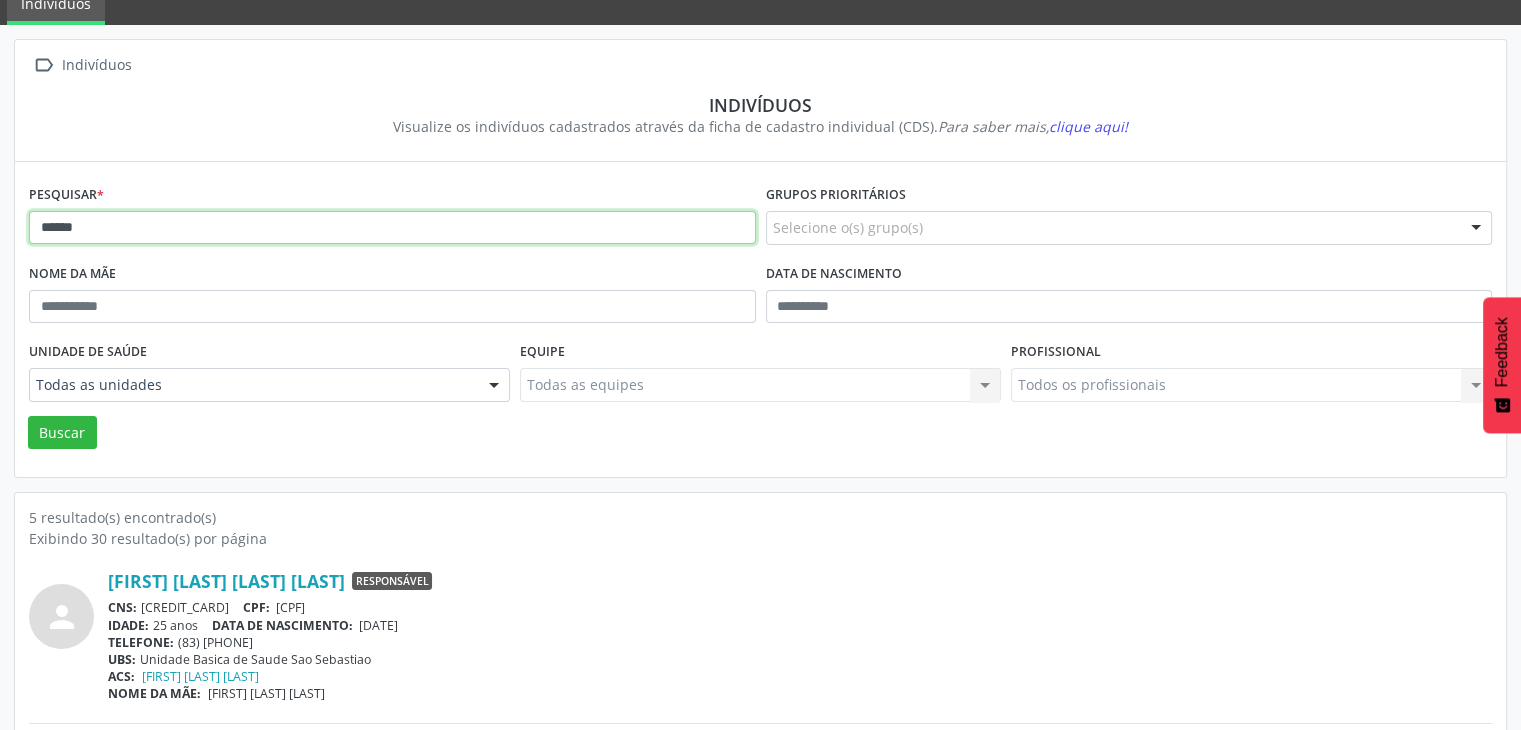 click on "Buscar" at bounding box center [62, 433] 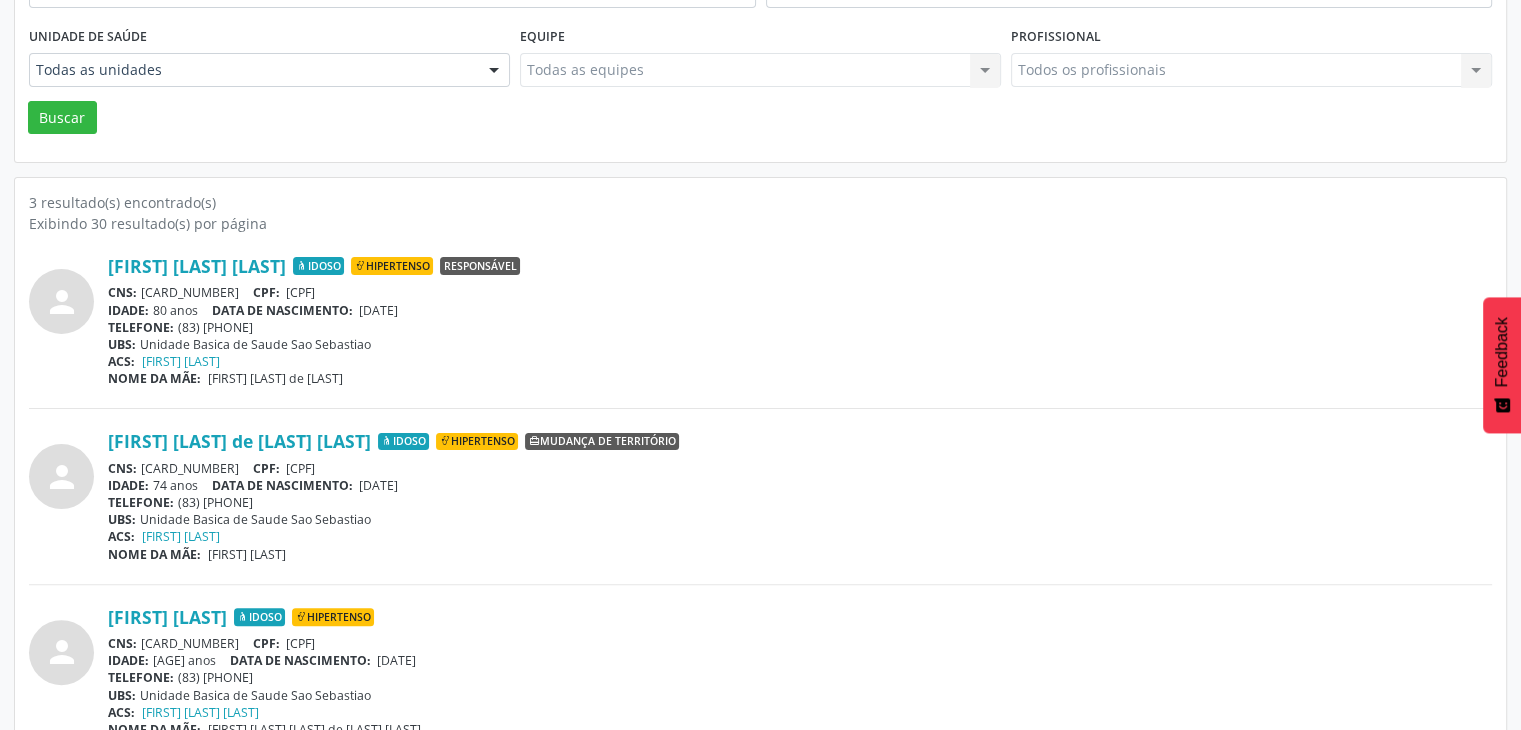 scroll, scrollTop: 435, scrollLeft: 0, axis: vertical 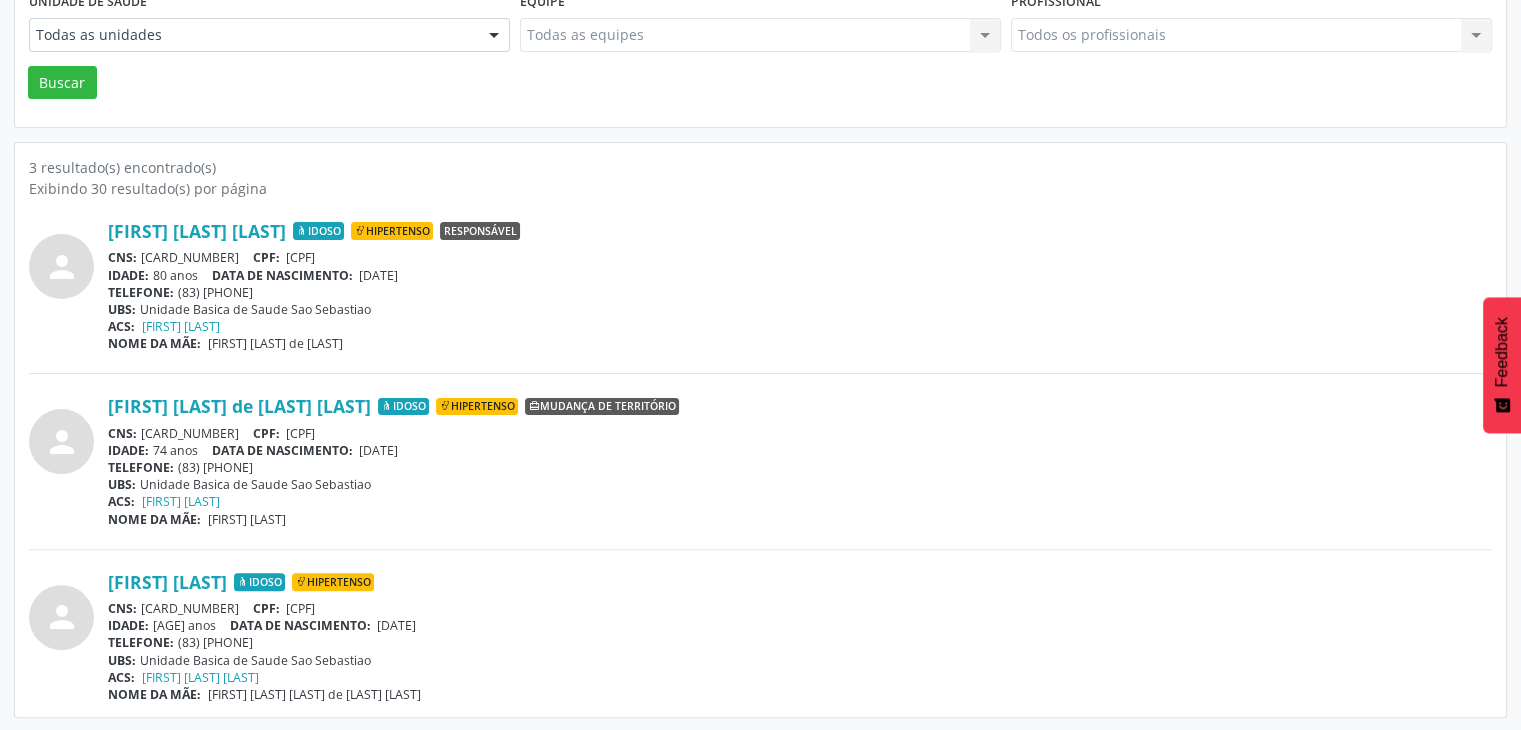 drag, startPoint x: 145, startPoint y: 606, endPoint x: 240, endPoint y: 605, distance: 95.005264 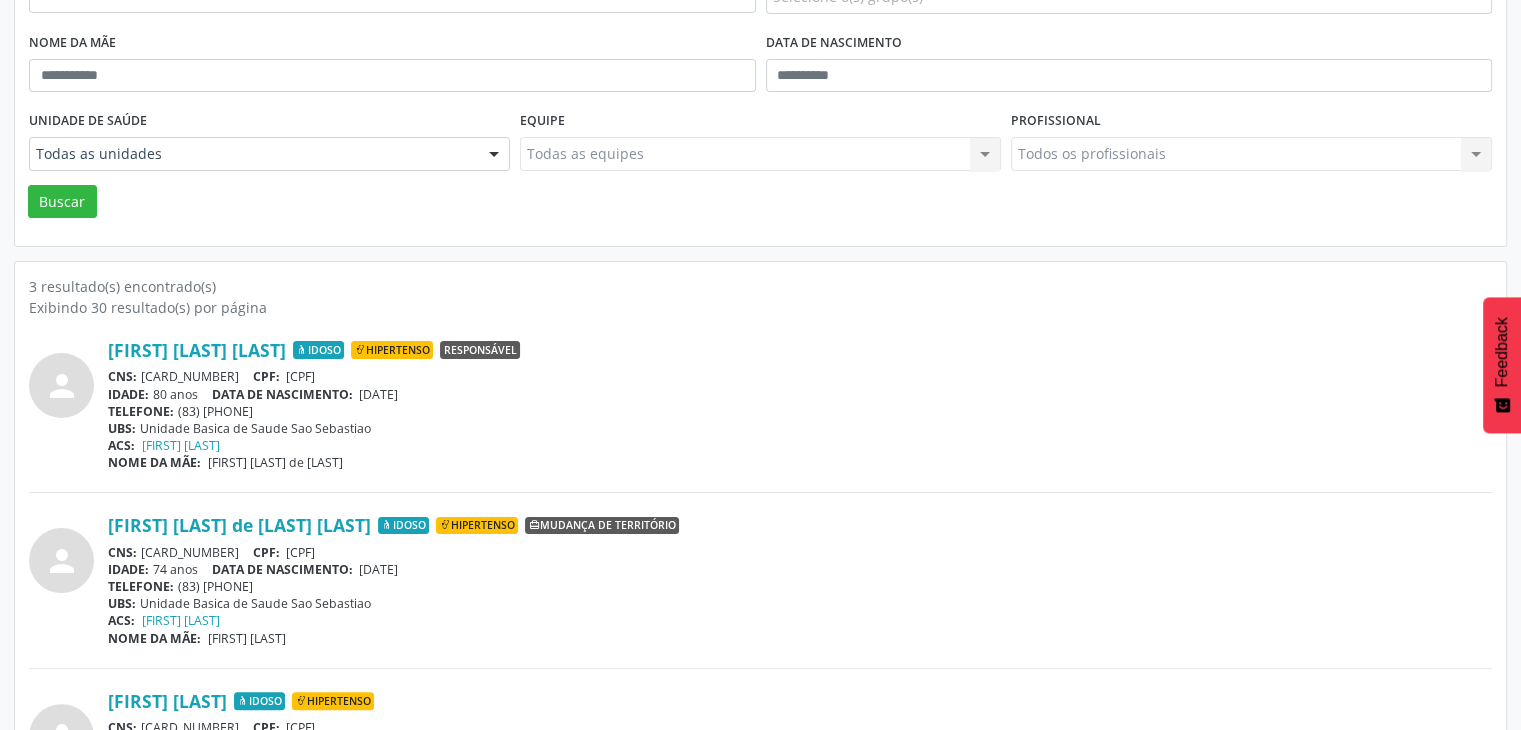 scroll, scrollTop: 235, scrollLeft: 0, axis: vertical 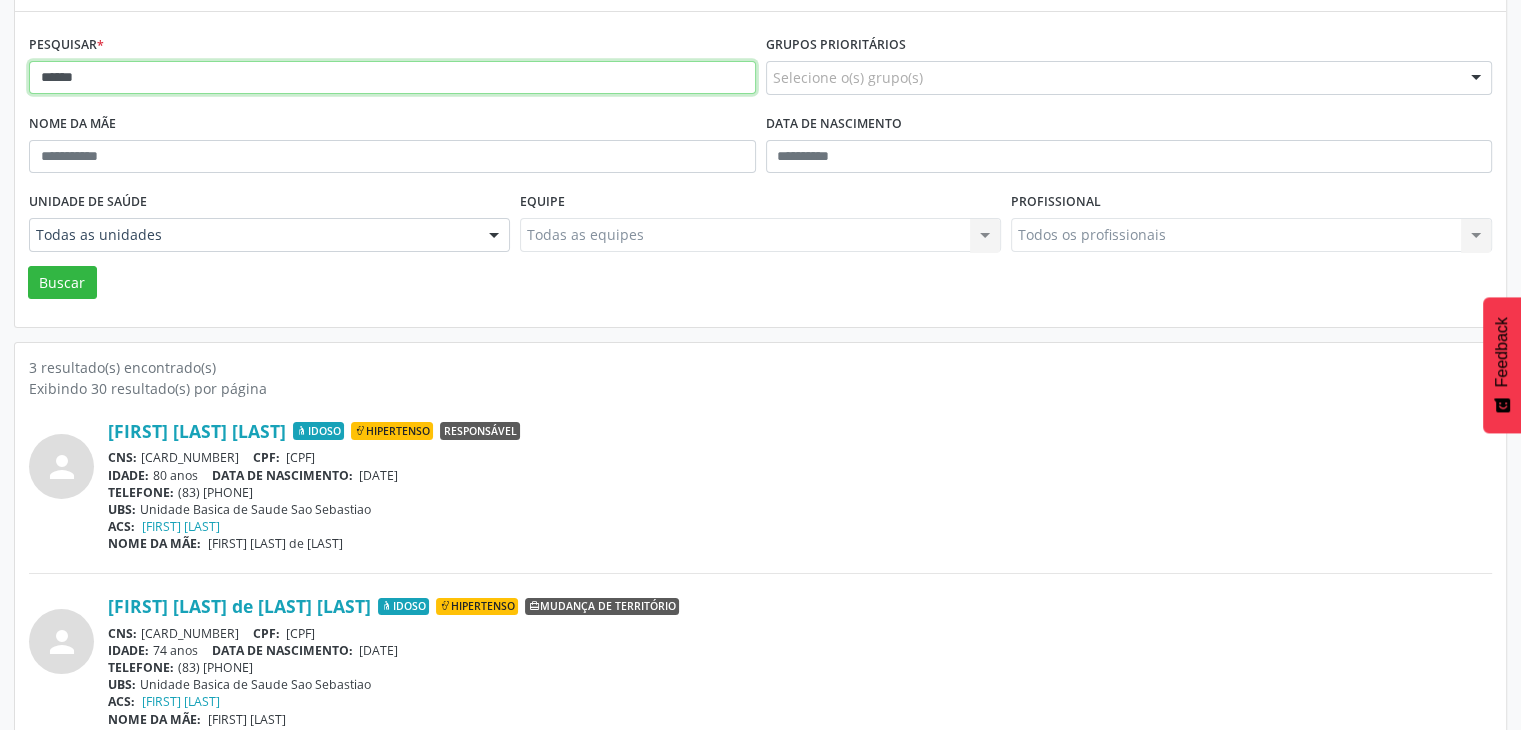 click on "******" at bounding box center [392, 78] 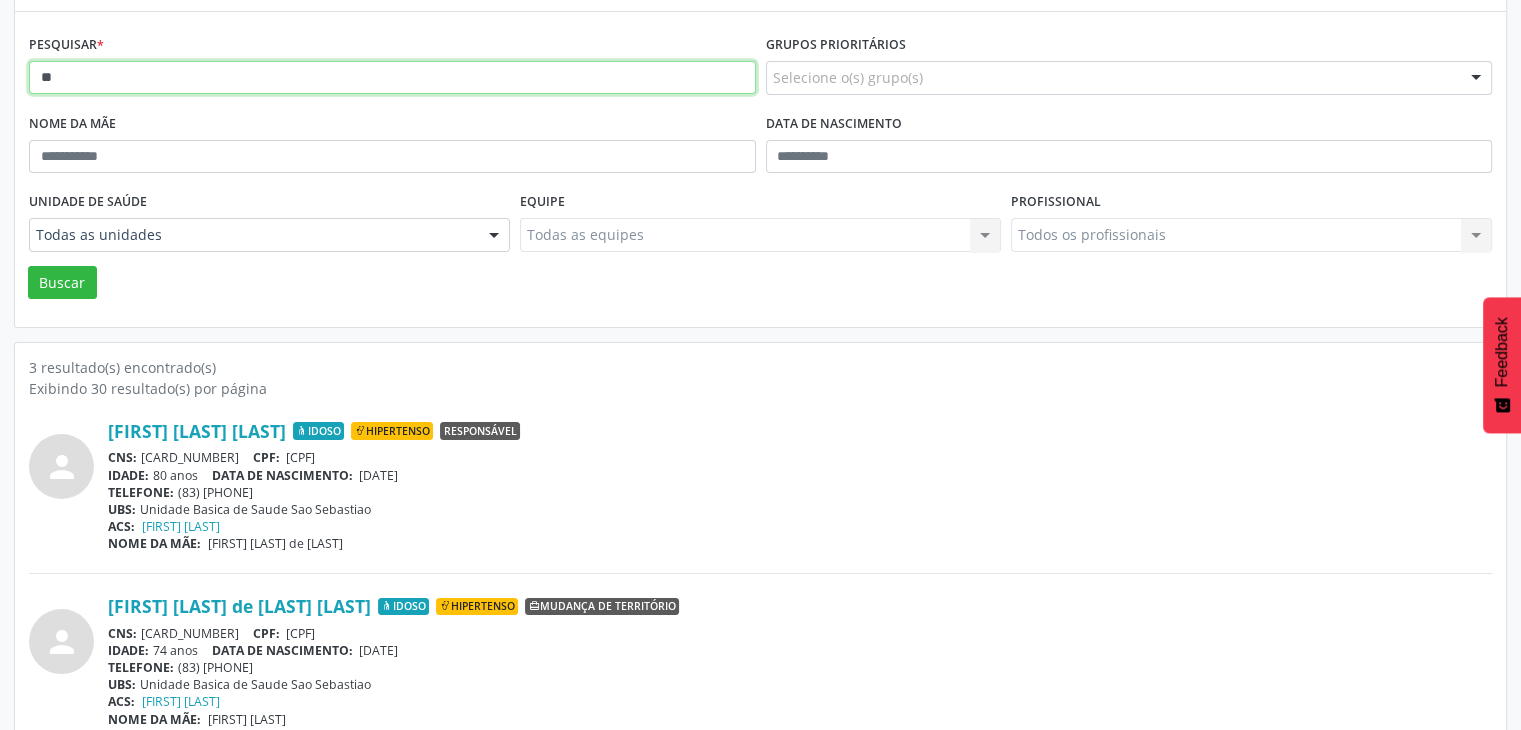 type on "*" 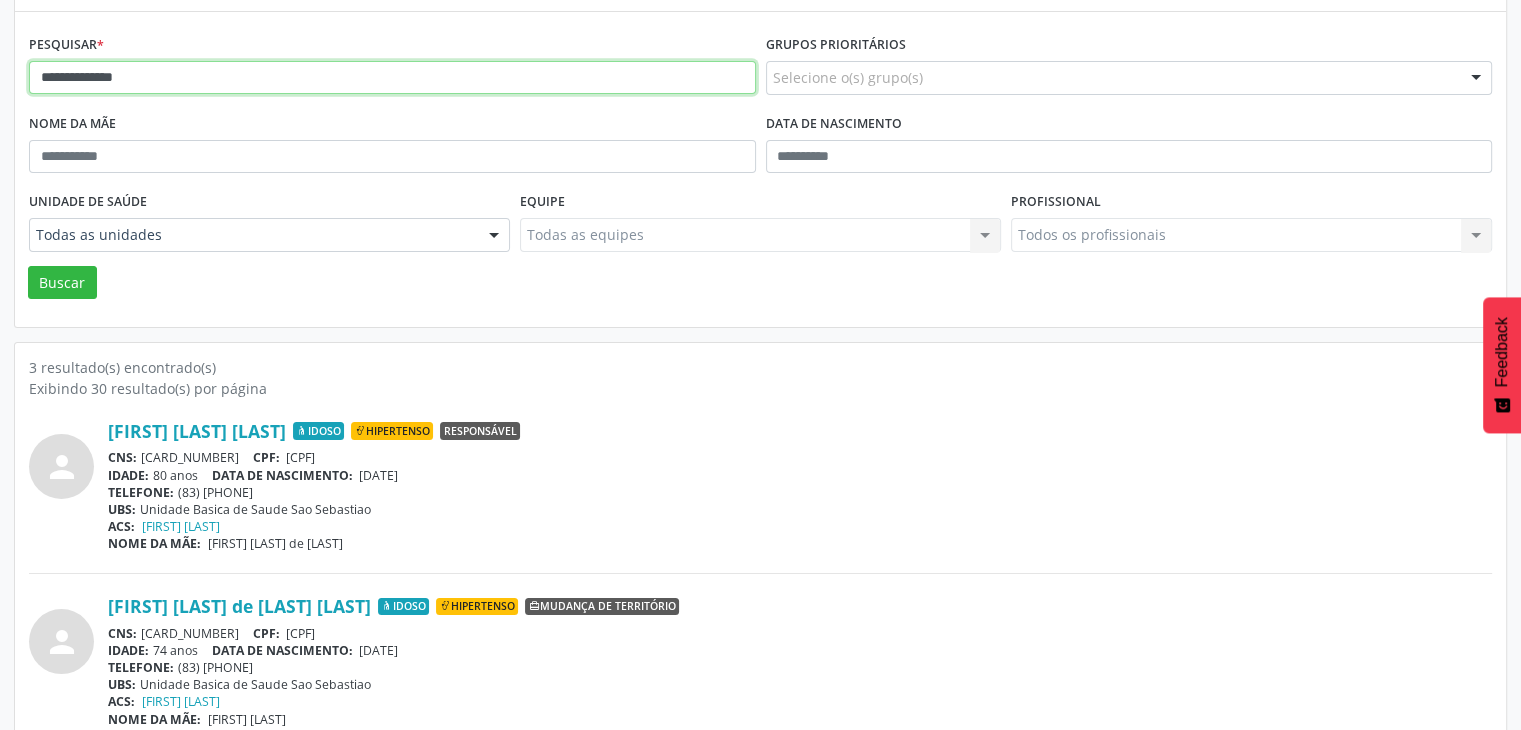 type on "**********" 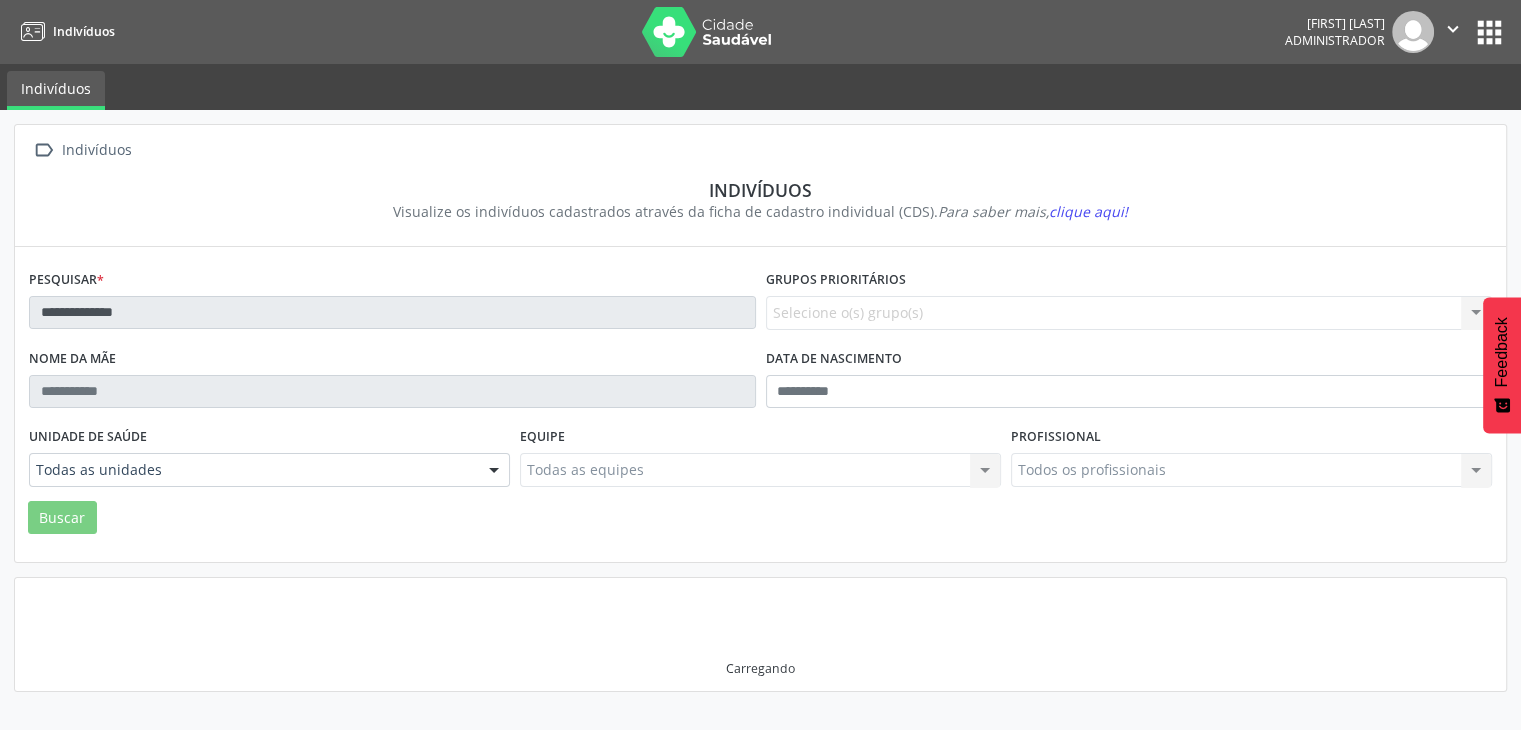 scroll, scrollTop: 0, scrollLeft: 0, axis: both 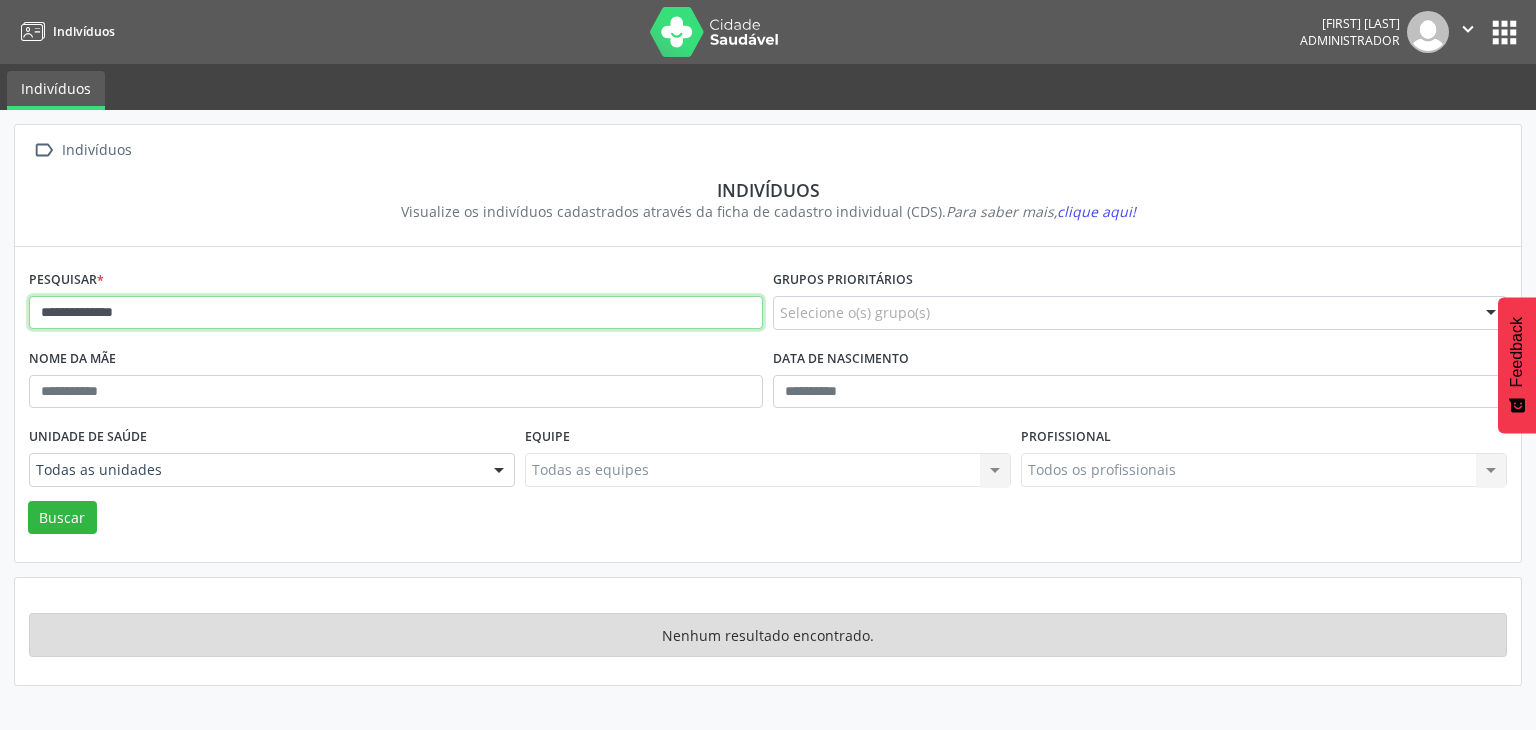 click on "**********" at bounding box center [396, 313] 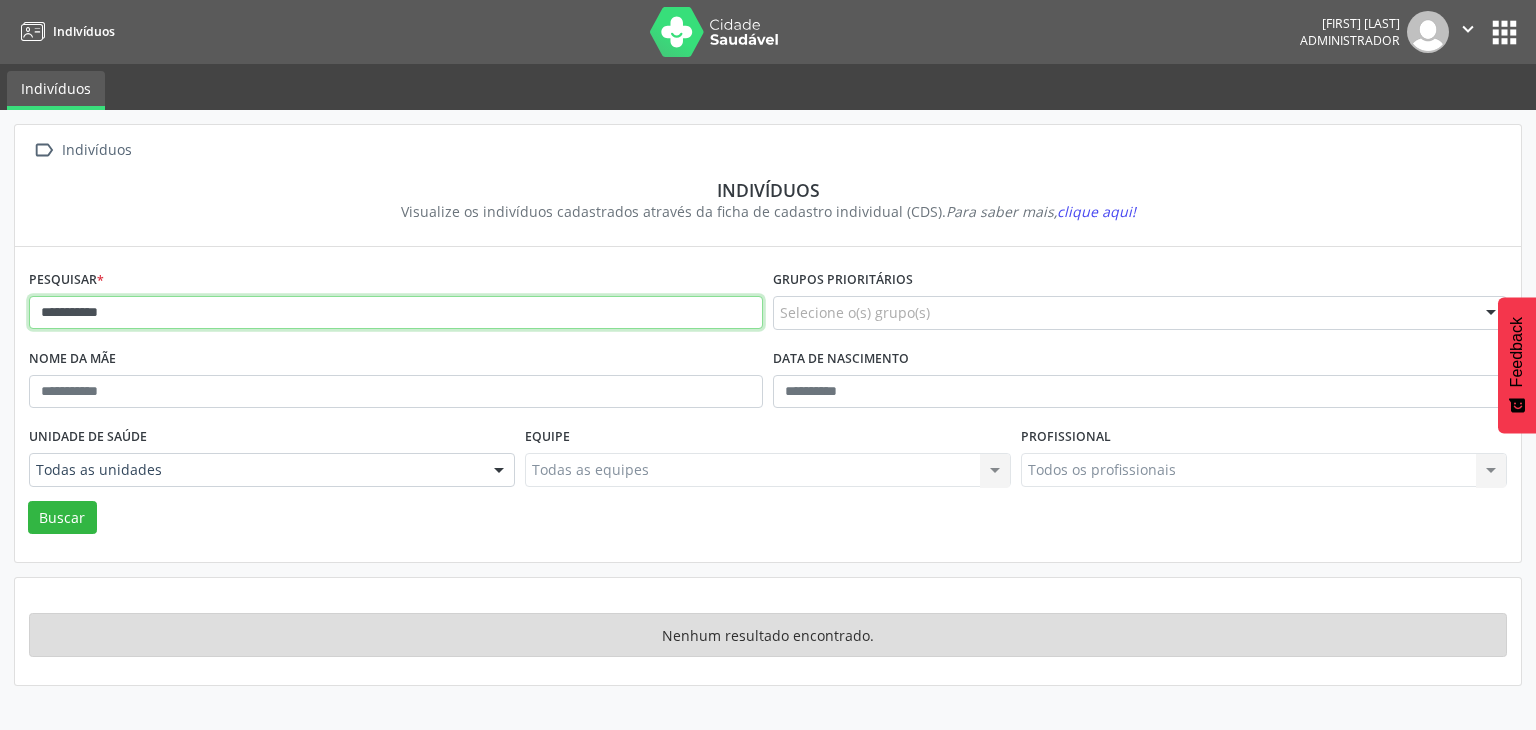 type on "**********" 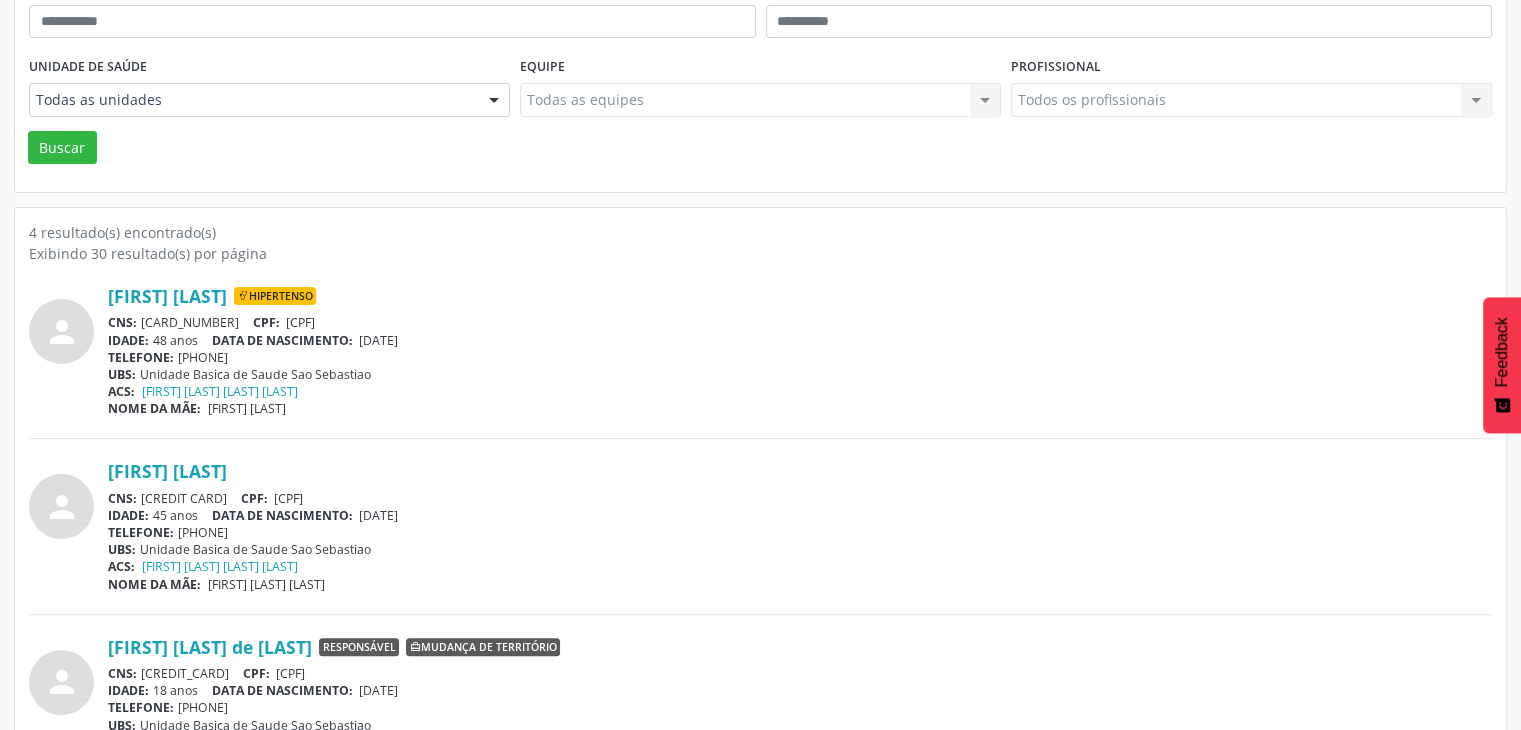 scroll, scrollTop: 500, scrollLeft: 0, axis: vertical 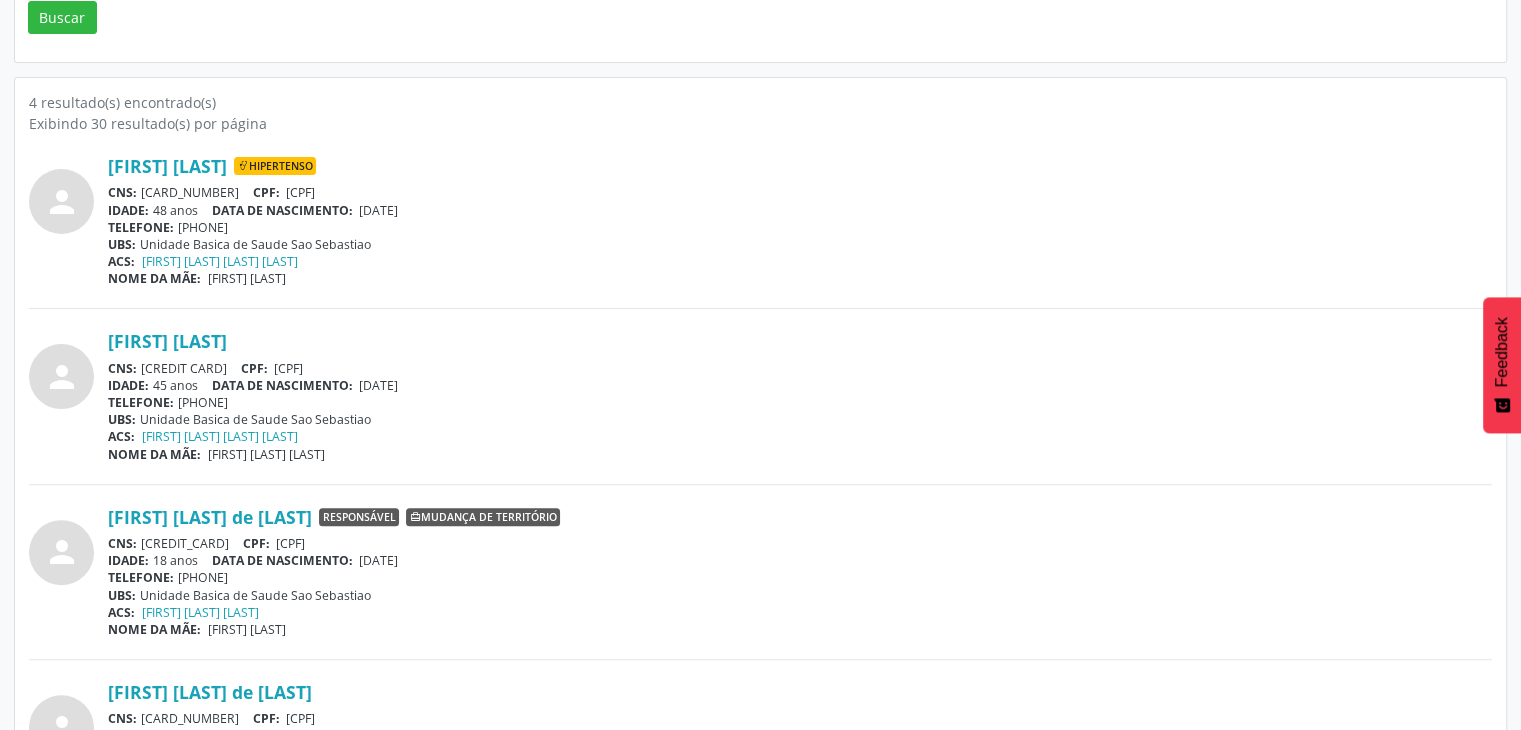 drag, startPoint x: 141, startPoint y: 188, endPoint x: 253, endPoint y: 187, distance: 112.00446 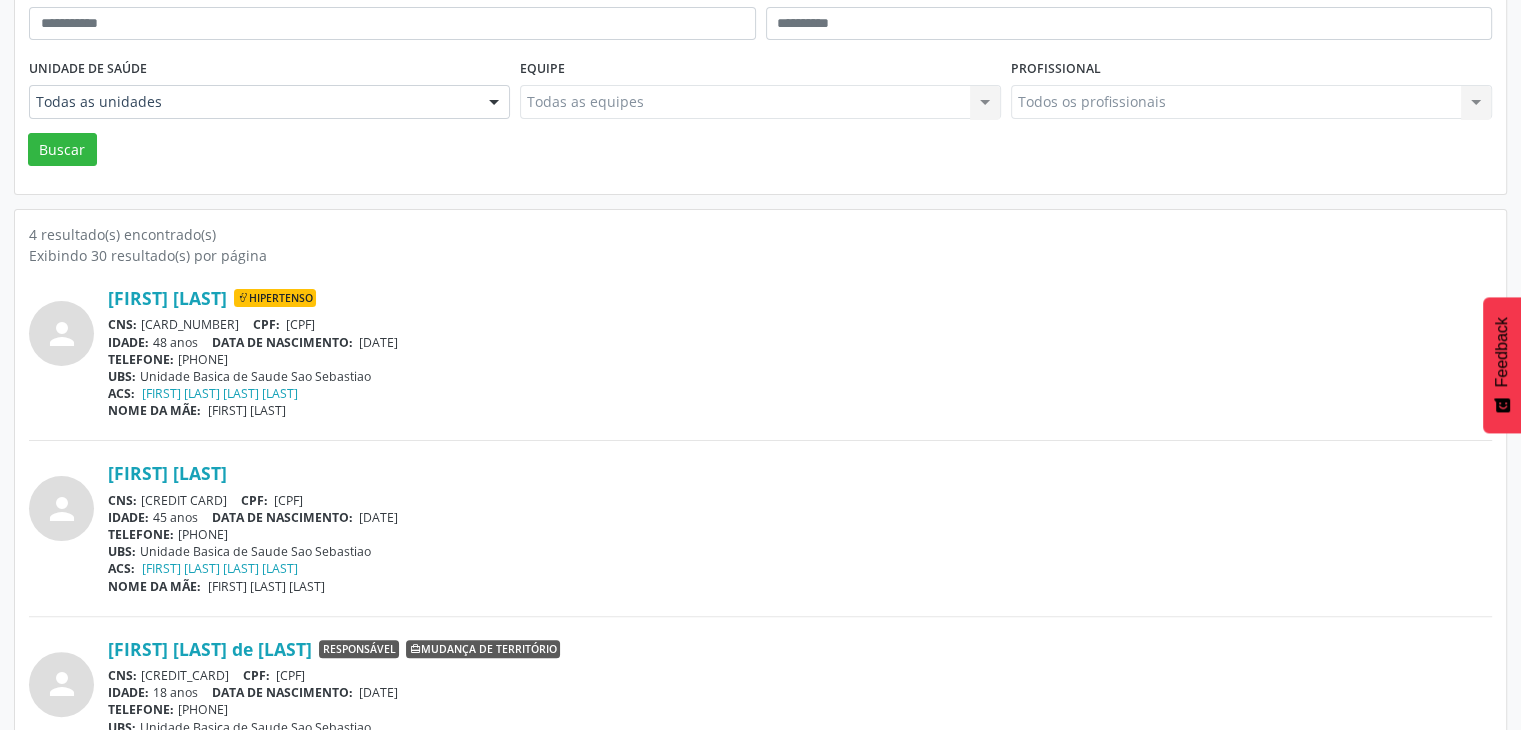scroll, scrollTop: 200, scrollLeft: 0, axis: vertical 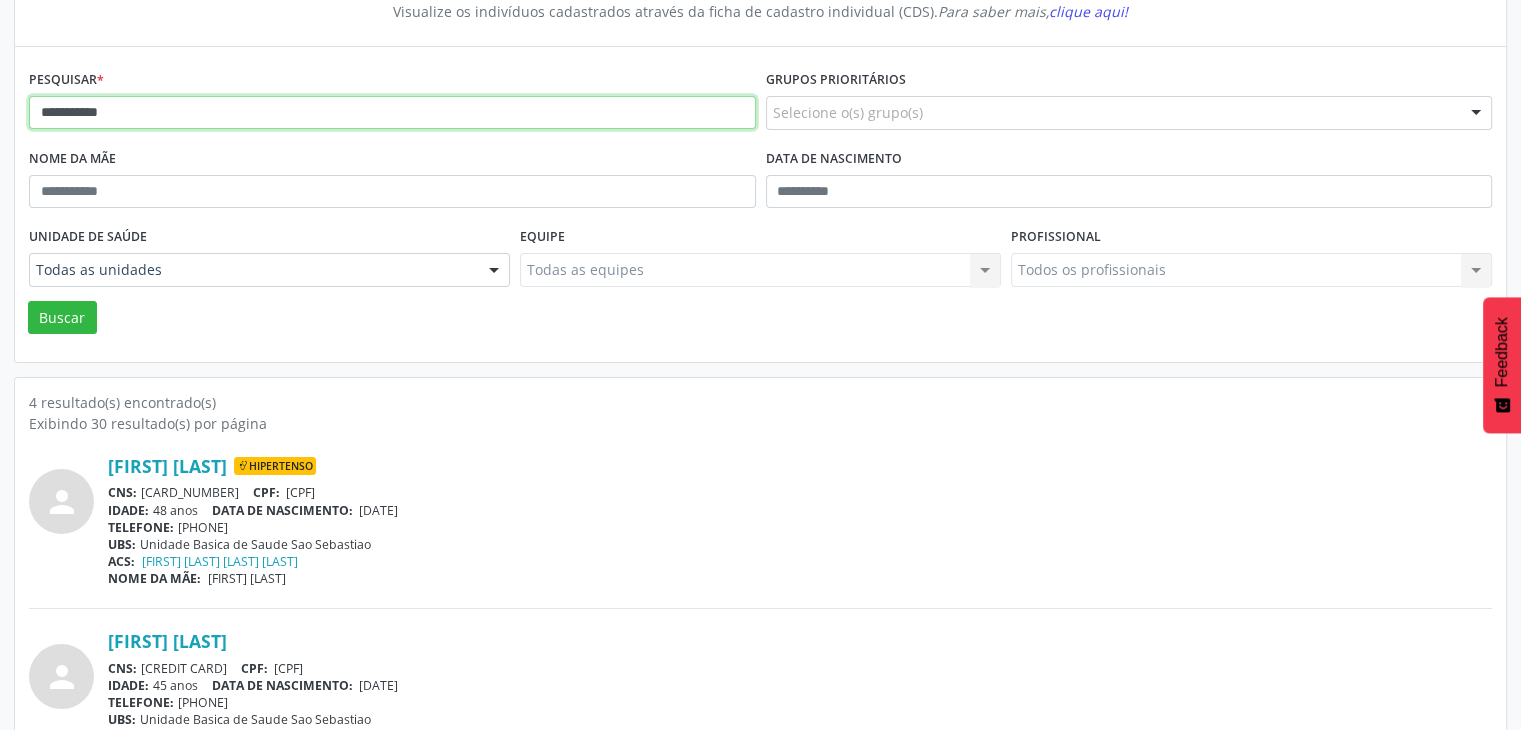 click on "**********" at bounding box center [392, 113] 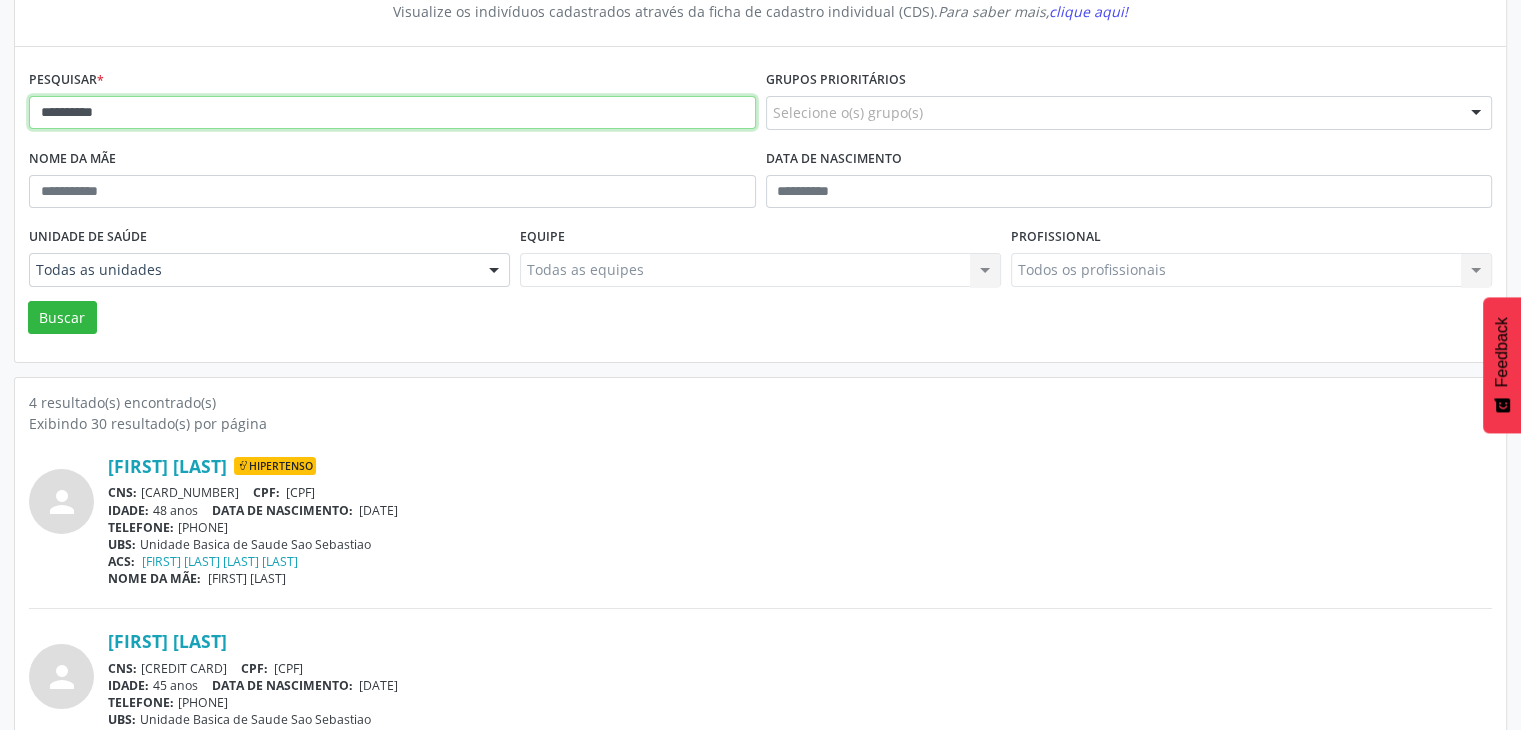 type on "**********" 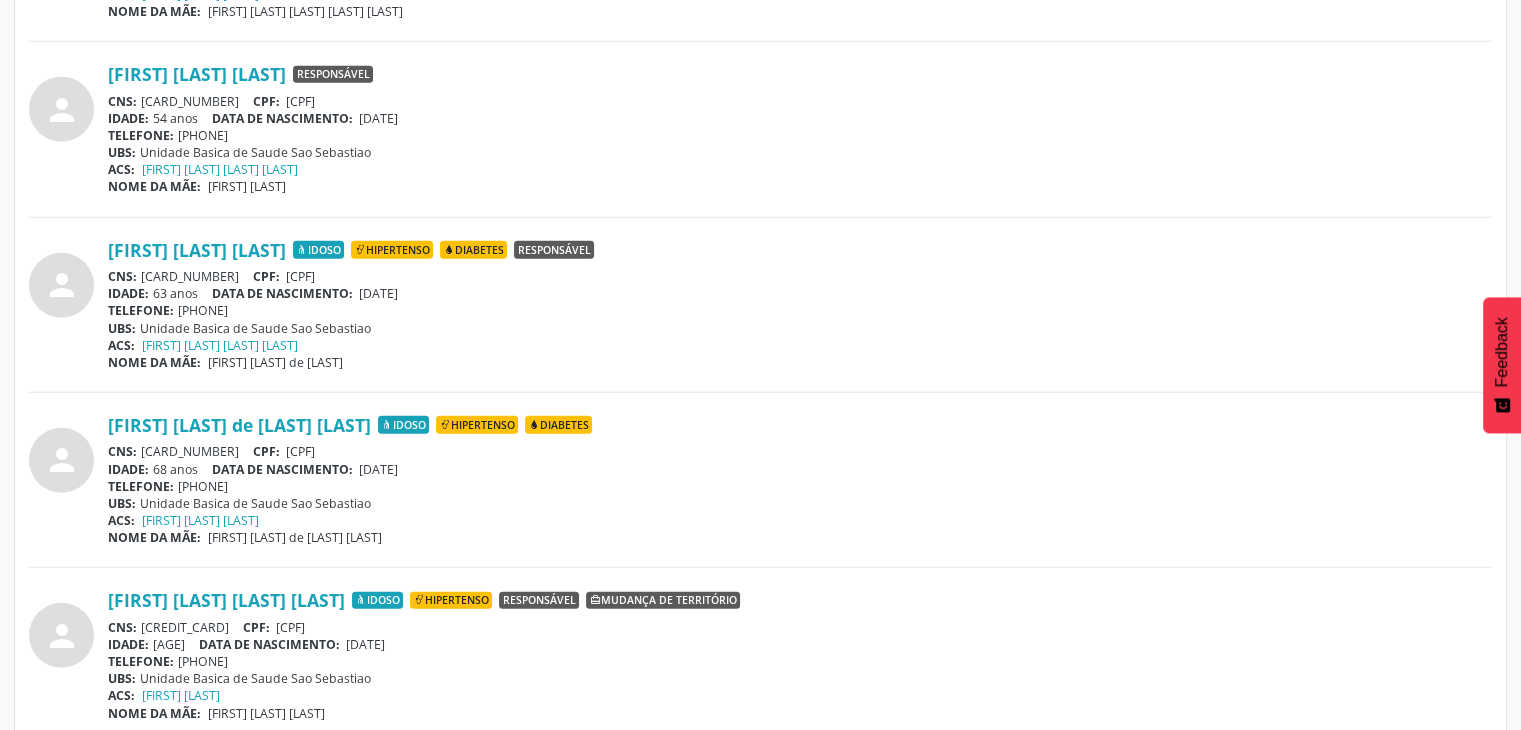 scroll, scrollTop: 4812, scrollLeft: 0, axis: vertical 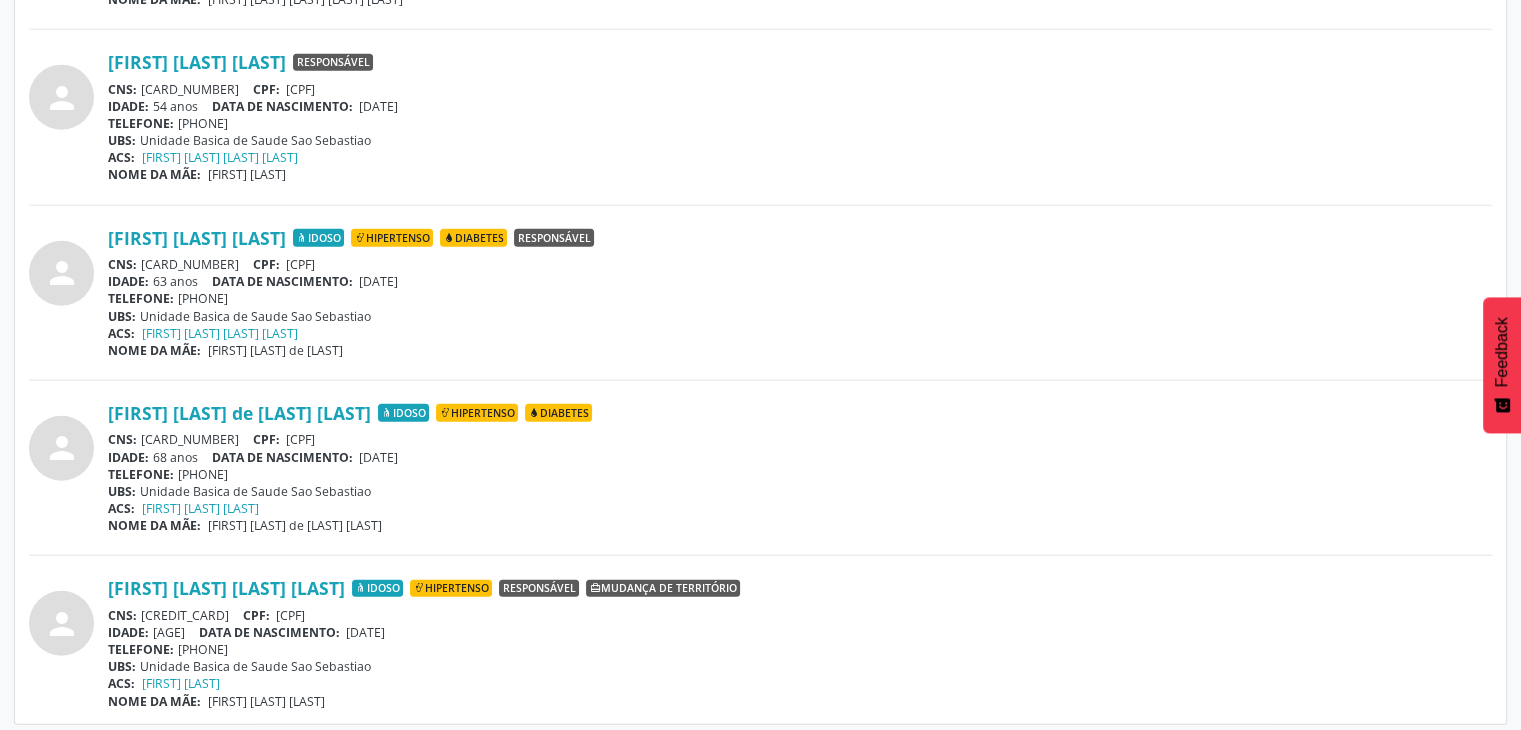 drag, startPoint x: 144, startPoint y: 252, endPoint x: 264, endPoint y: 253, distance: 120.004166 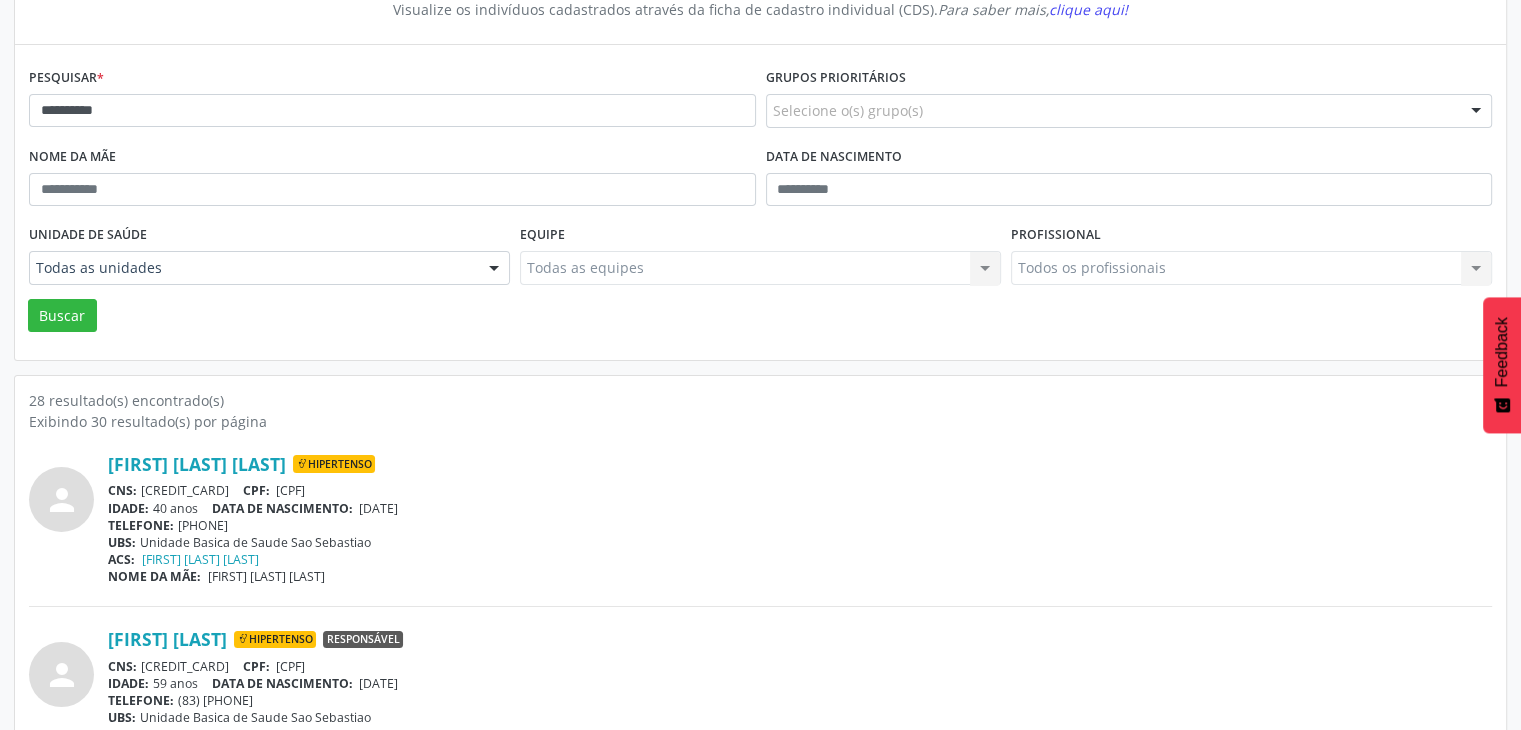 scroll, scrollTop: 0, scrollLeft: 0, axis: both 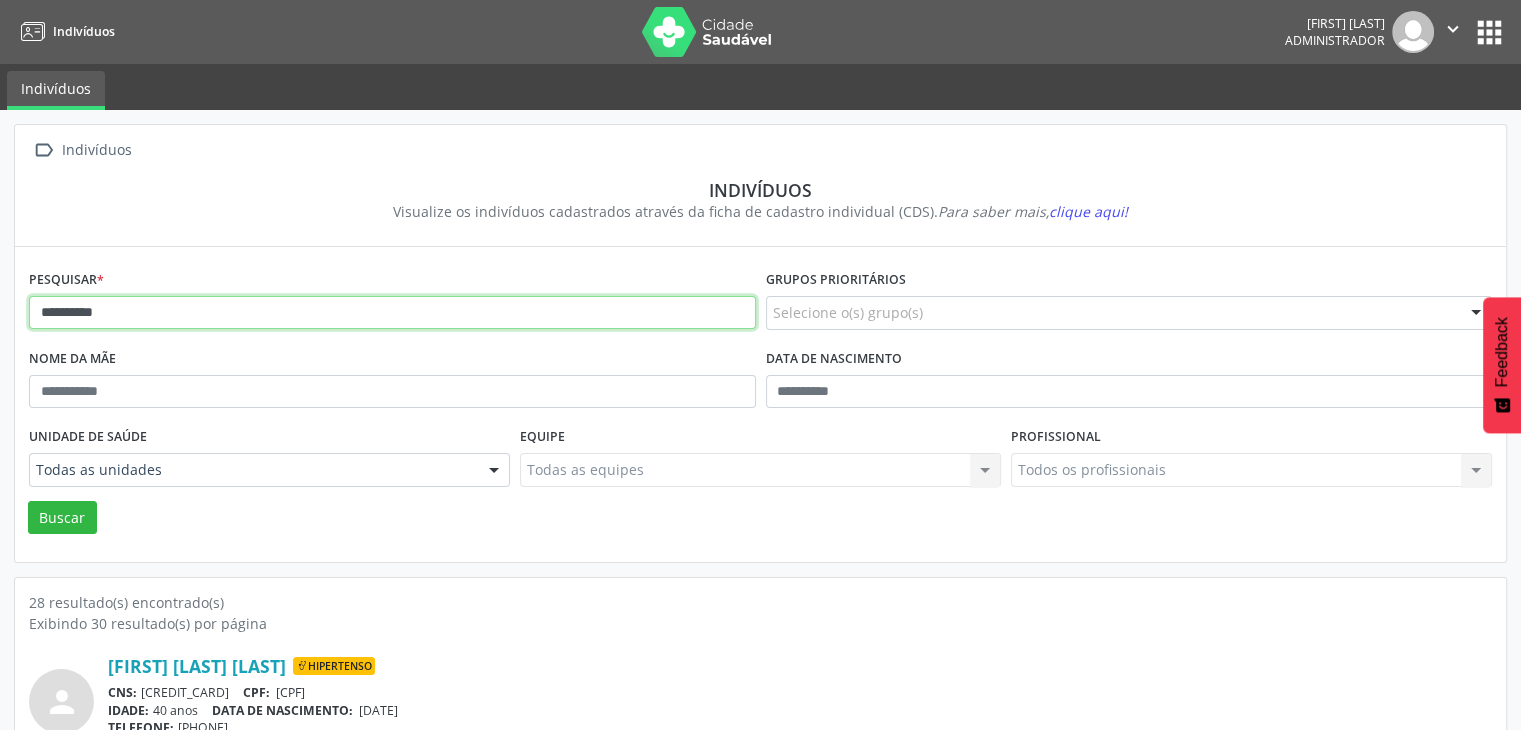 click on "**********" at bounding box center [392, 313] 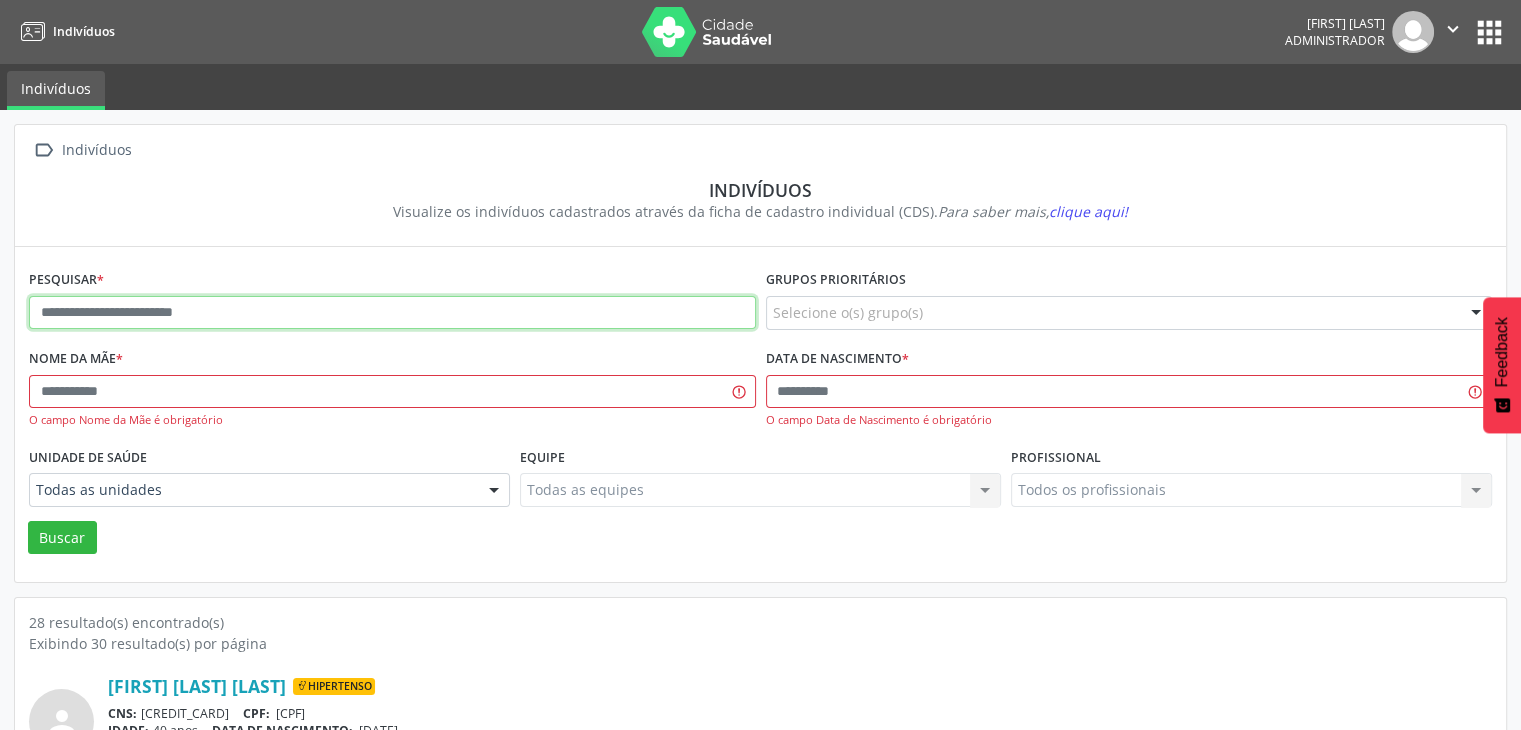 type on "*" 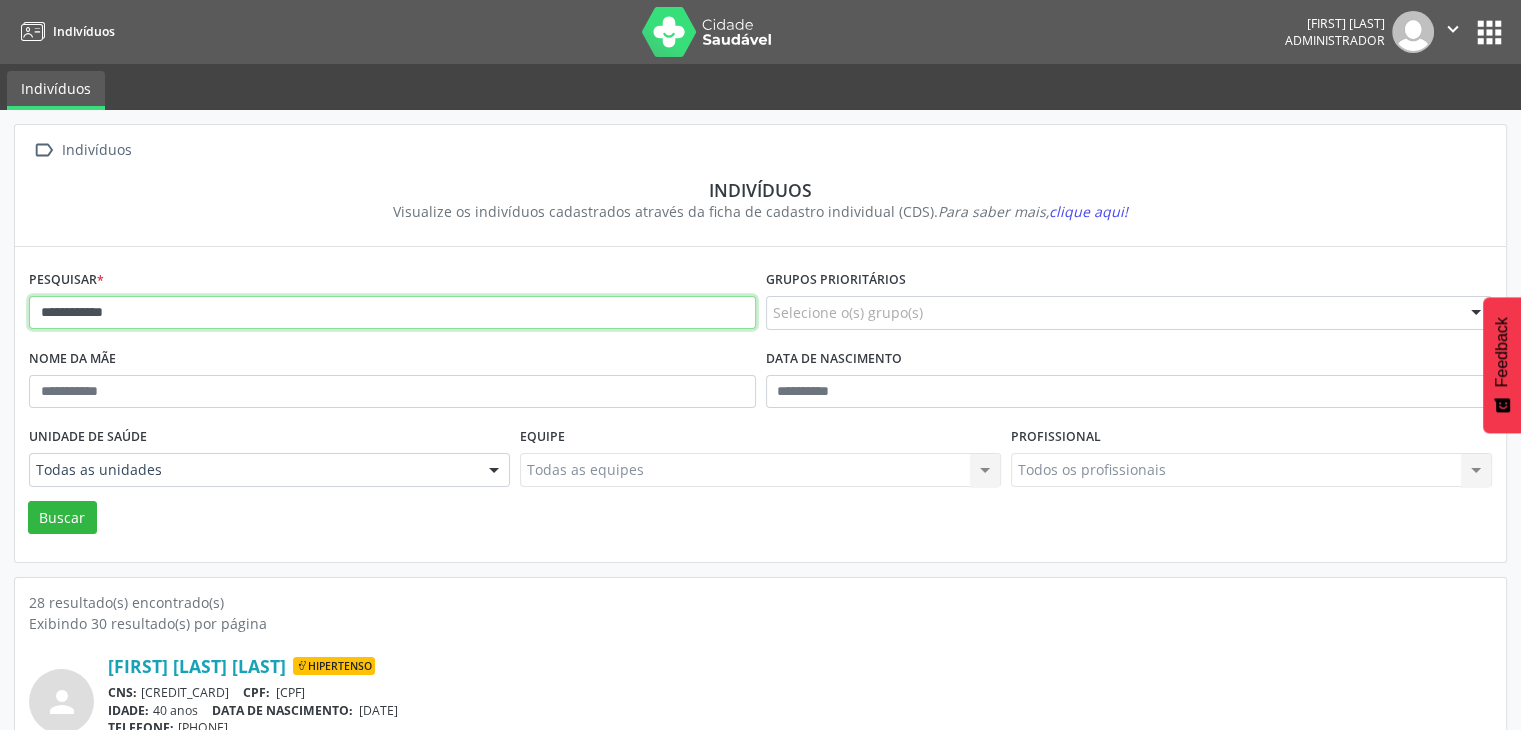 type on "**********" 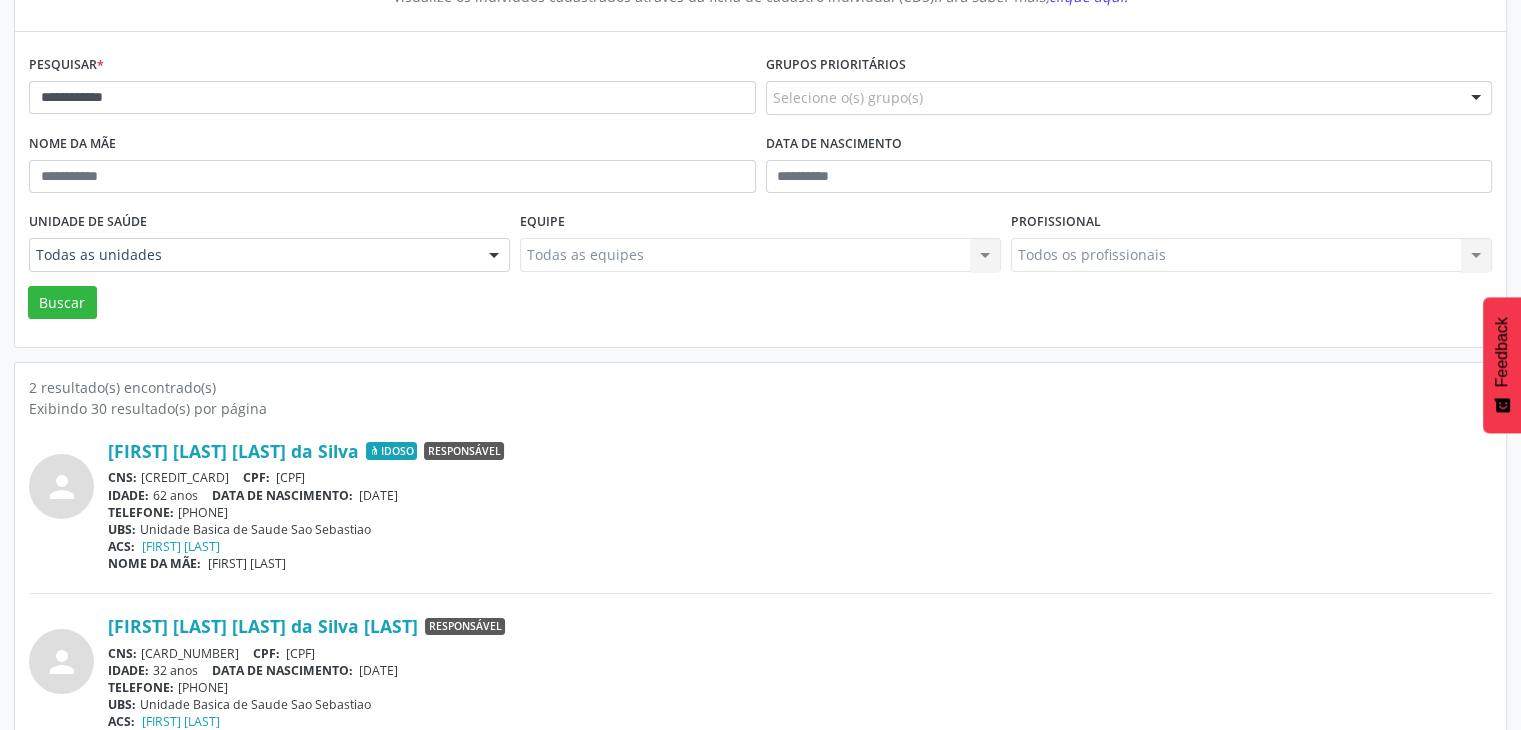 scroll, scrollTop: 260, scrollLeft: 0, axis: vertical 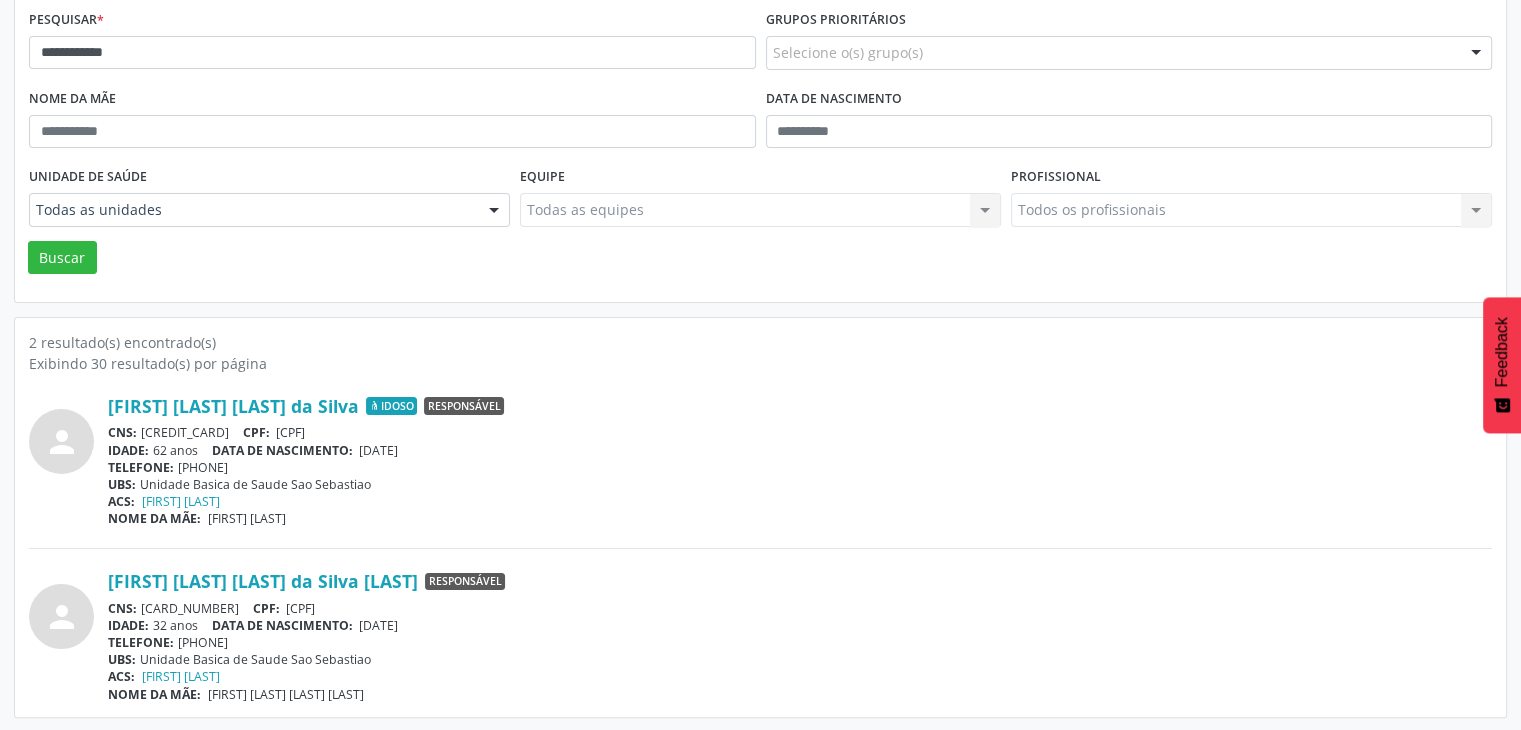 click on "**********" at bounding box center [392, 44] 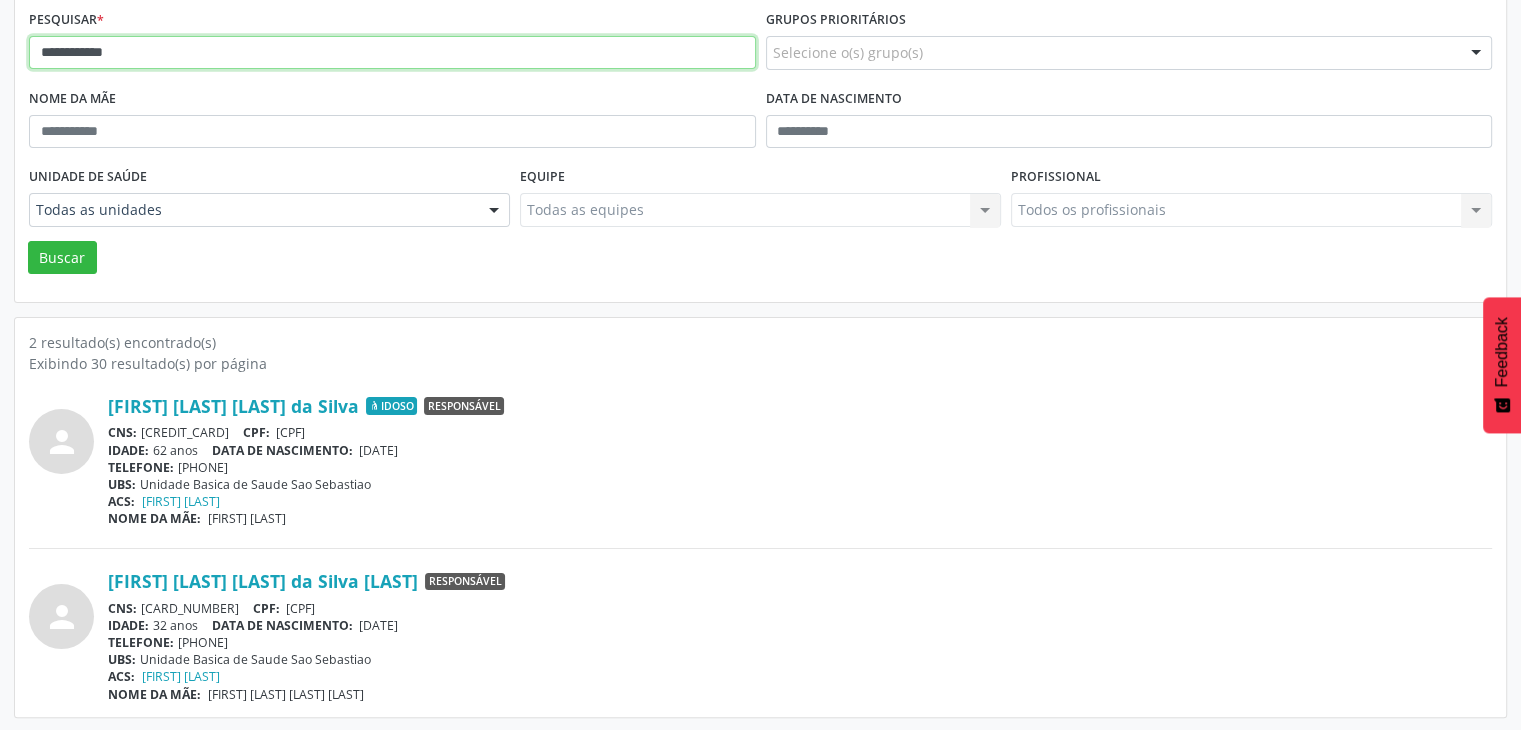 click on "**********" at bounding box center (392, 53) 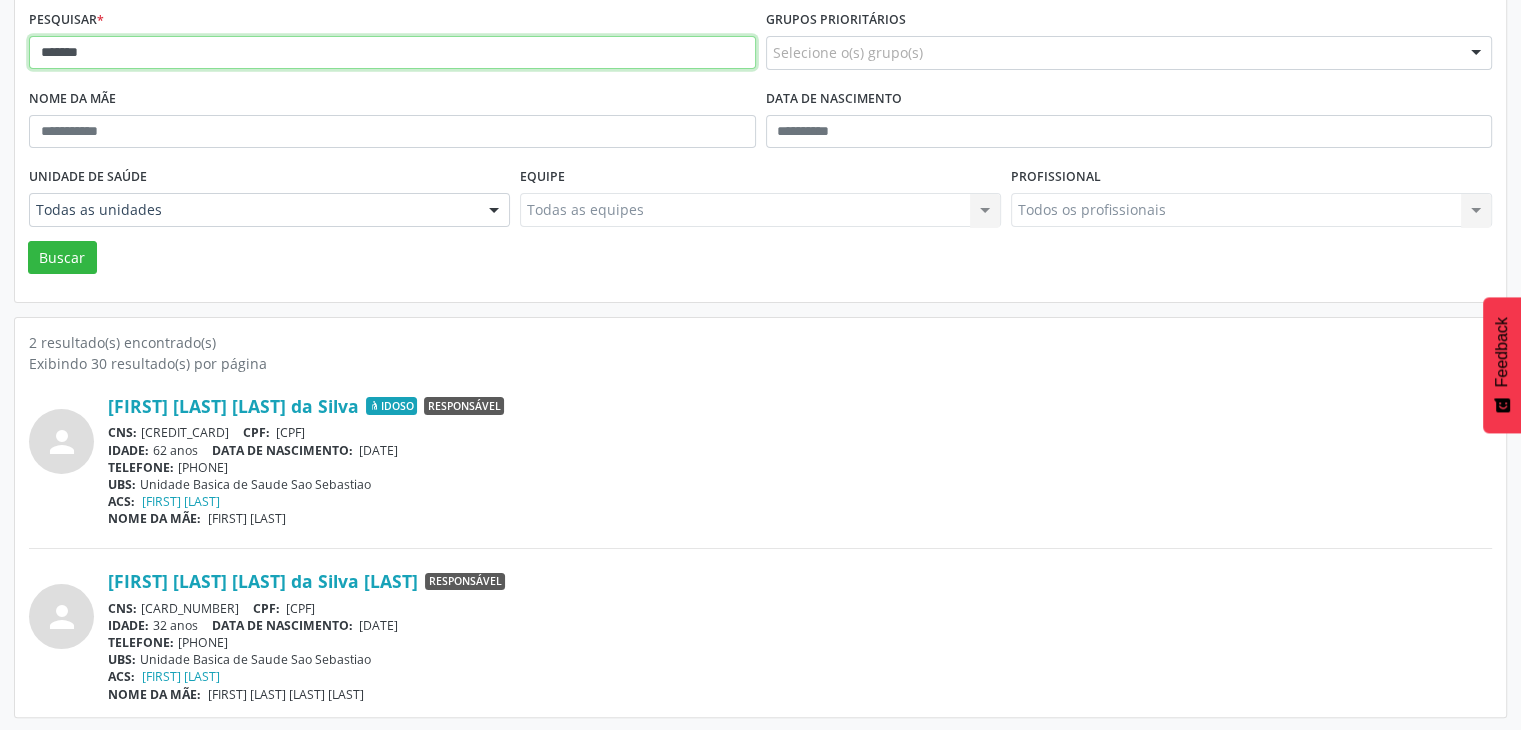 type on "*******" 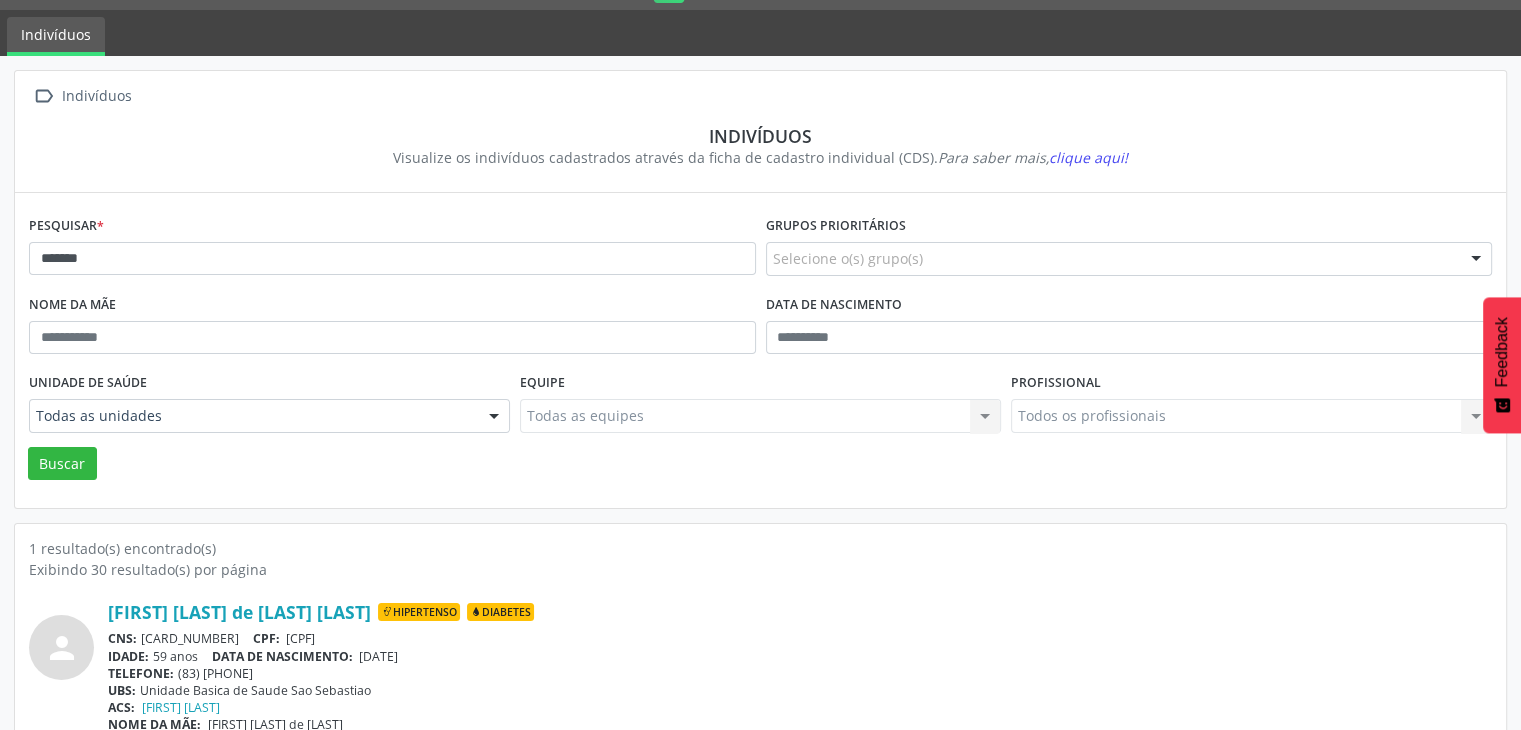 scroll, scrollTop: 84, scrollLeft: 0, axis: vertical 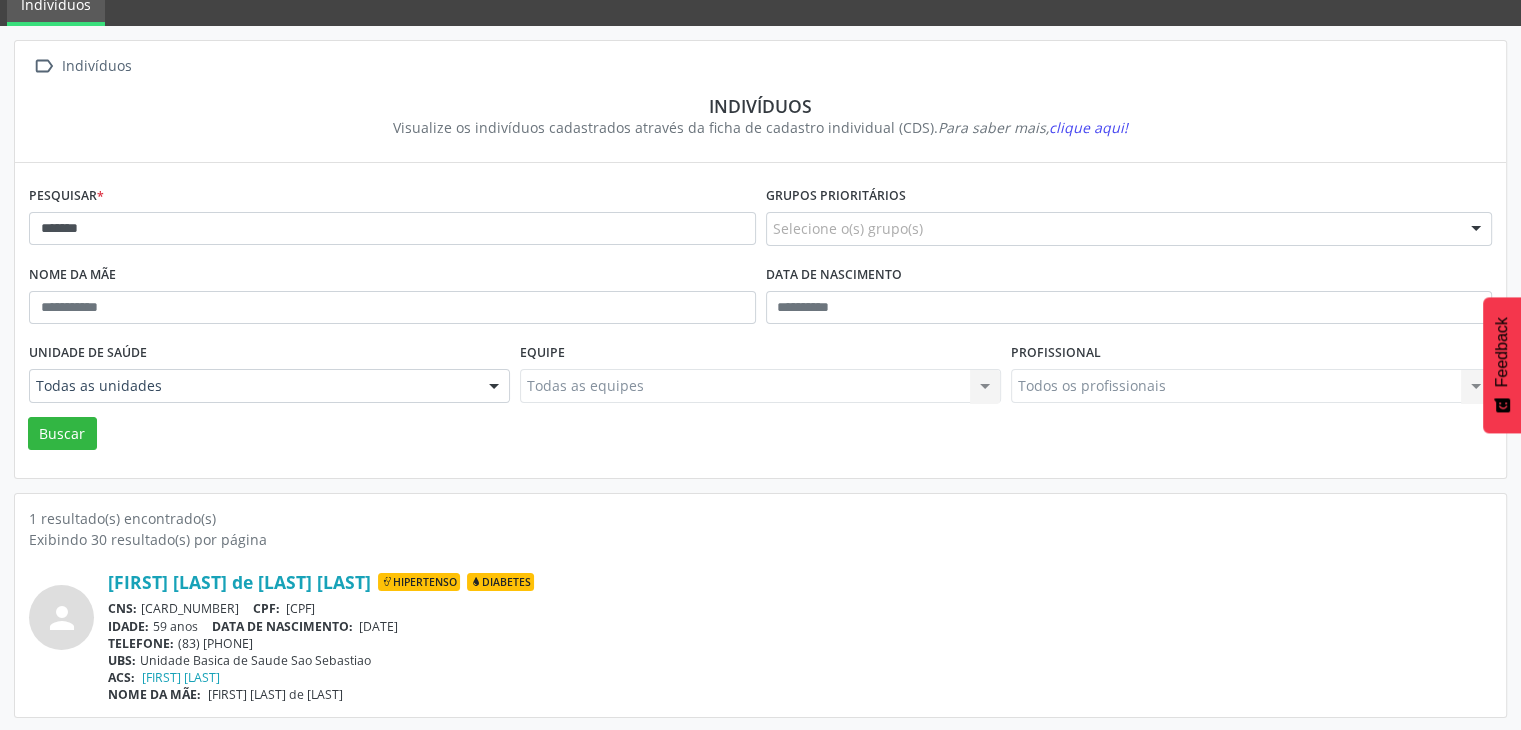 drag, startPoint x: 139, startPoint y: 603, endPoint x: 256, endPoint y: 601, distance: 117.01709 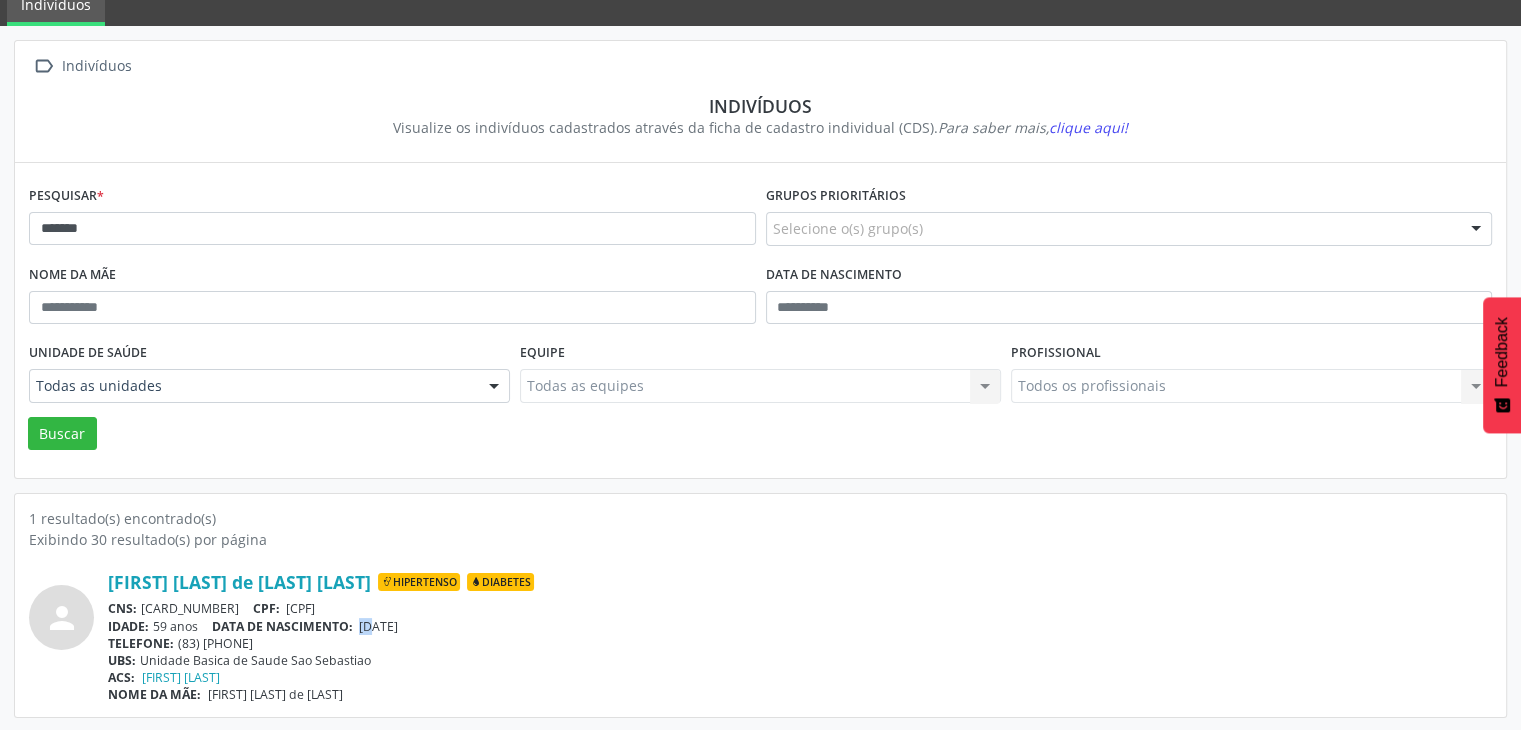 drag, startPoint x: 368, startPoint y: 621, endPoint x: 413, endPoint y: 629, distance: 45.705578 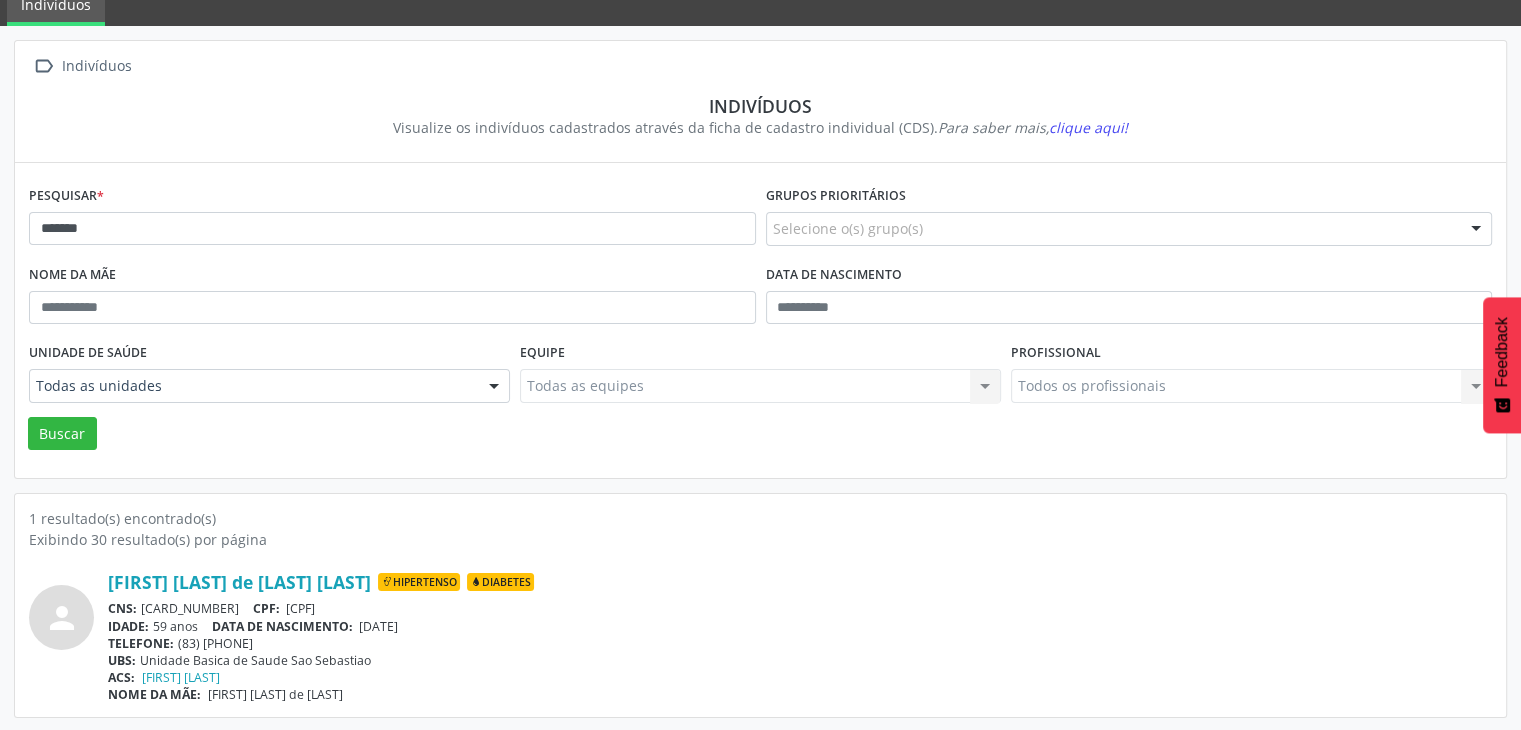 drag, startPoint x: 368, startPoint y: 624, endPoint x: 411, endPoint y: 621, distance: 43.104523 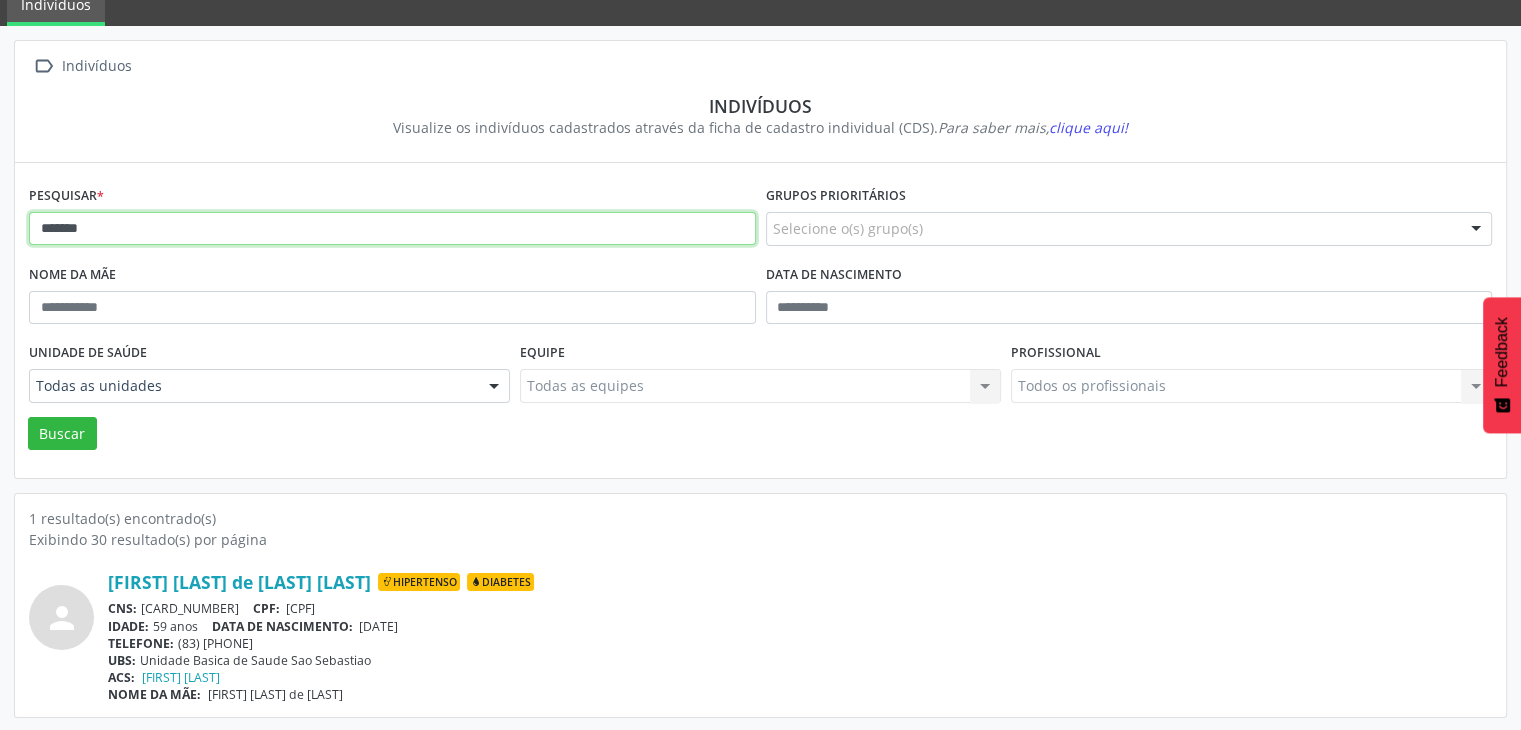 click on "*******" at bounding box center [392, 229] 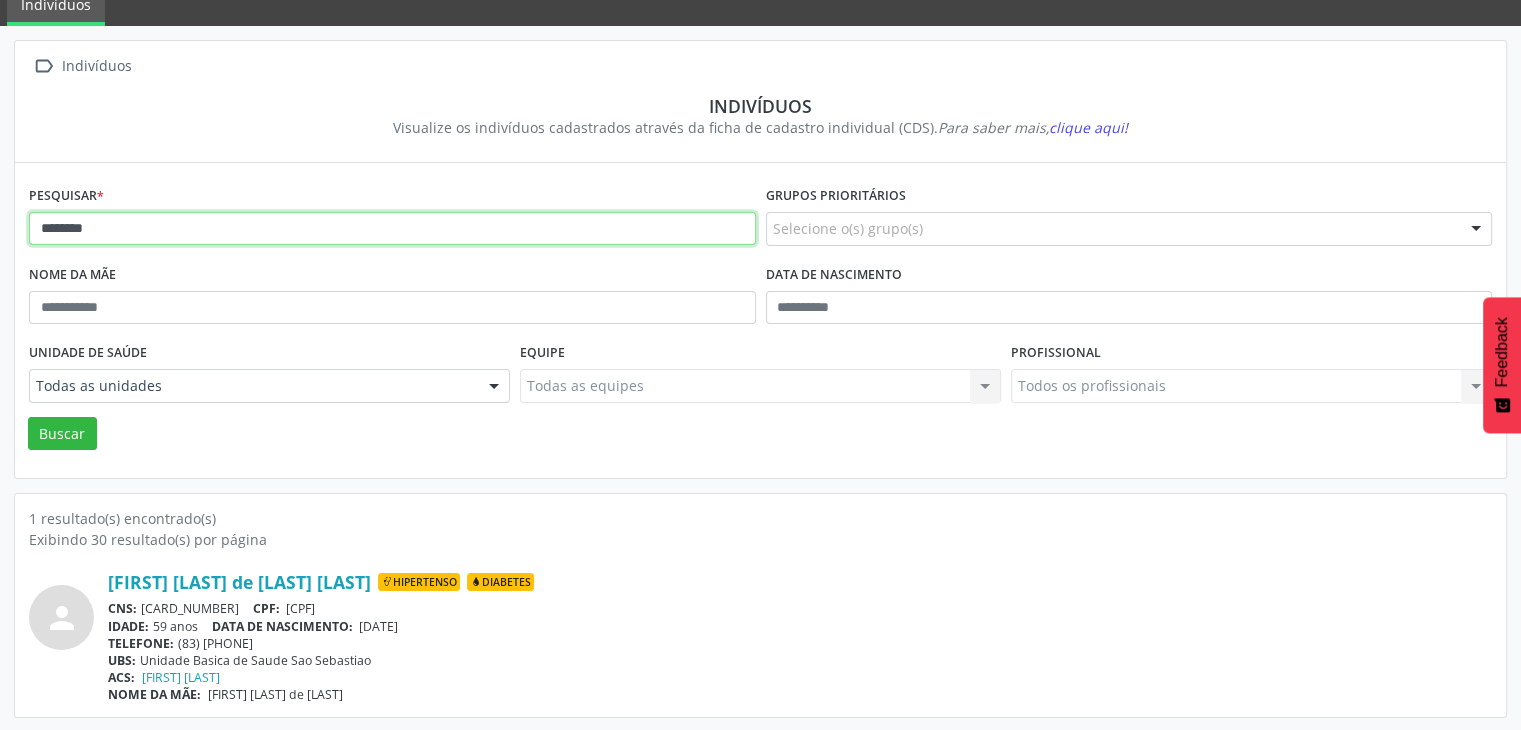 click on "Buscar" at bounding box center [62, 434] 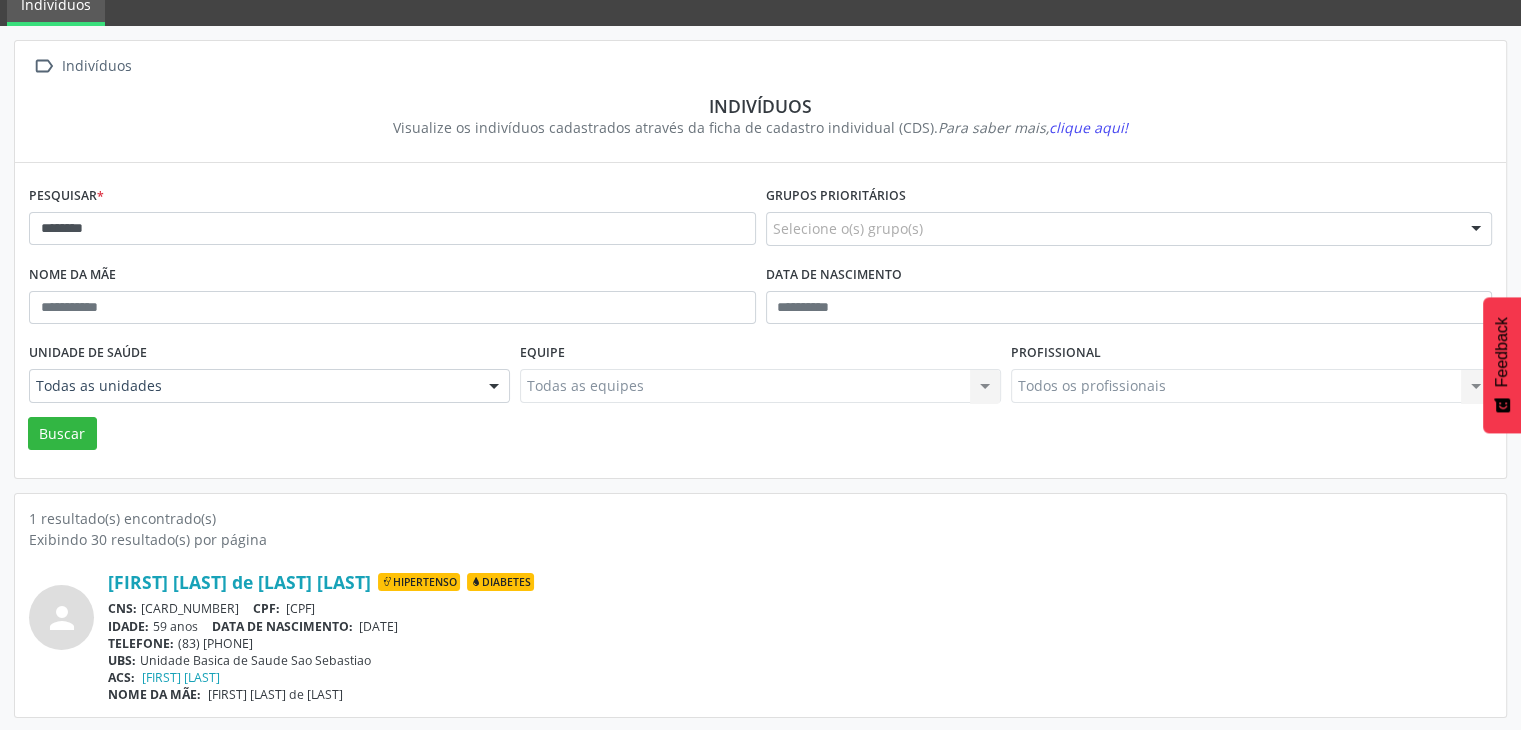 scroll, scrollTop: 0, scrollLeft: 0, axis: both 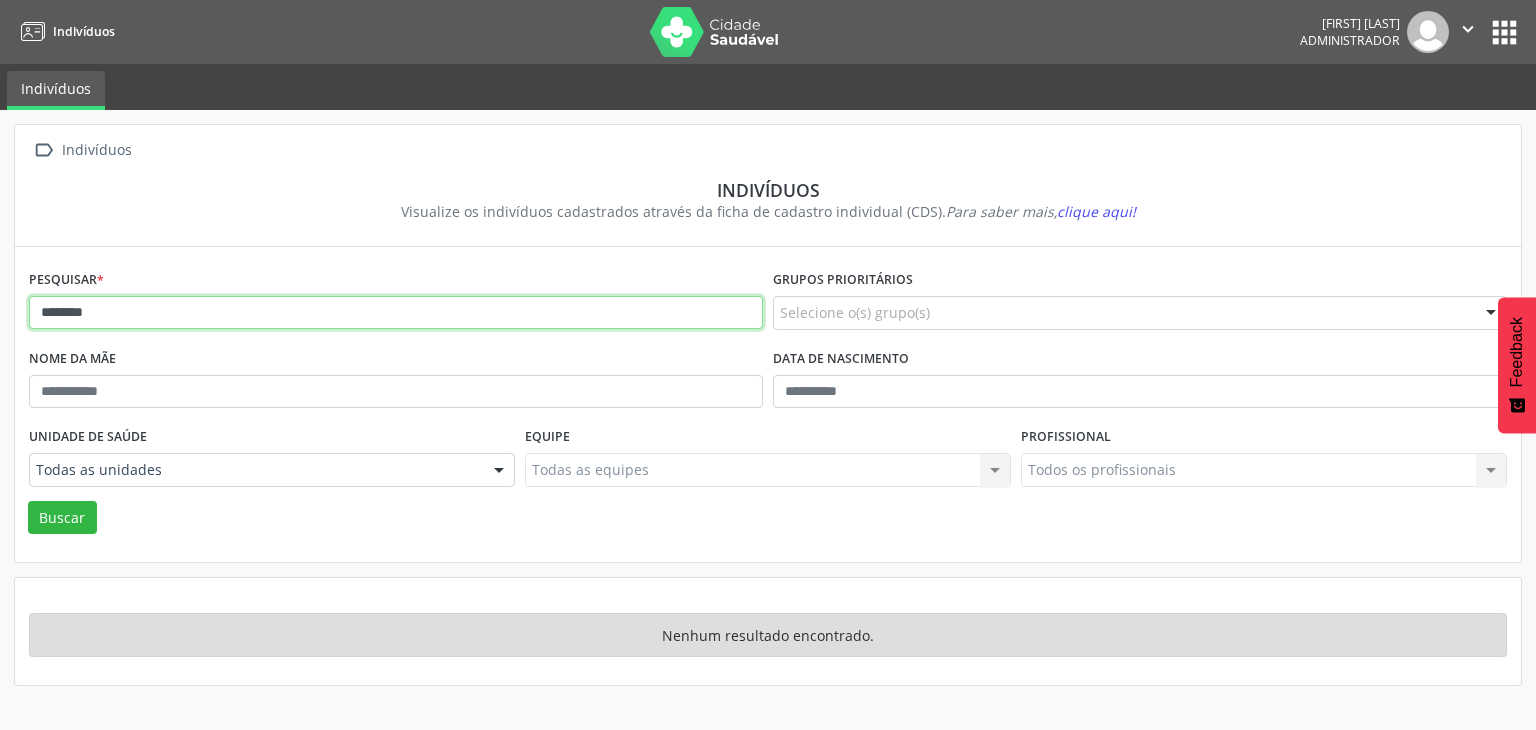 click on "********" at bounding box center [396, 313] 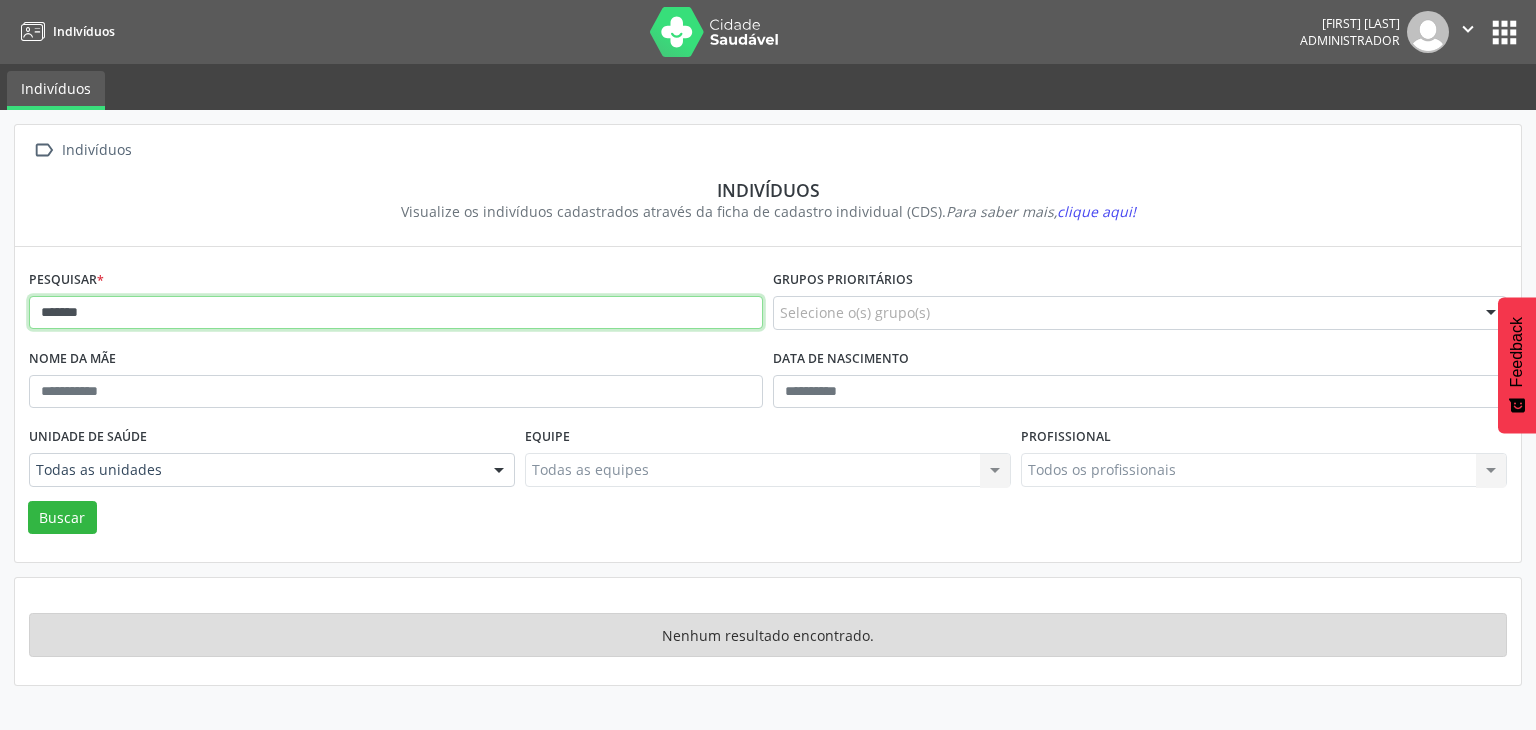 type on "******" 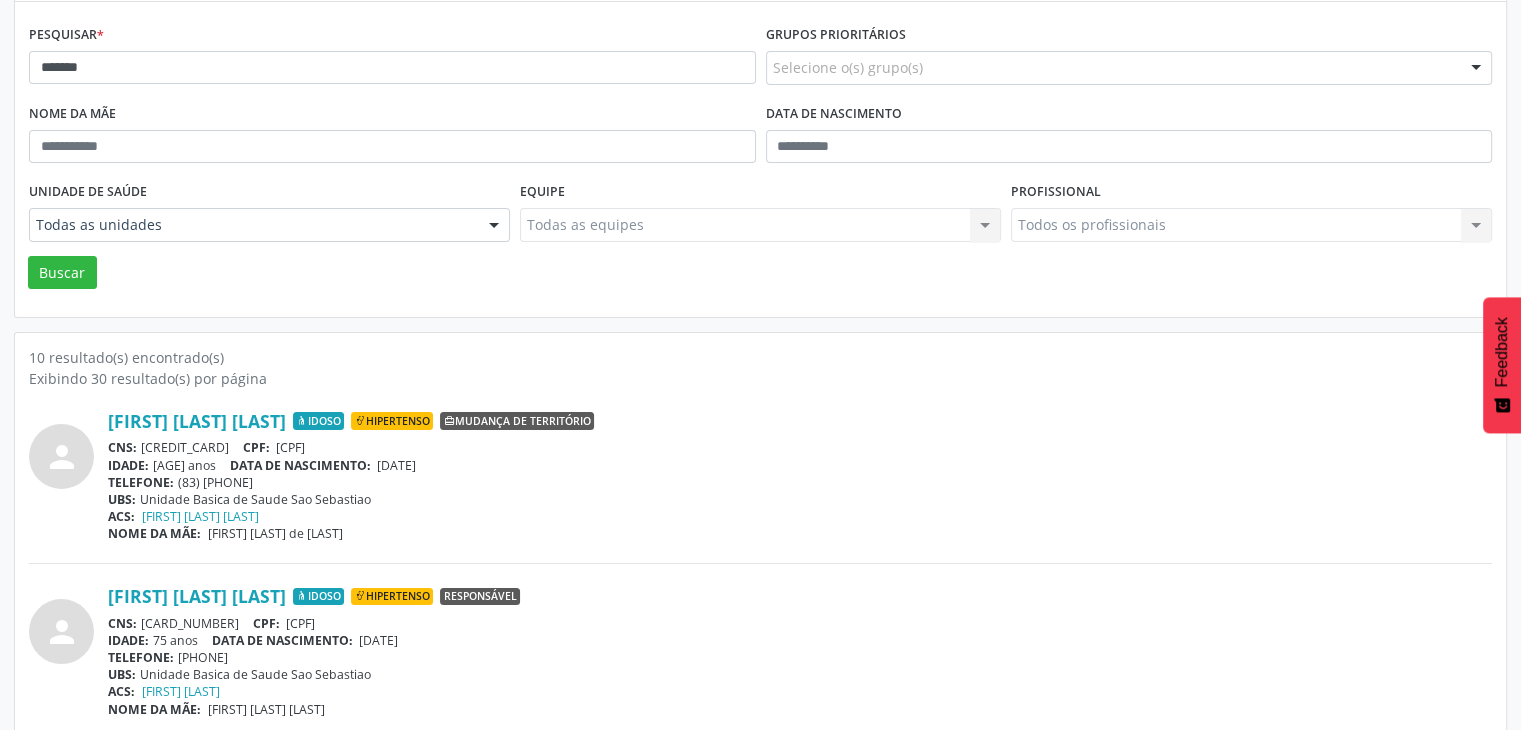 scroll, scrollTop: 0, scrollLeft: 0, axis: both 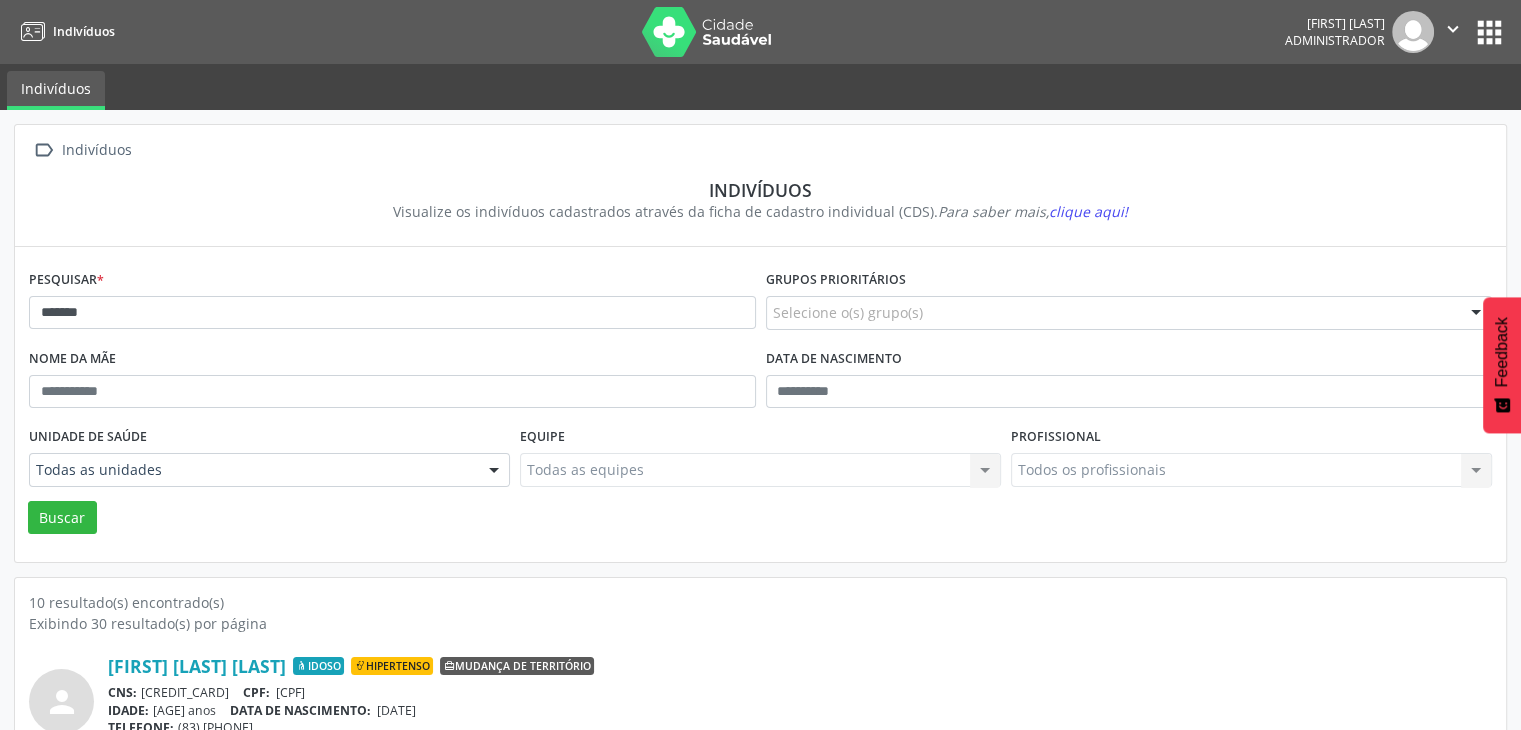 click on "Pesquisar
*
******" at bounding box center [392, 304] 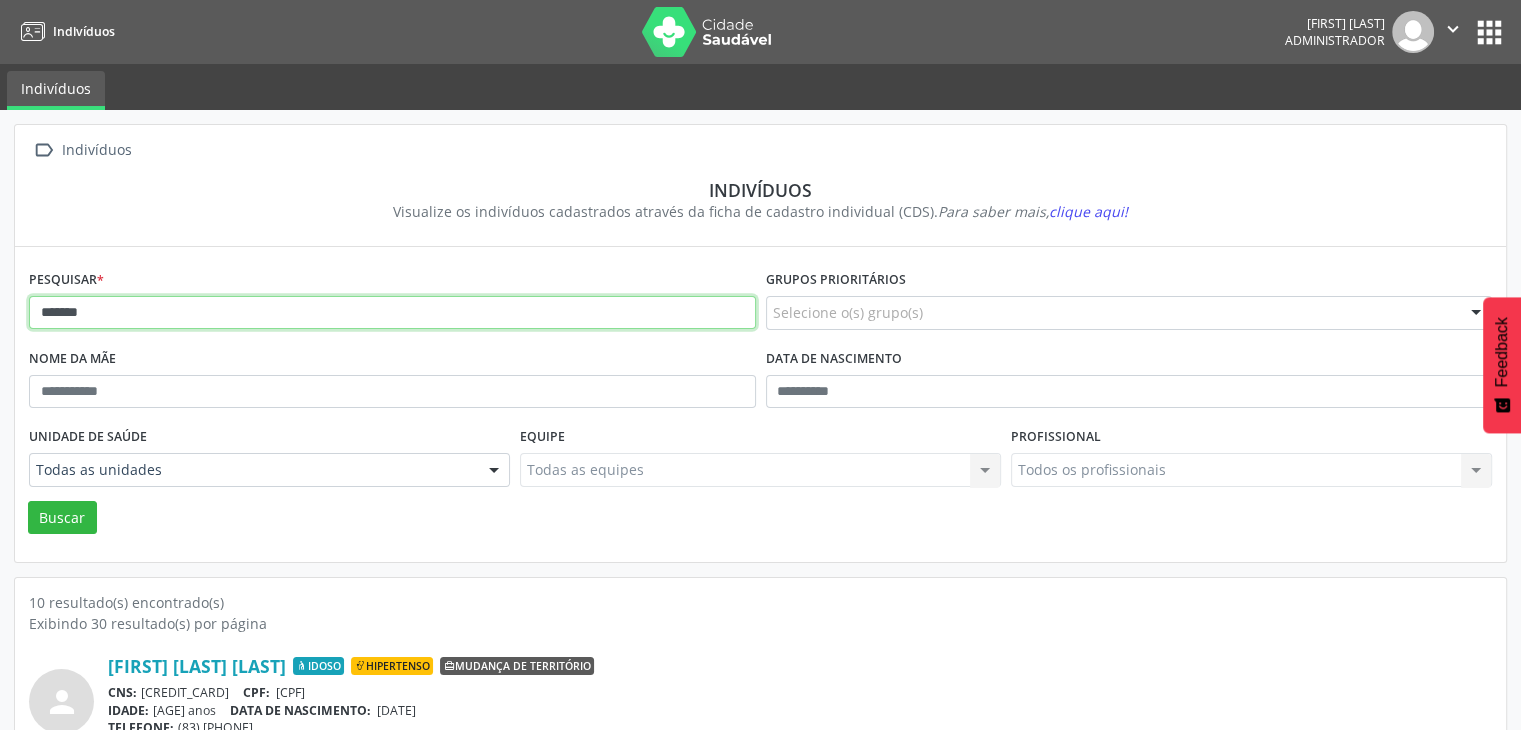 click on "******" at bounding box center [392, 313] 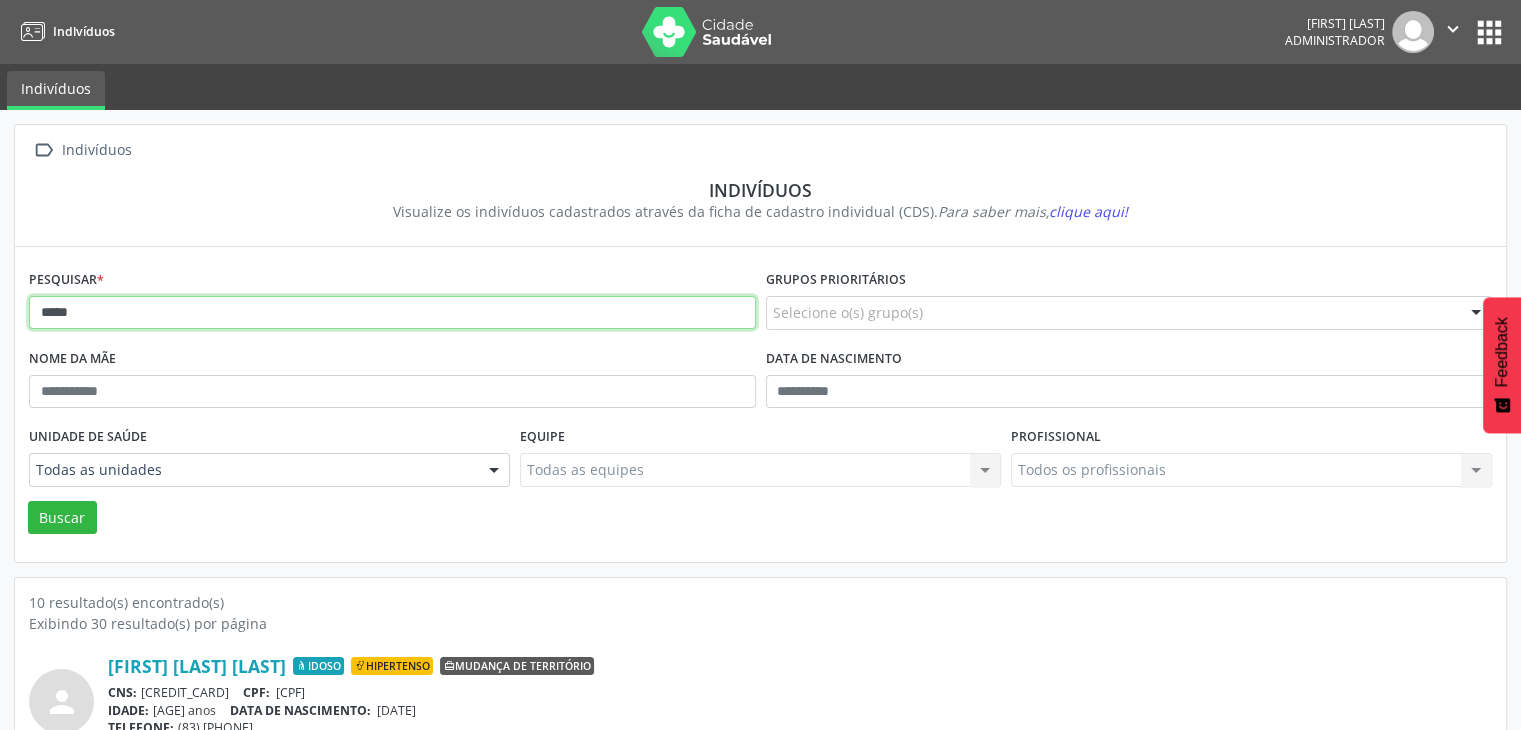 type on "*****" 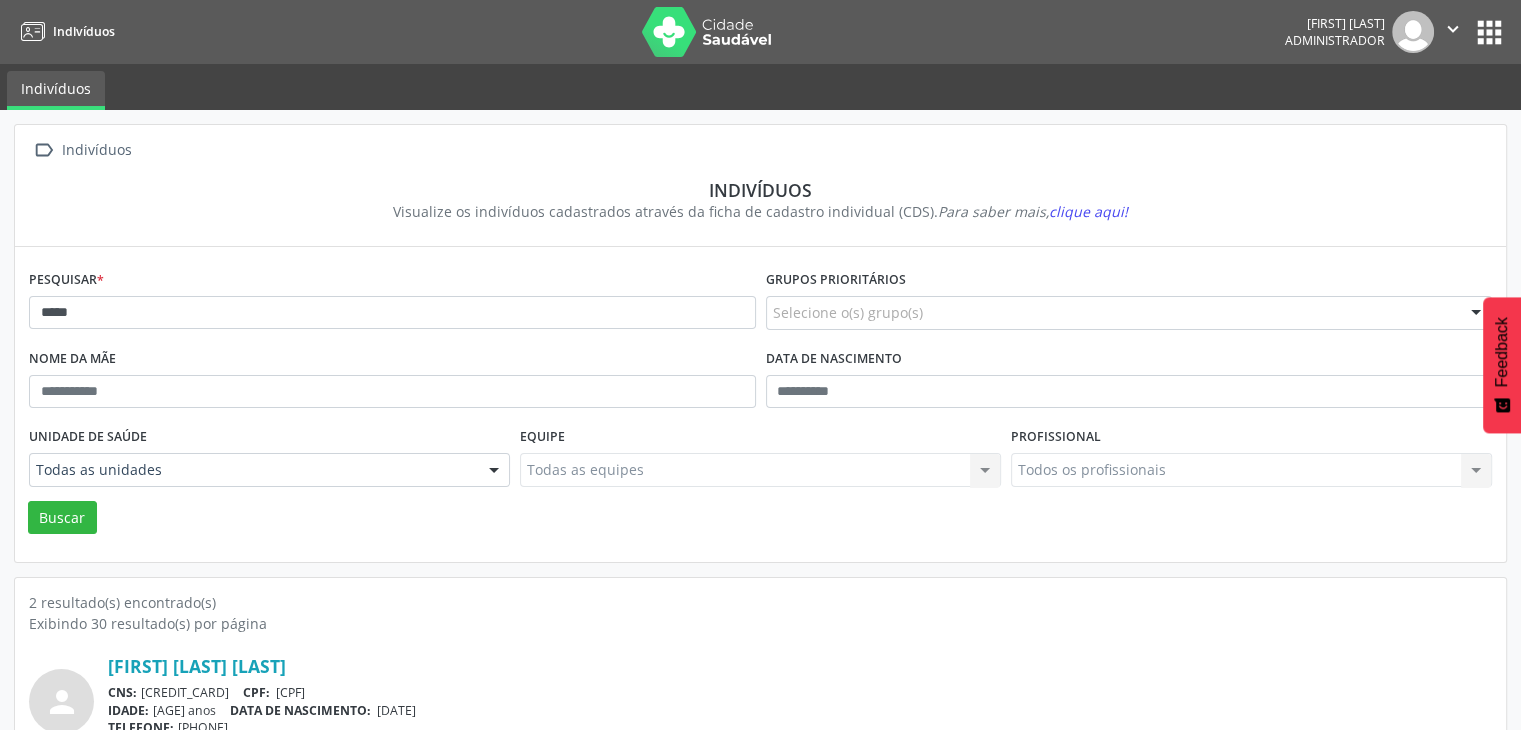 scroll, scrollTop: 260, scrollLeft: 0, axis: vertical 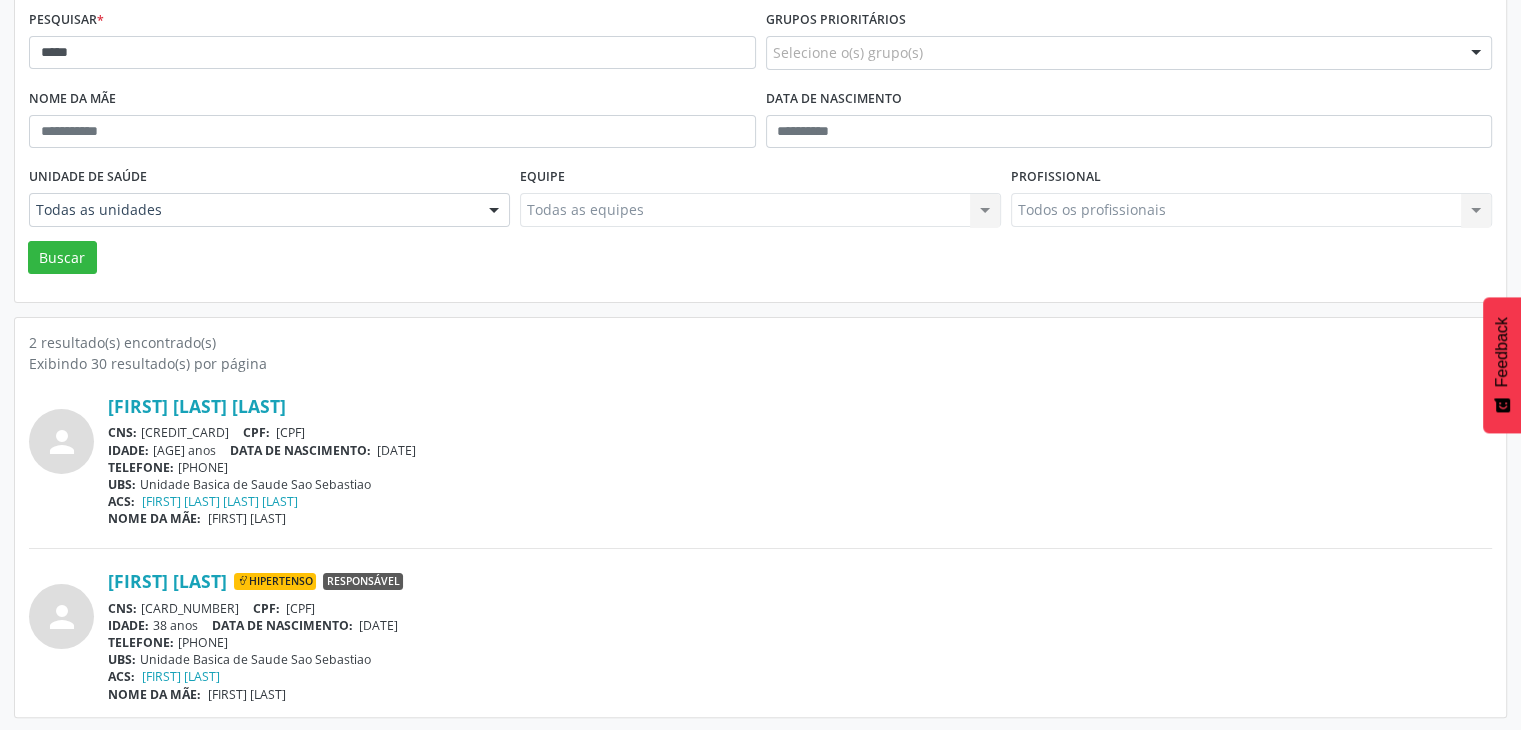 drag, startPoint x: 143, startPoint y: 605, endPoint x: 256, endPoint y: 593, distance: 113.63538 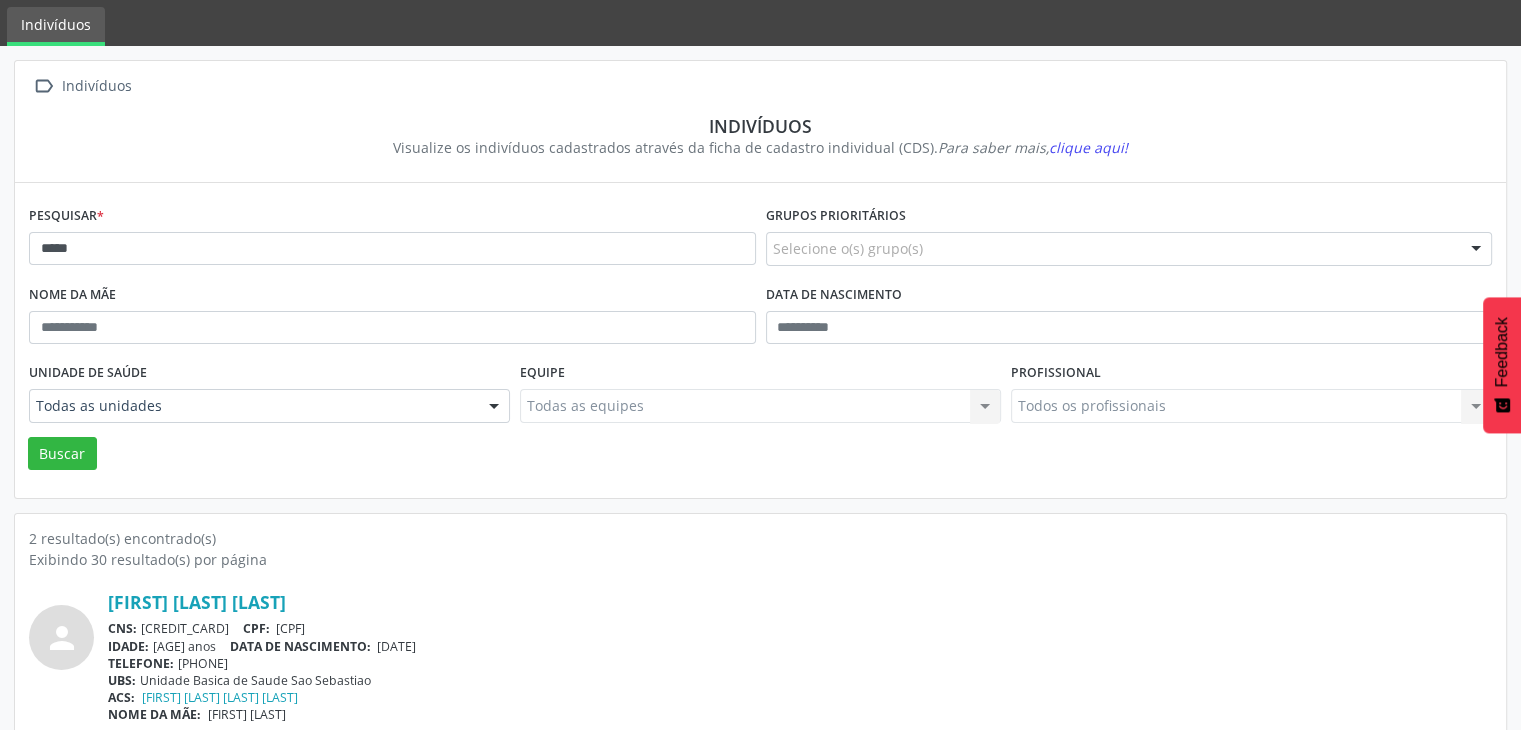 scroll, scrollTop: 60, scrollLeft: 0, axis: vertical 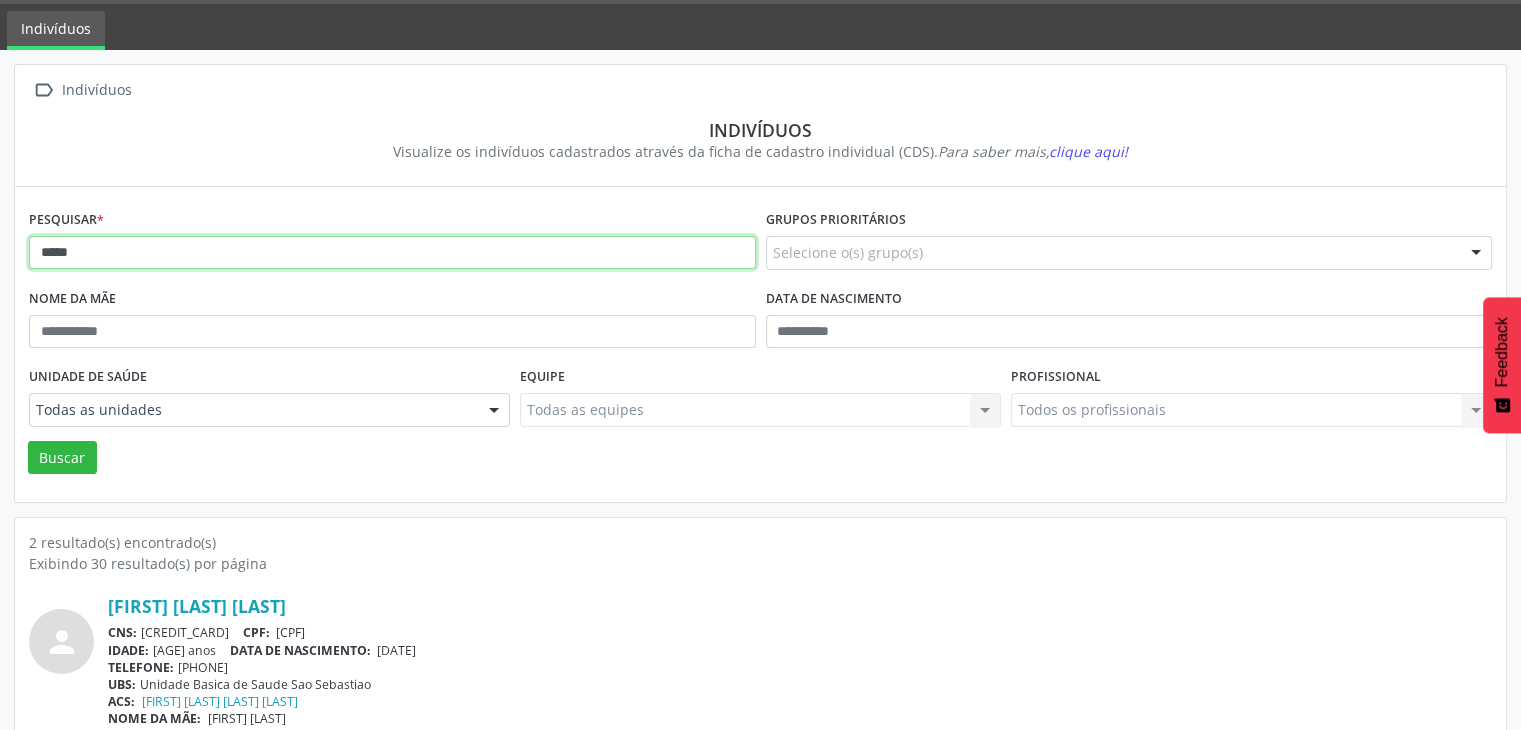 click on "*****" at bounding box center [392, 253] 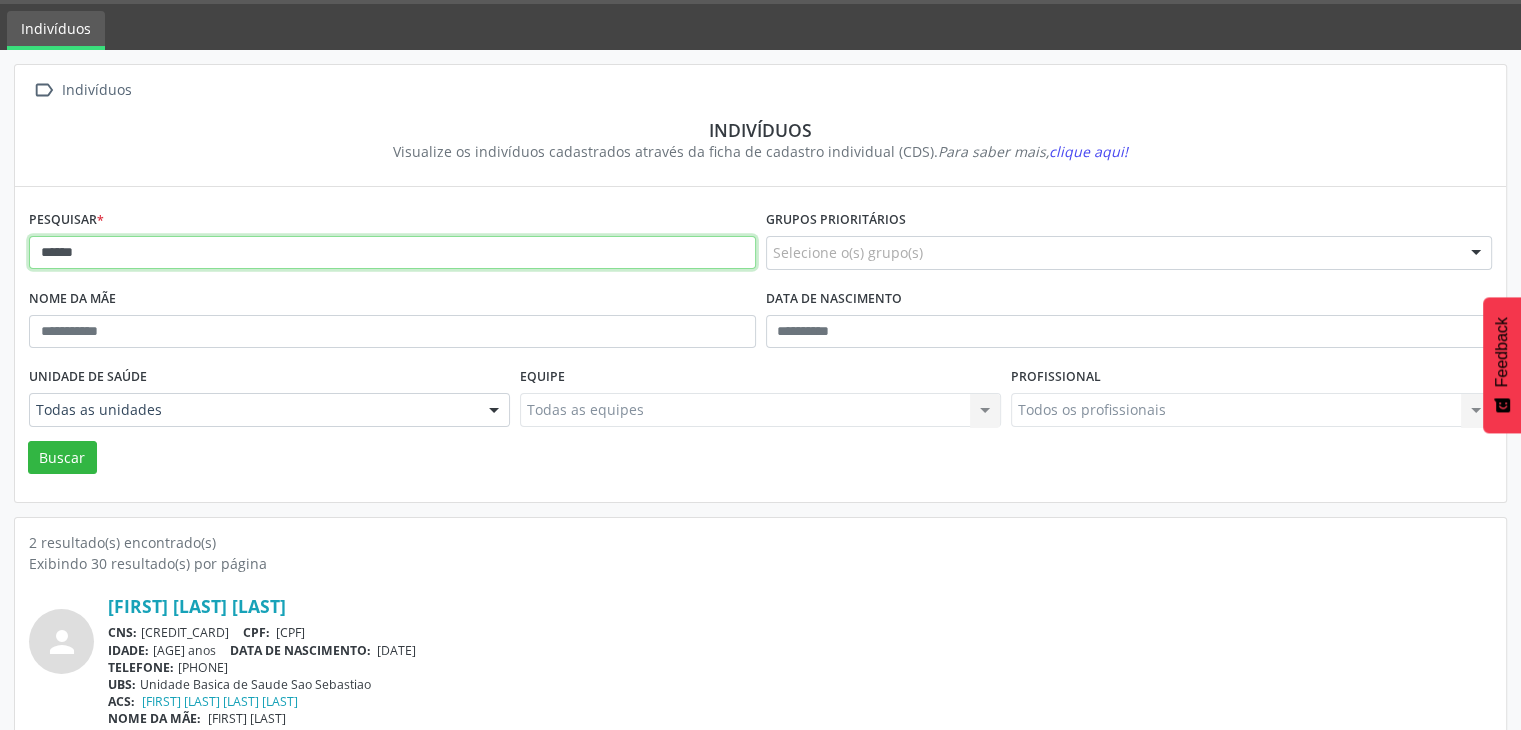 click on "Buscar" at bounding box center [62, 458] 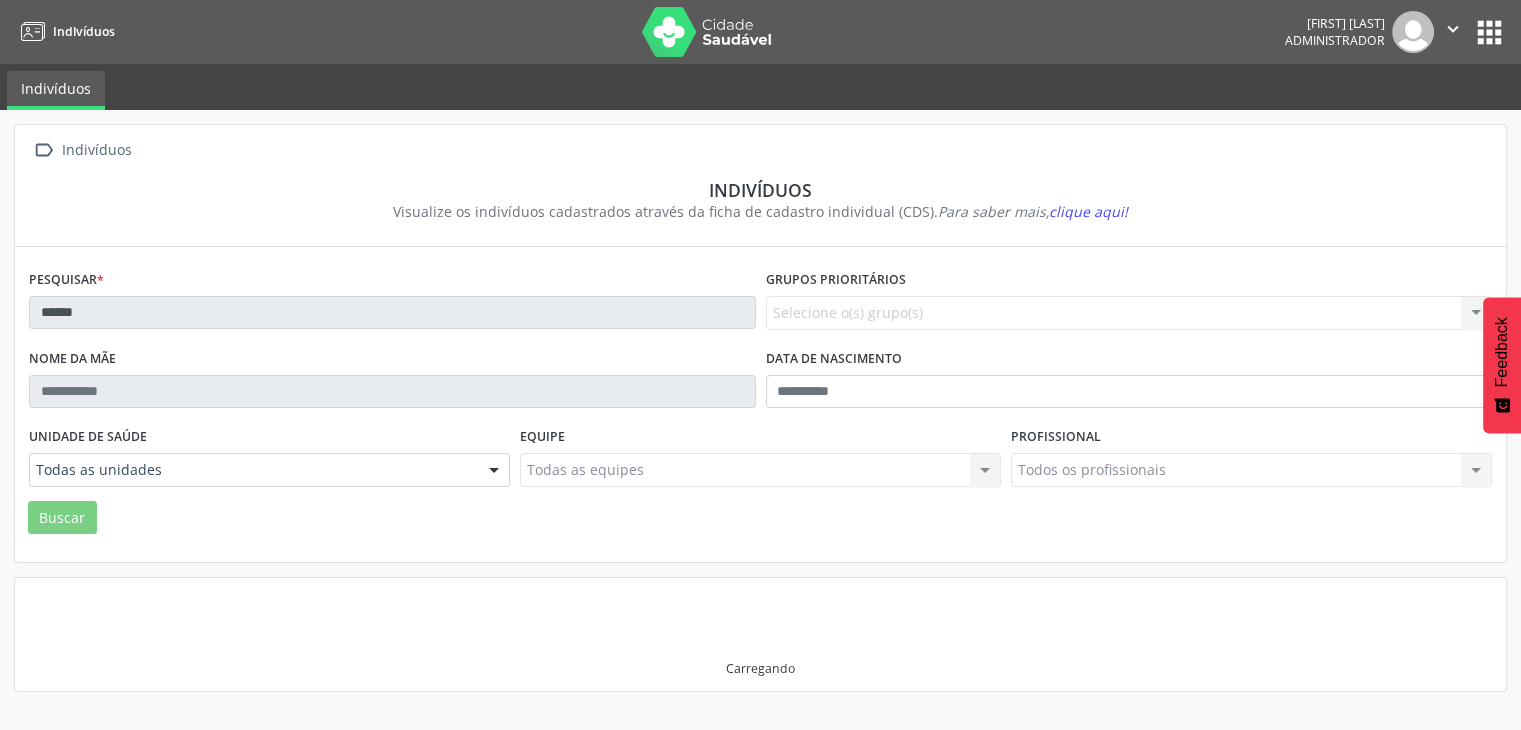 scroll, scrollTop: 0, scrollLeft: 0, axis: both 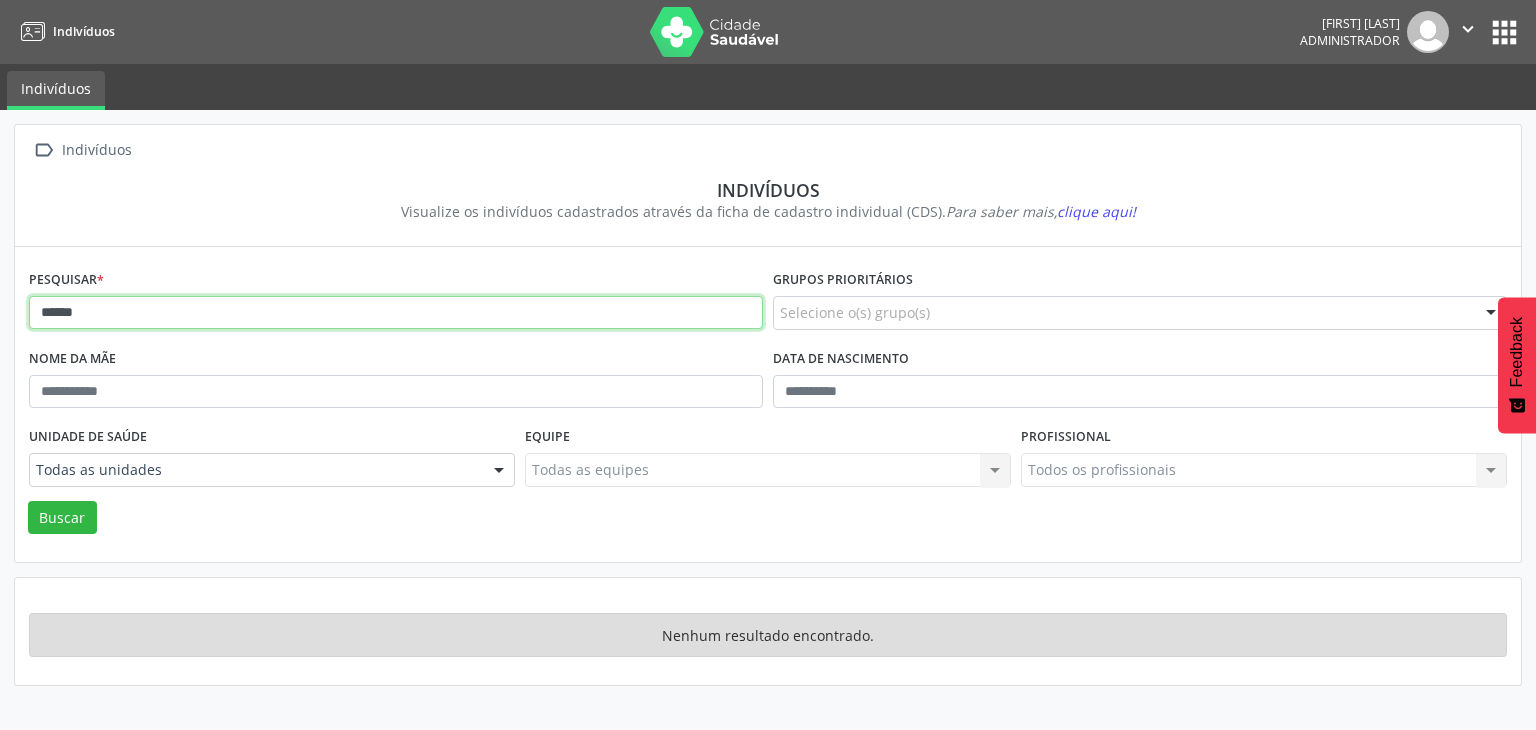 click on "******" at bounding box center (396, 313) 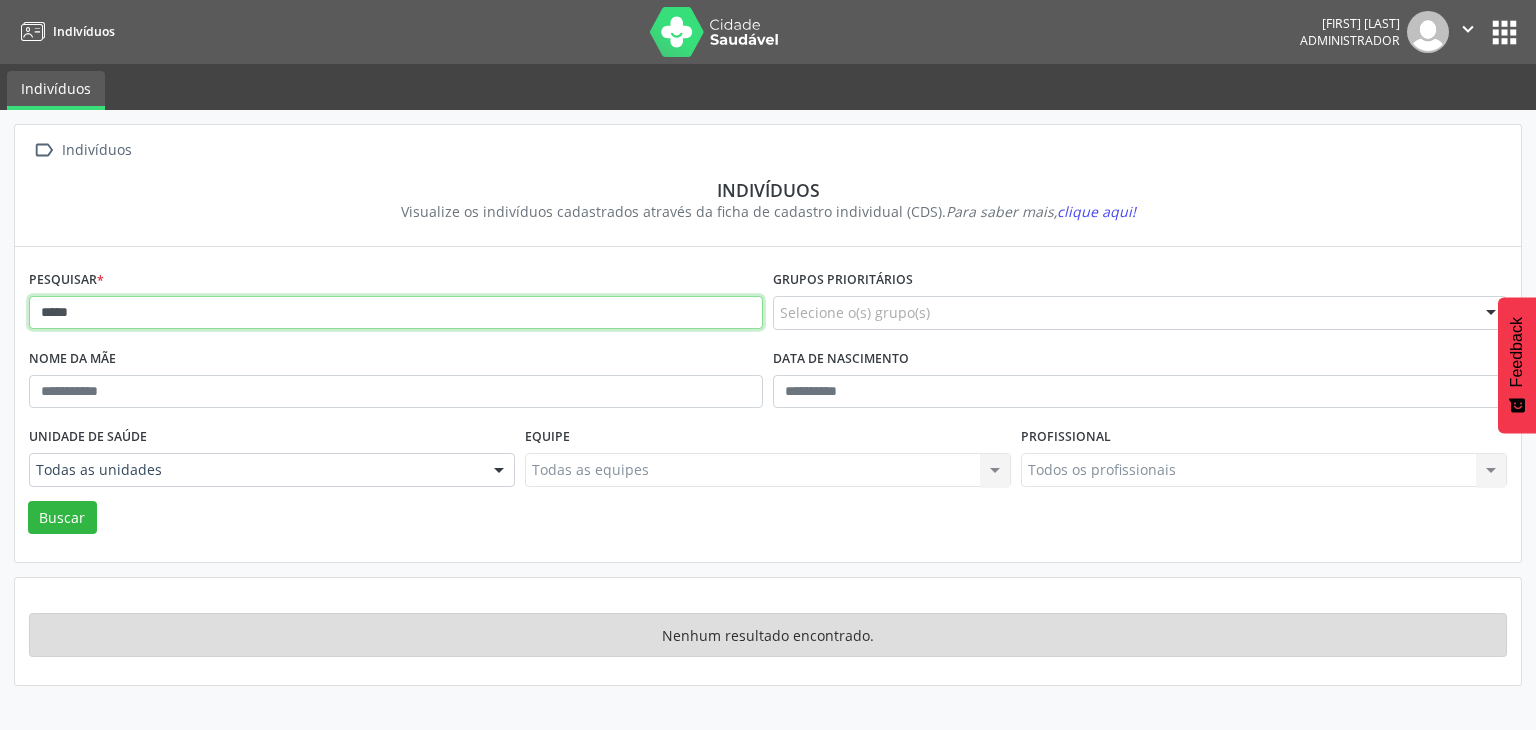 click on "Buscar" at bounding box center [62, 518] 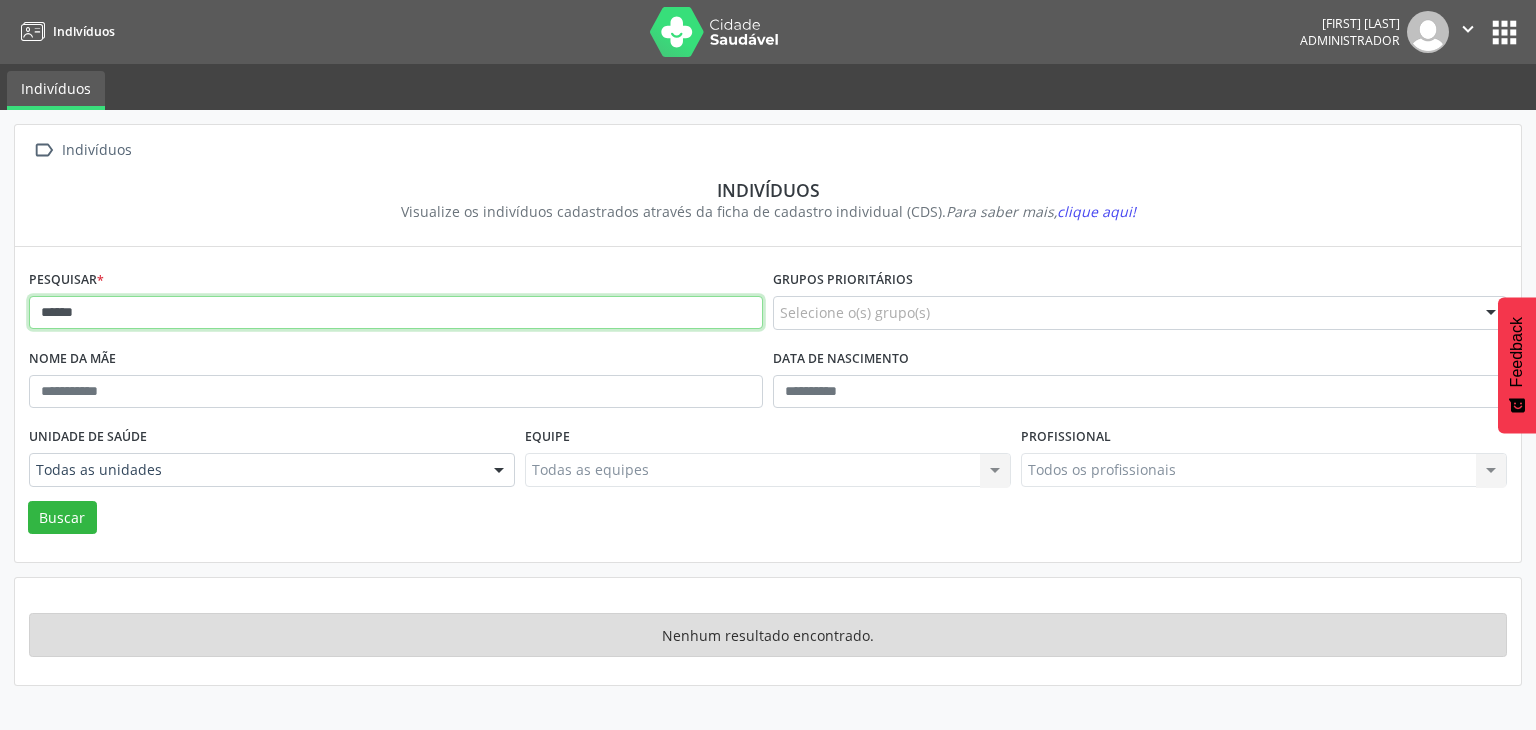 type on "******" 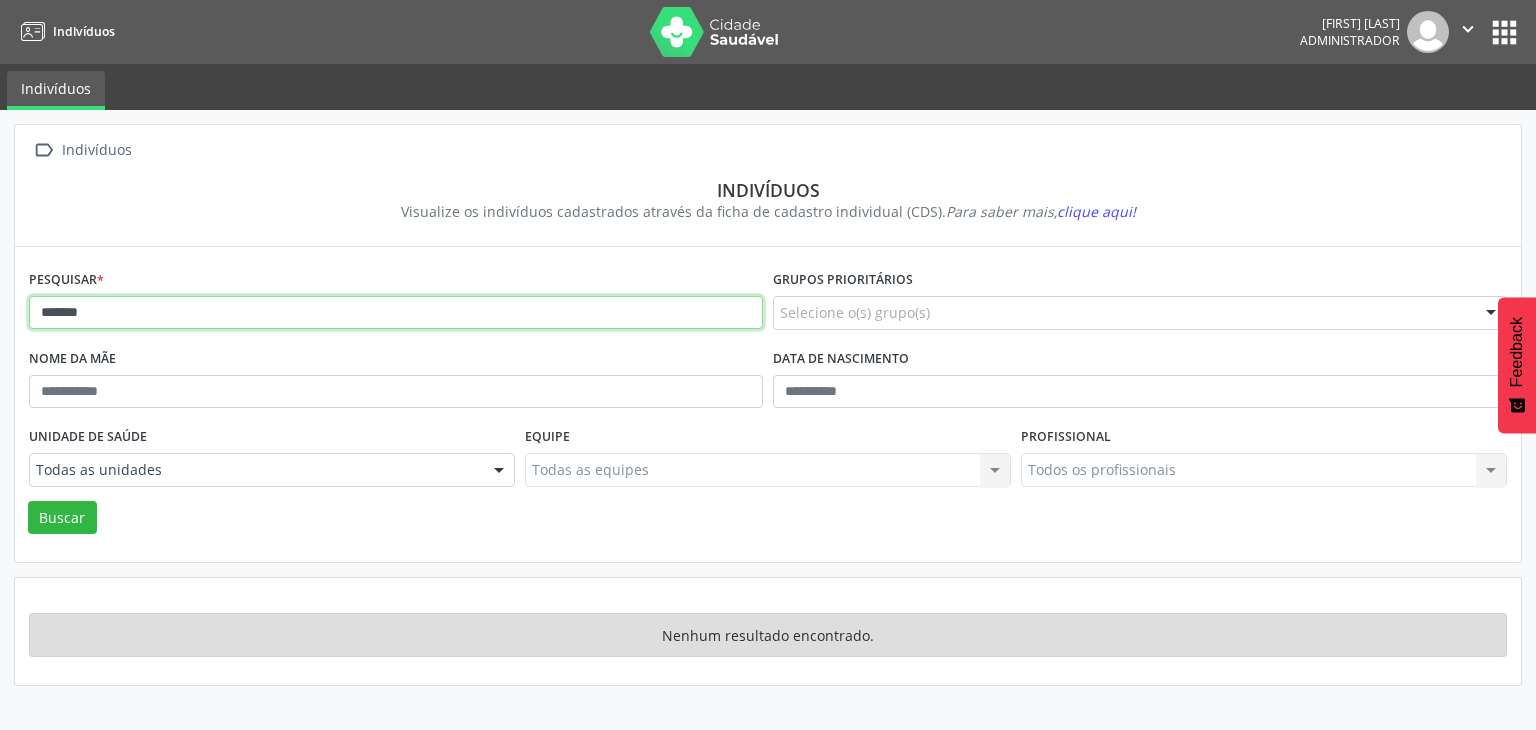 type on "*******" 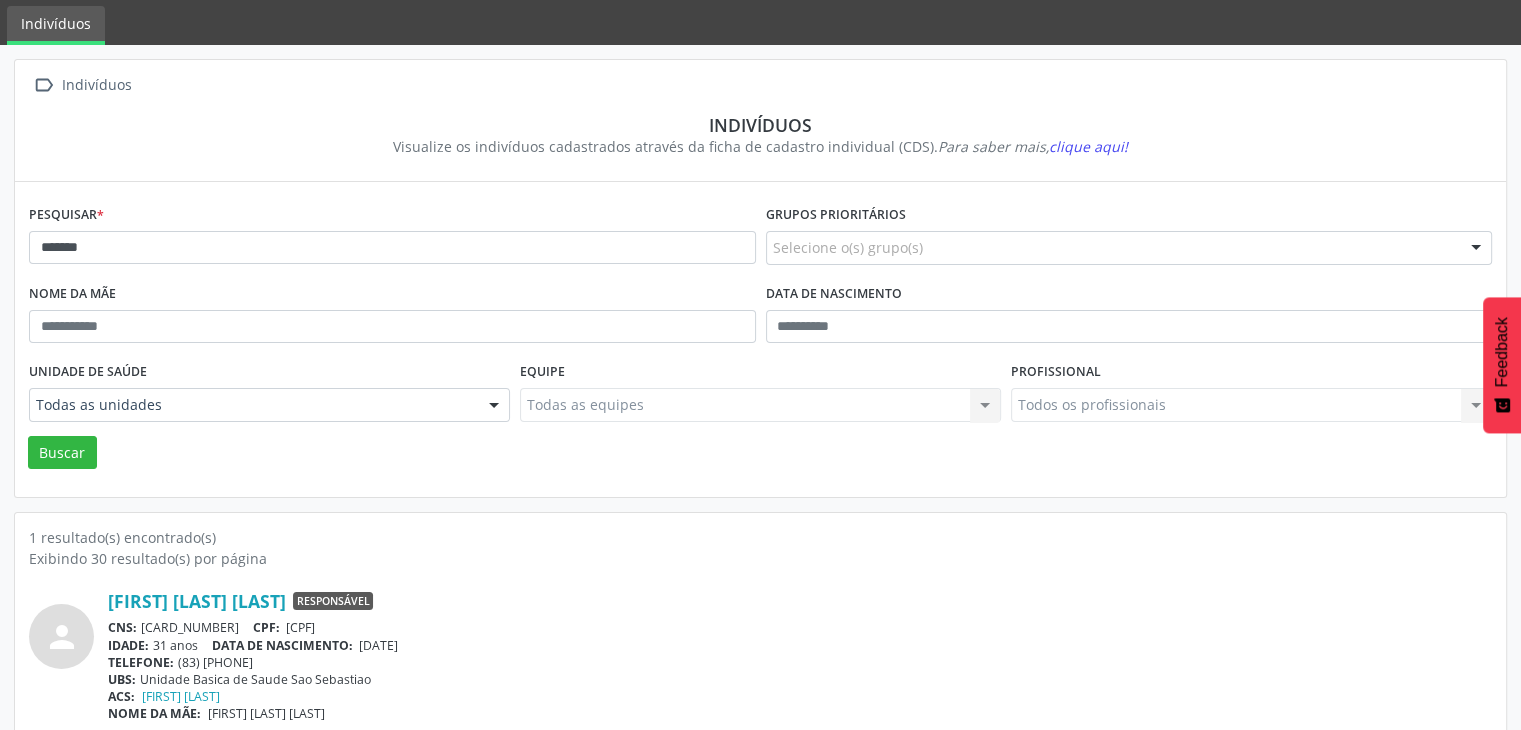 scroll, scrollTop: 84, scrollLeft: 0, axis: vertical 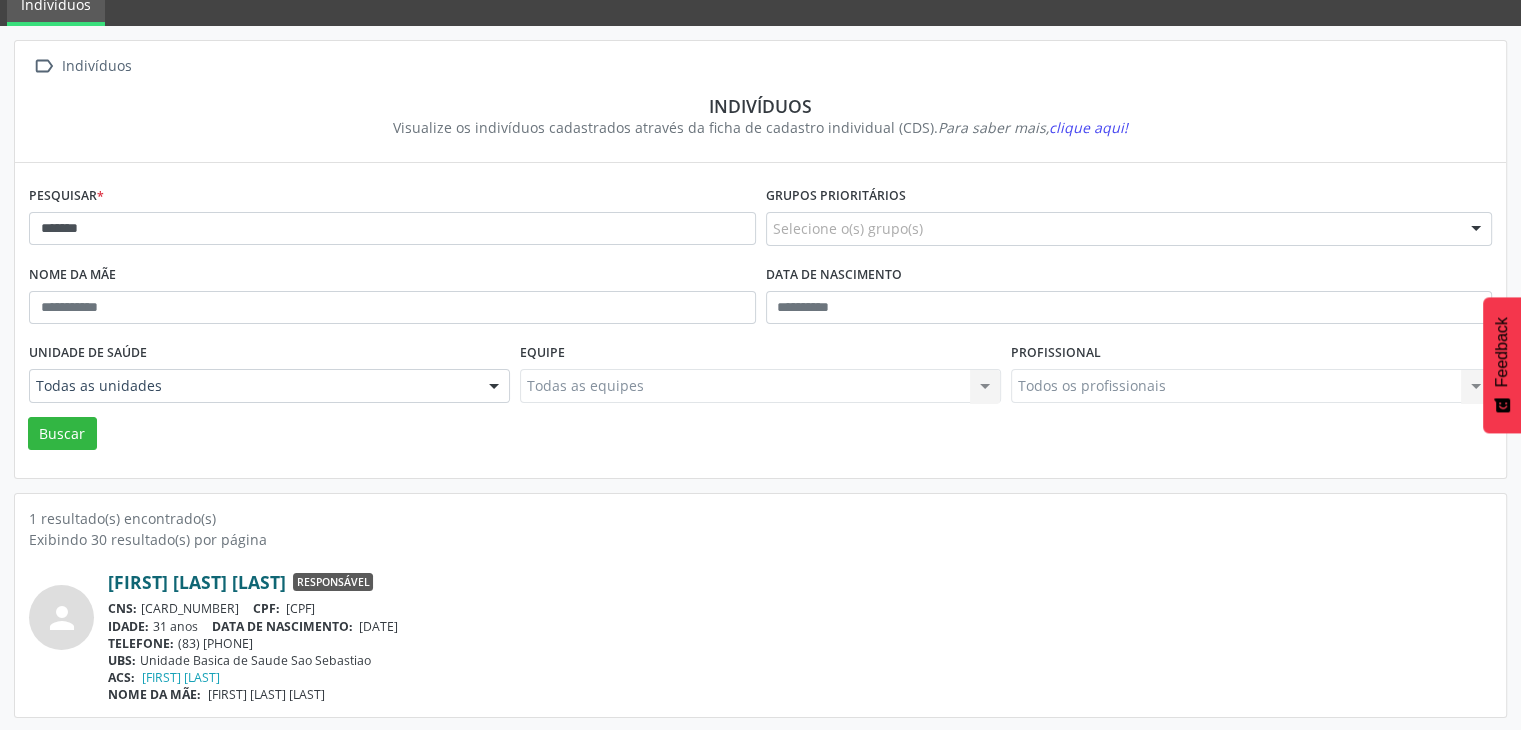 click on "[FIRST] [LAST] [LAST]" at bounding box center [197, 582] 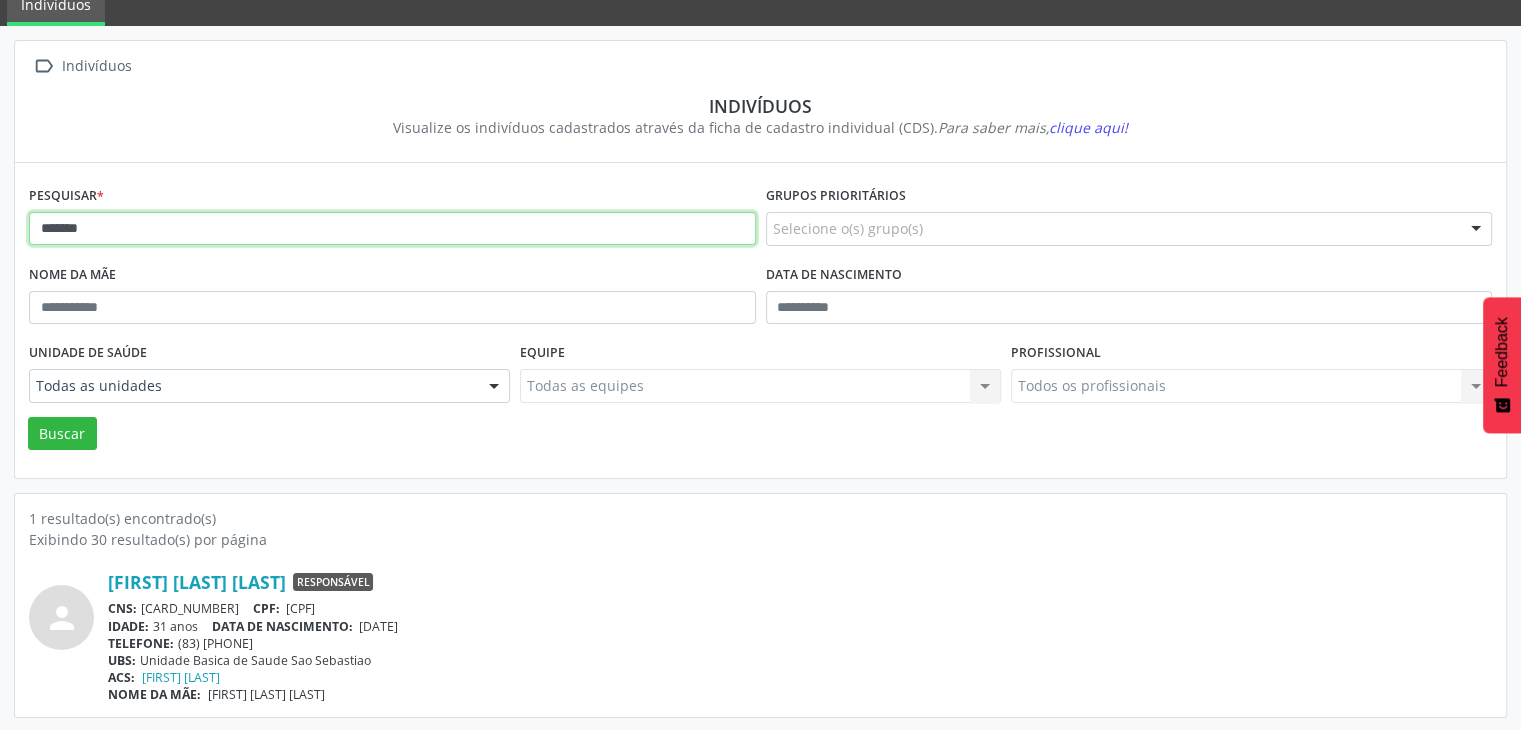 click on "*******" at bounding box center (392, 229) 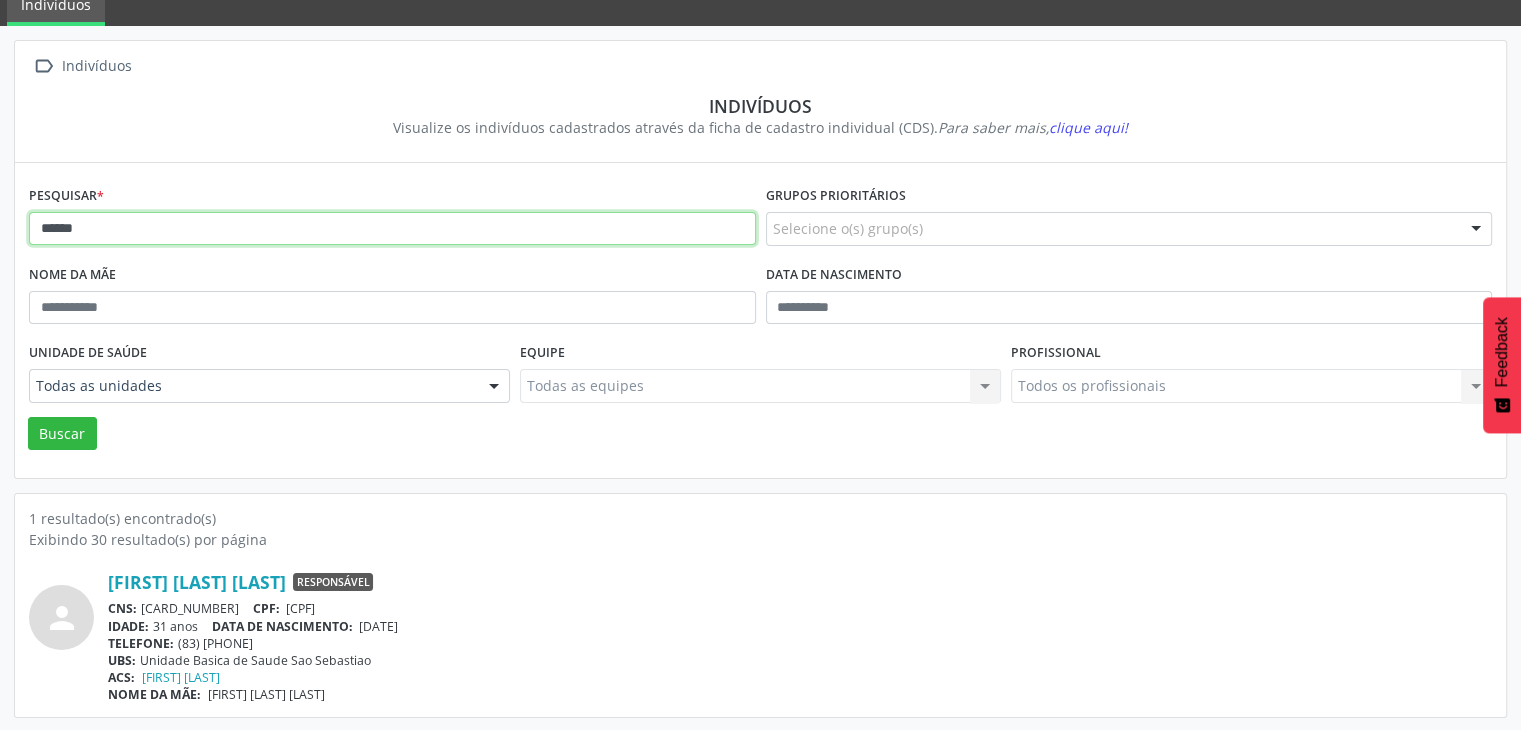 type on "******" 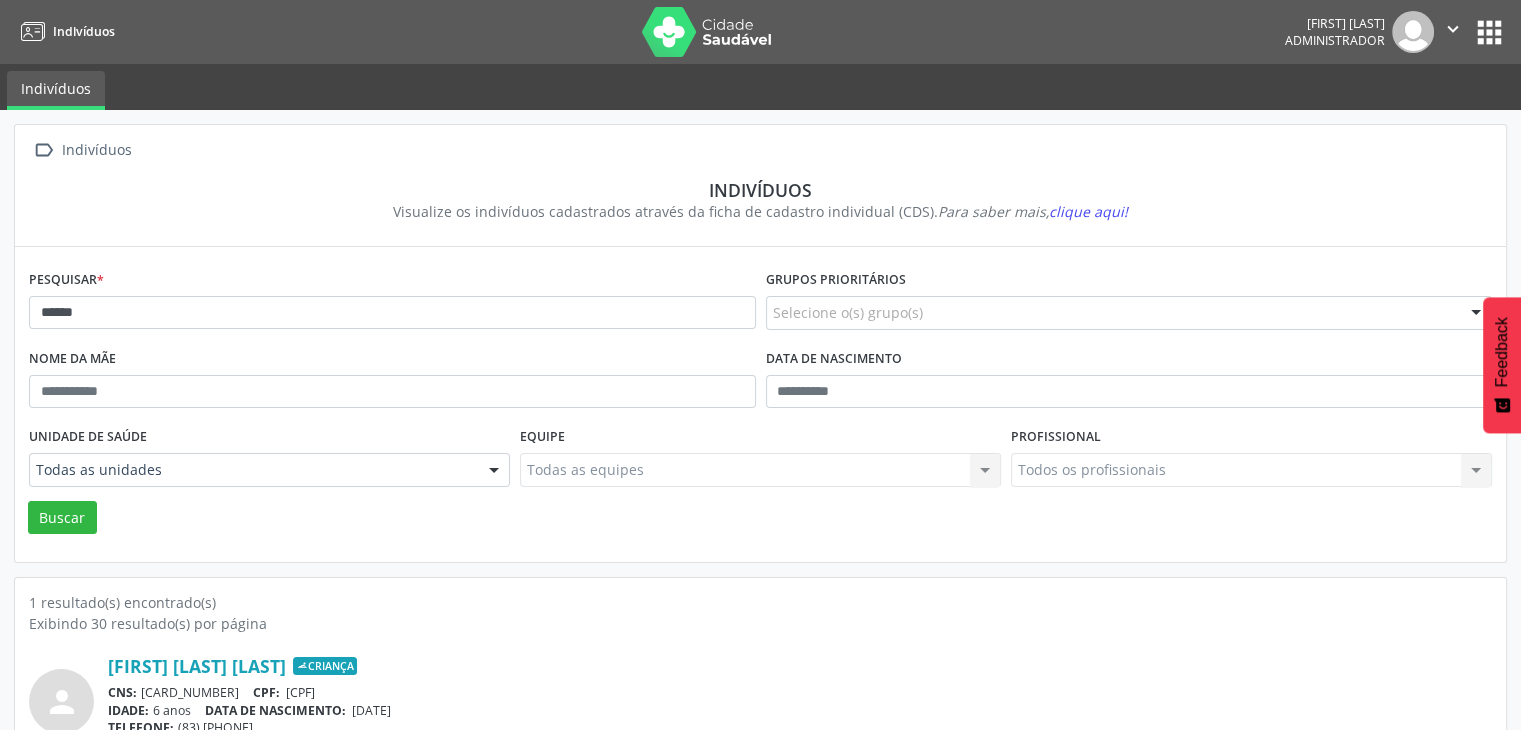 scroll, scrollTop: 84, scrollLeft: 0, axis: vertical 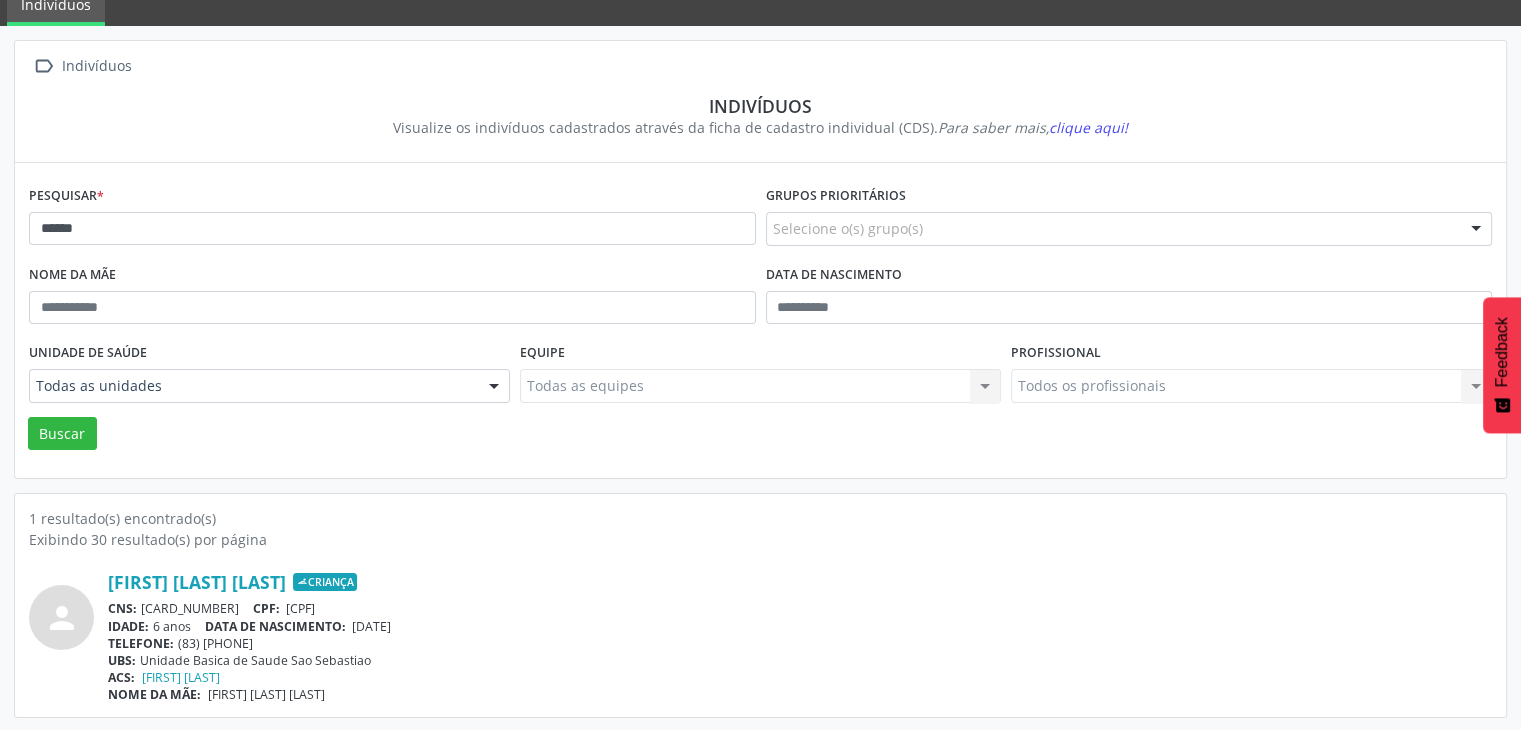 drag, startPoint x: 354, startPoint y: 619, endPoint x: 420, endPoint y: 623, distance: 66.1211 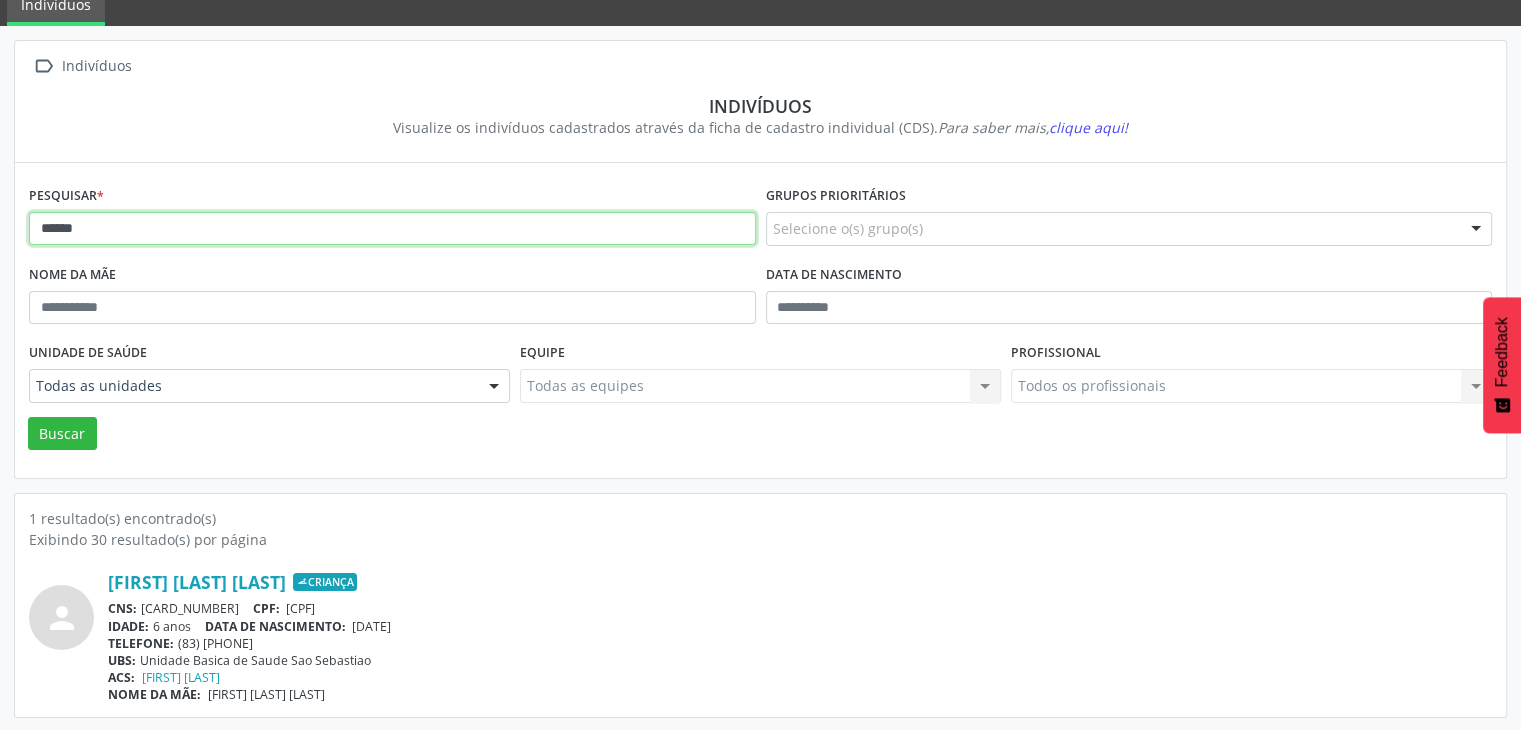 click on "******" at bounding box center [392, 229] 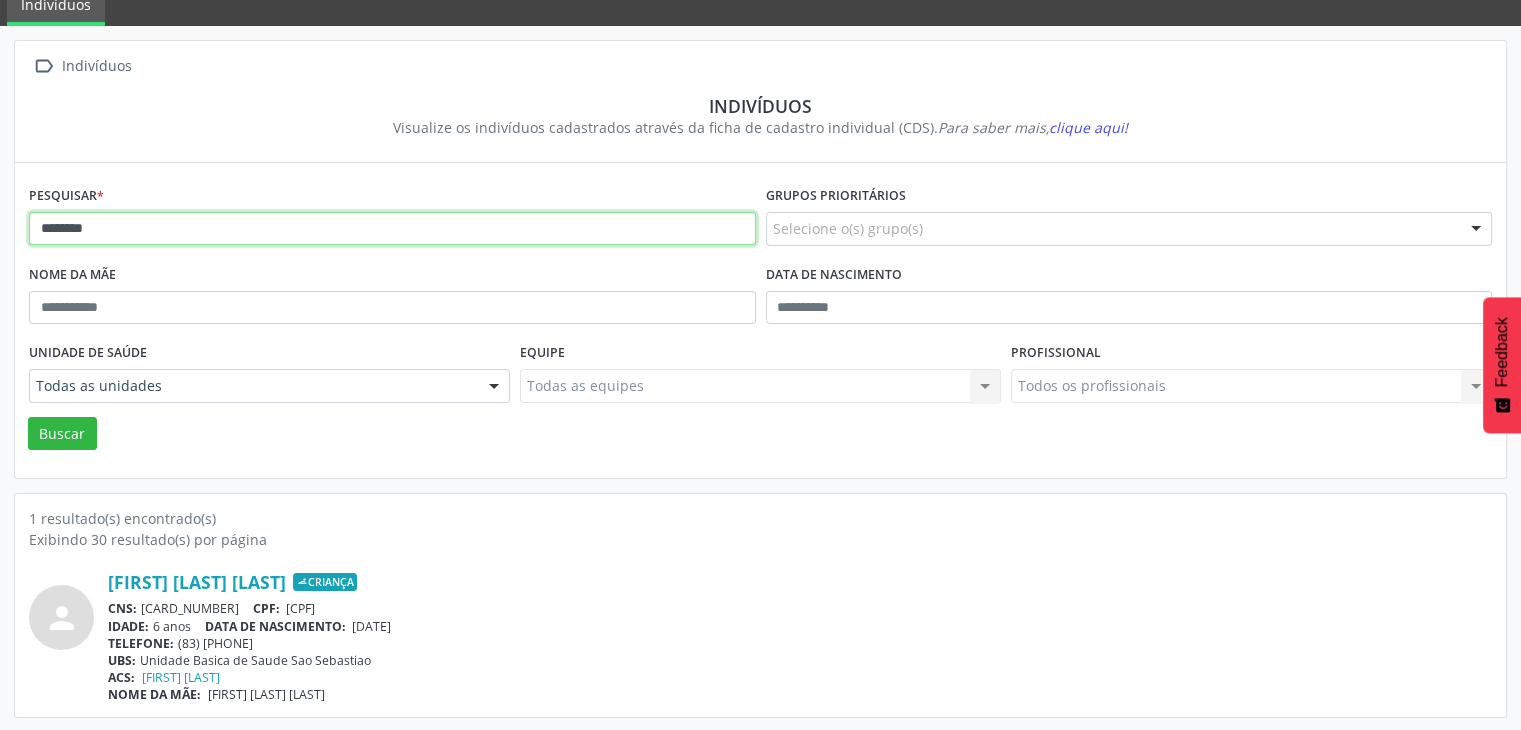 click on "Buscar" at bounding box center (62, 434) 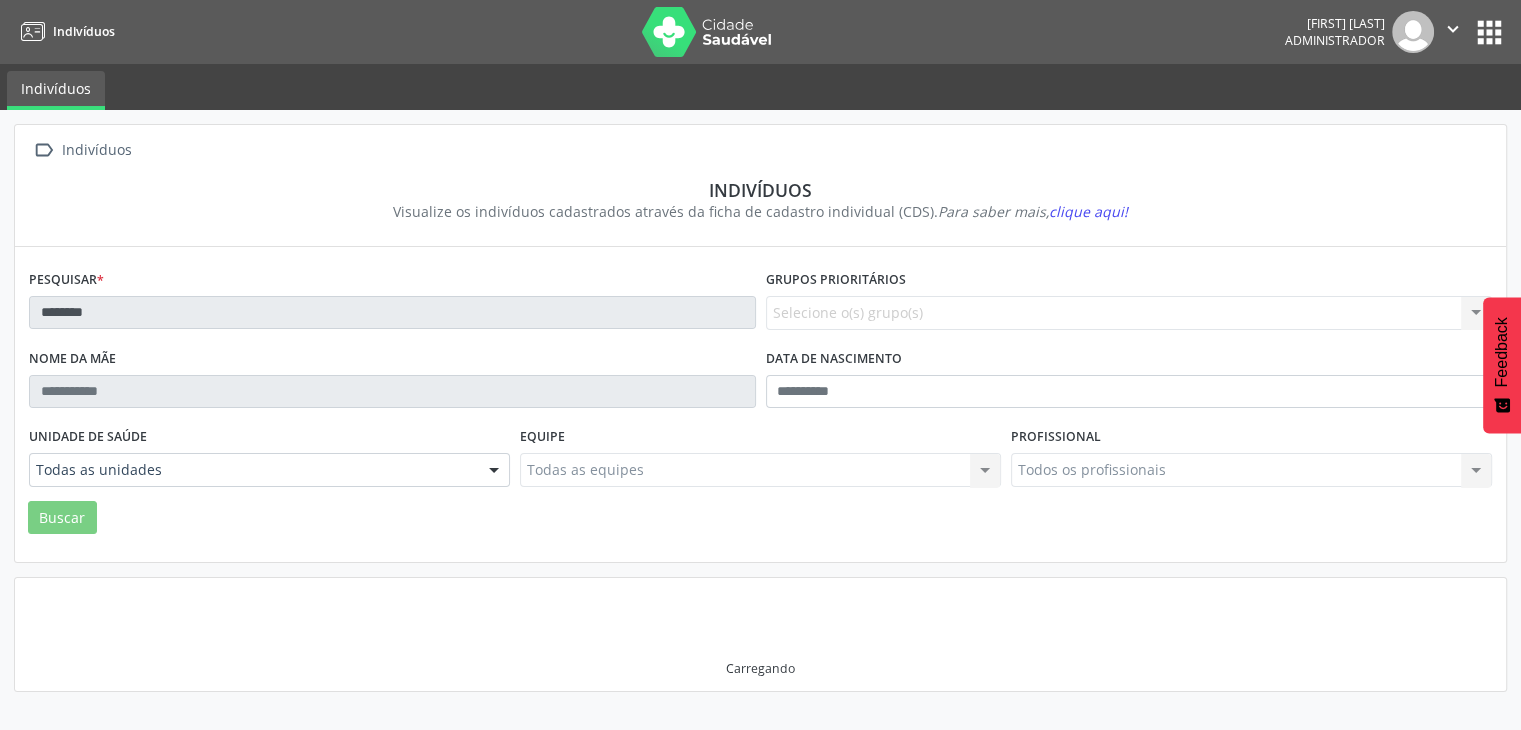 scroll, scrollTop: 0, scrollLeft: 0, axis: both 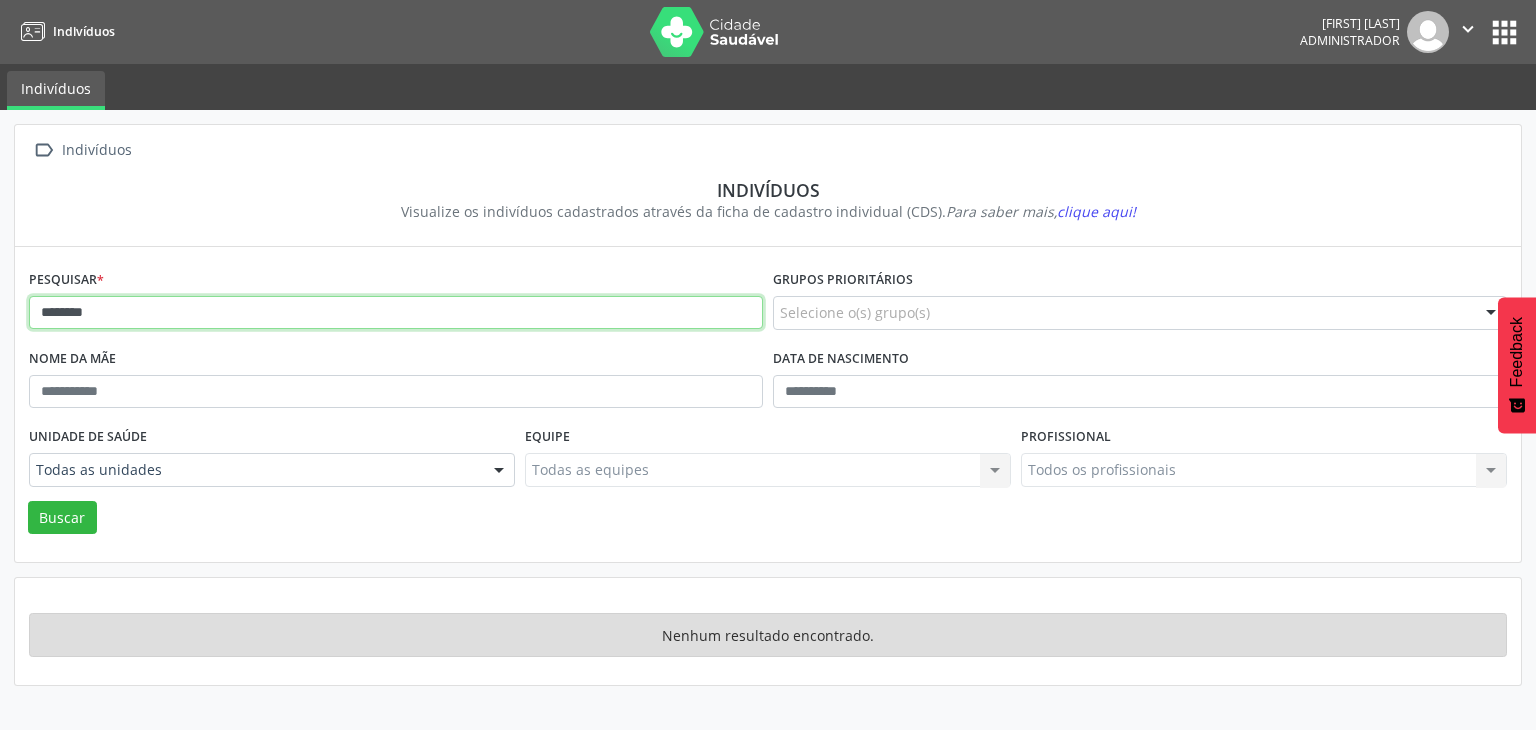 click on "********" at bounding box center (396, 313) 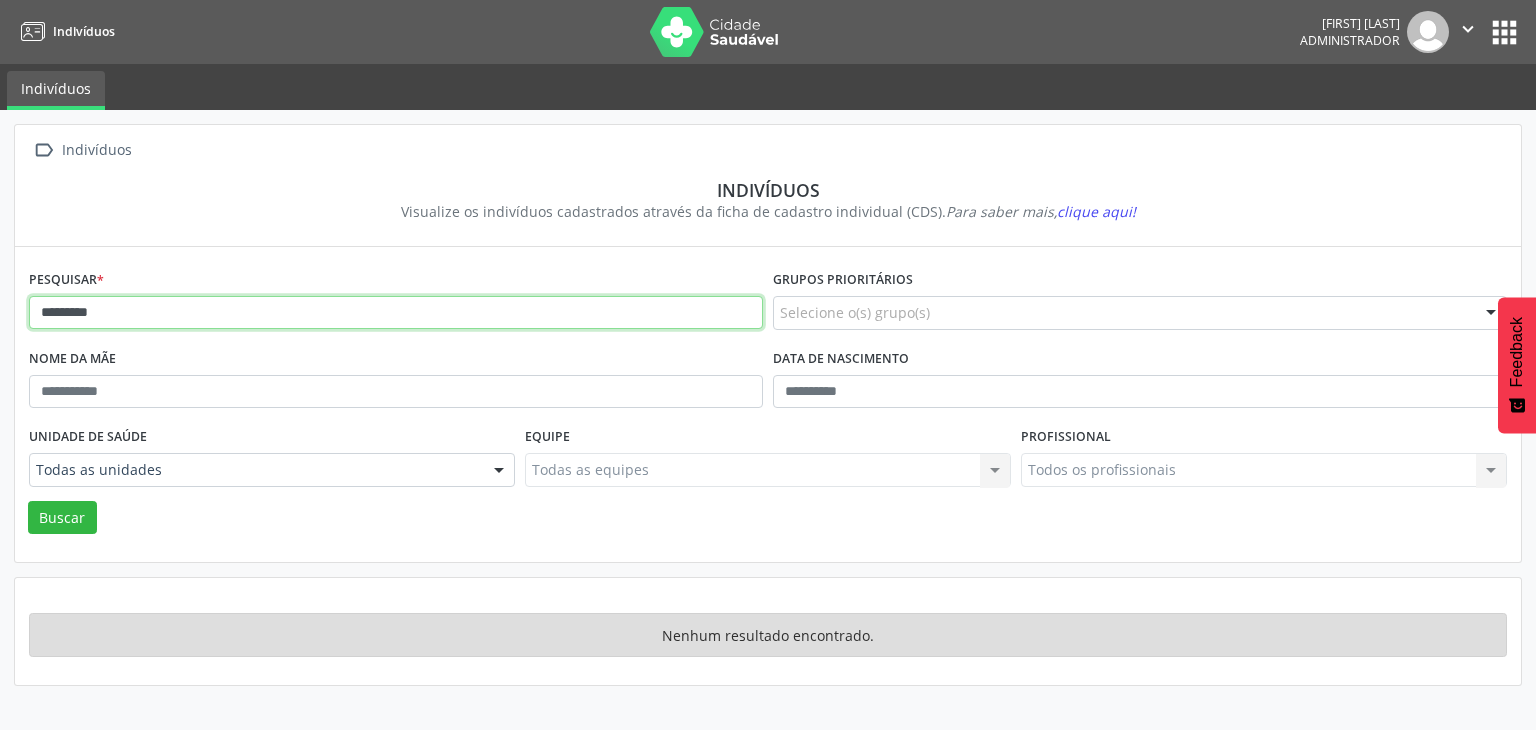 click on "Buscar" at bounding box center [62, 518] 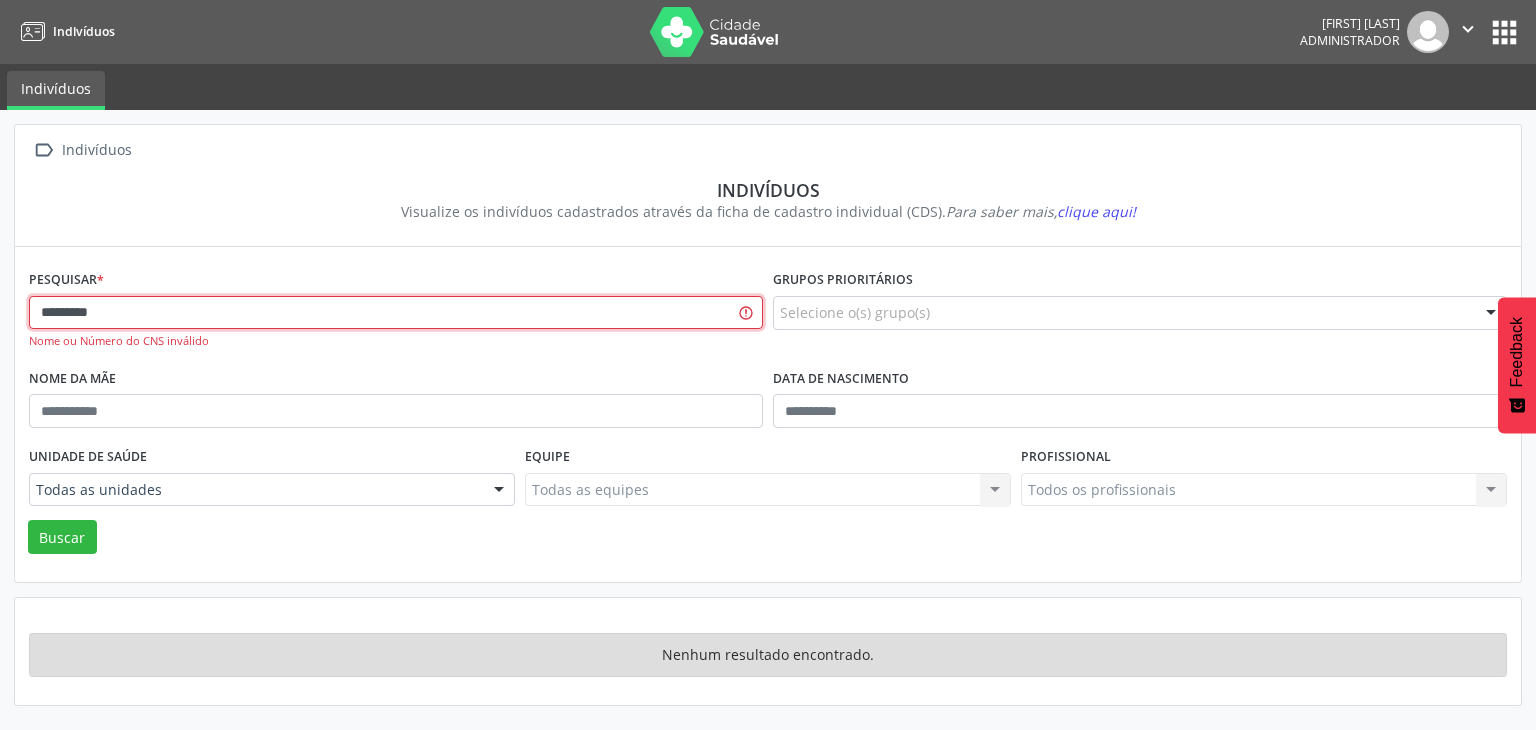 click on "*********" at bounding box center [396, 313] 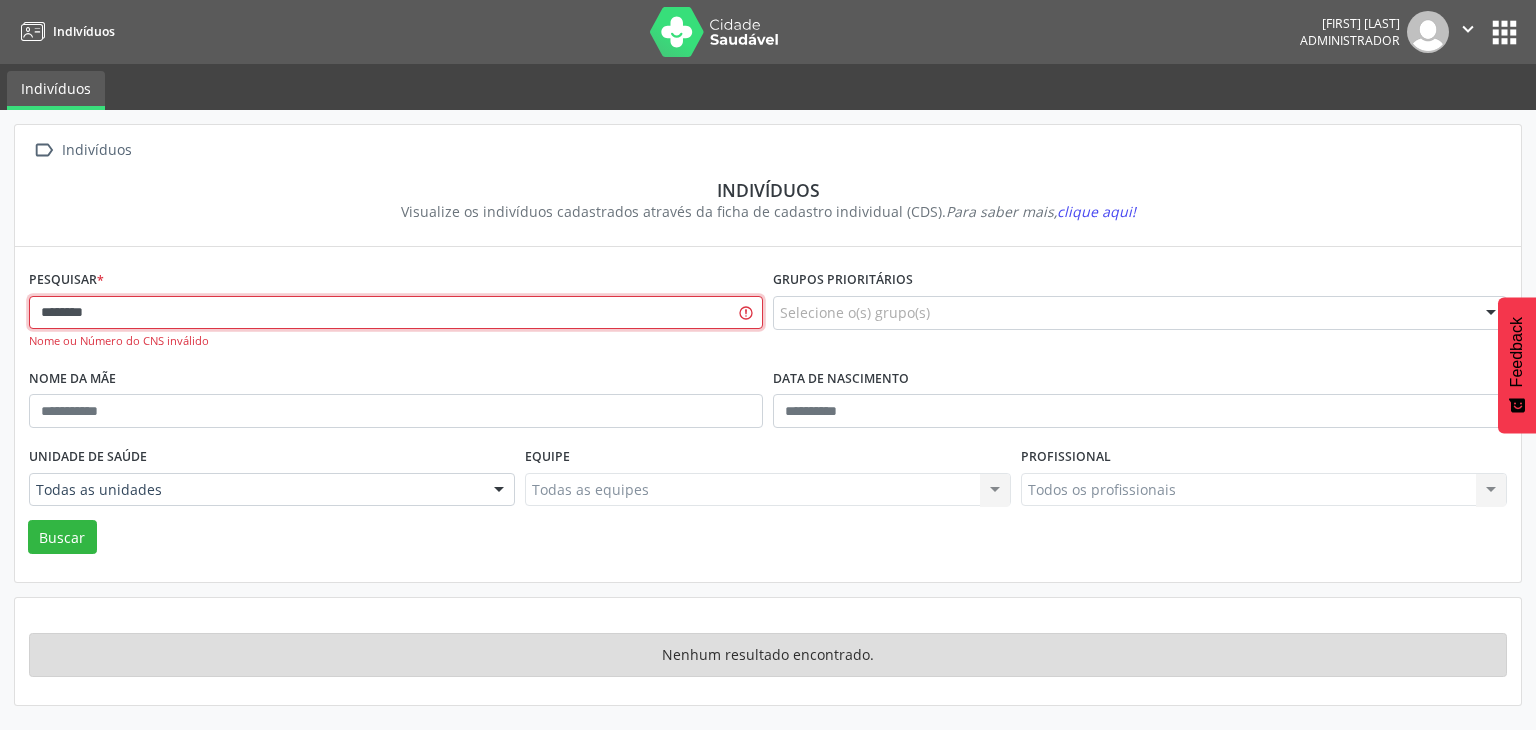 click on "Buscar" at bounding box center [62, 537] 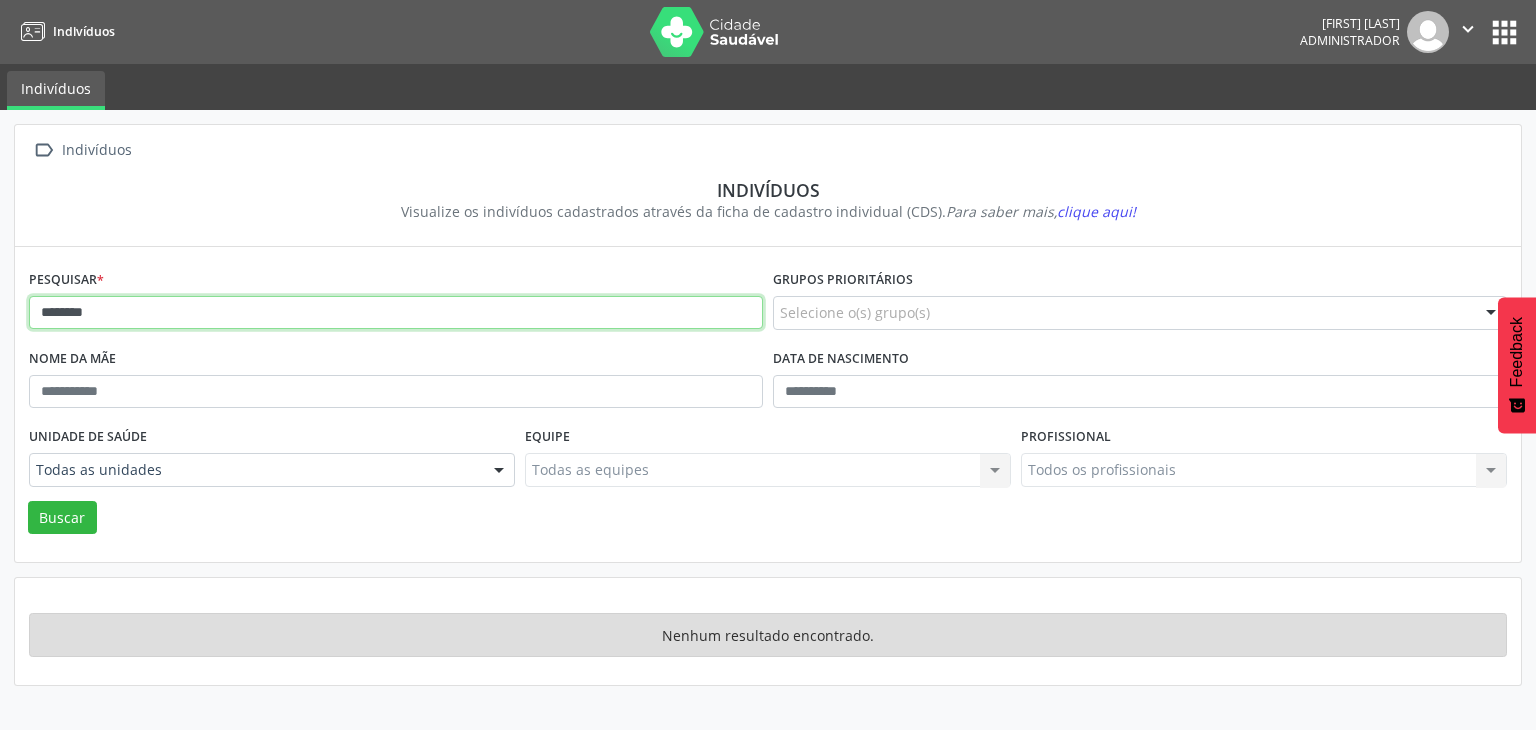 click on "********" at bounding box center [396, 313] 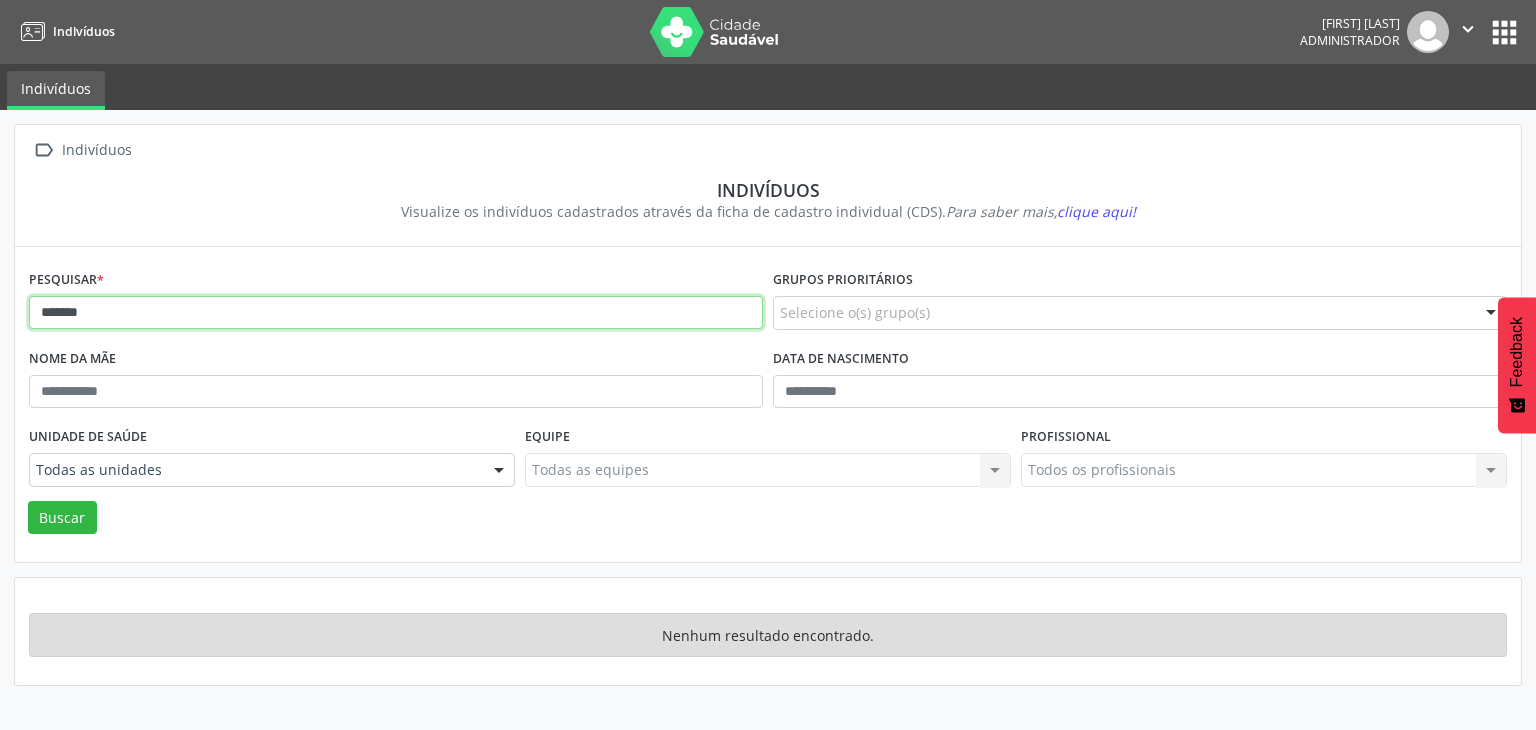 click on "Buscar" at bounding box center (62, 518) 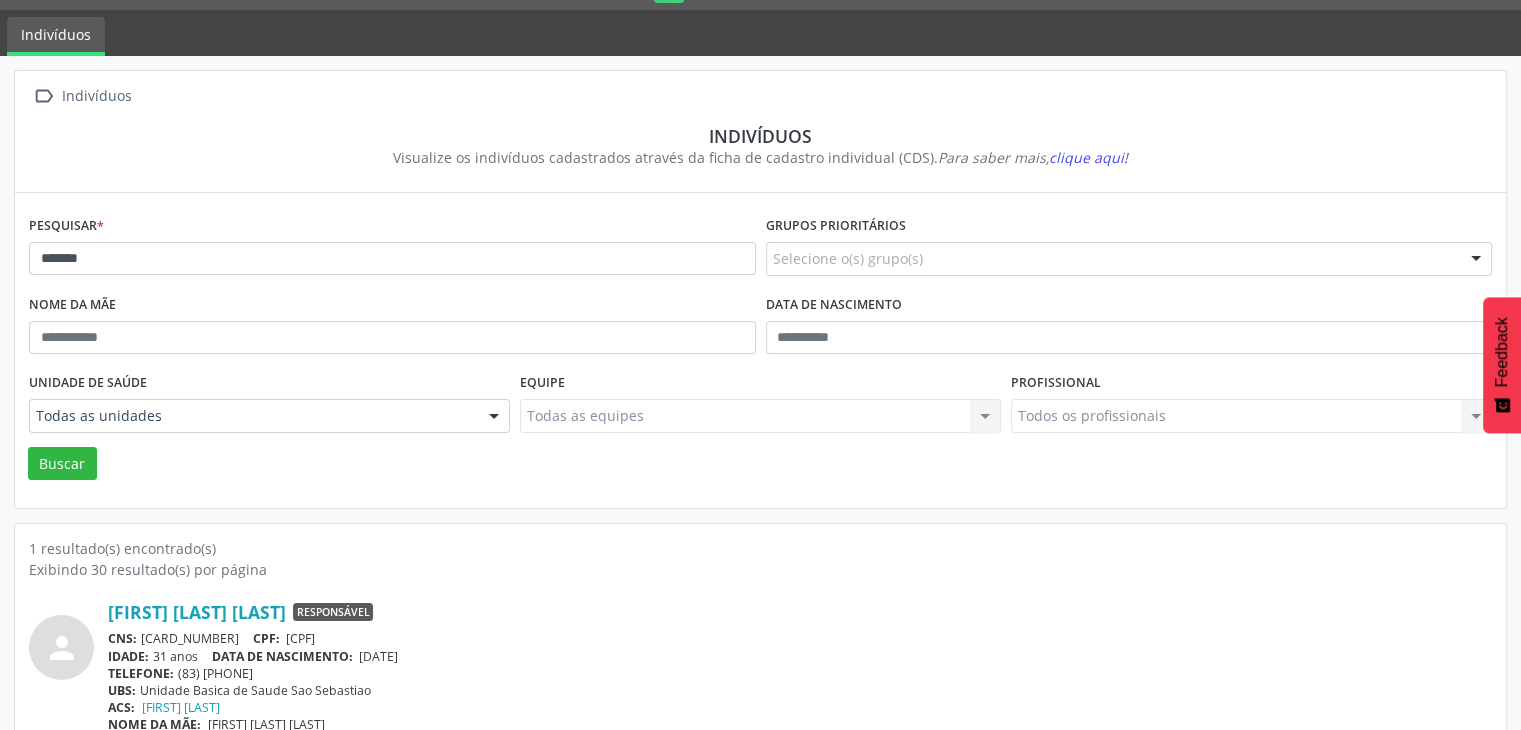 scroll, scrollTop: 84, scrollLeft: 0, axis: vertical 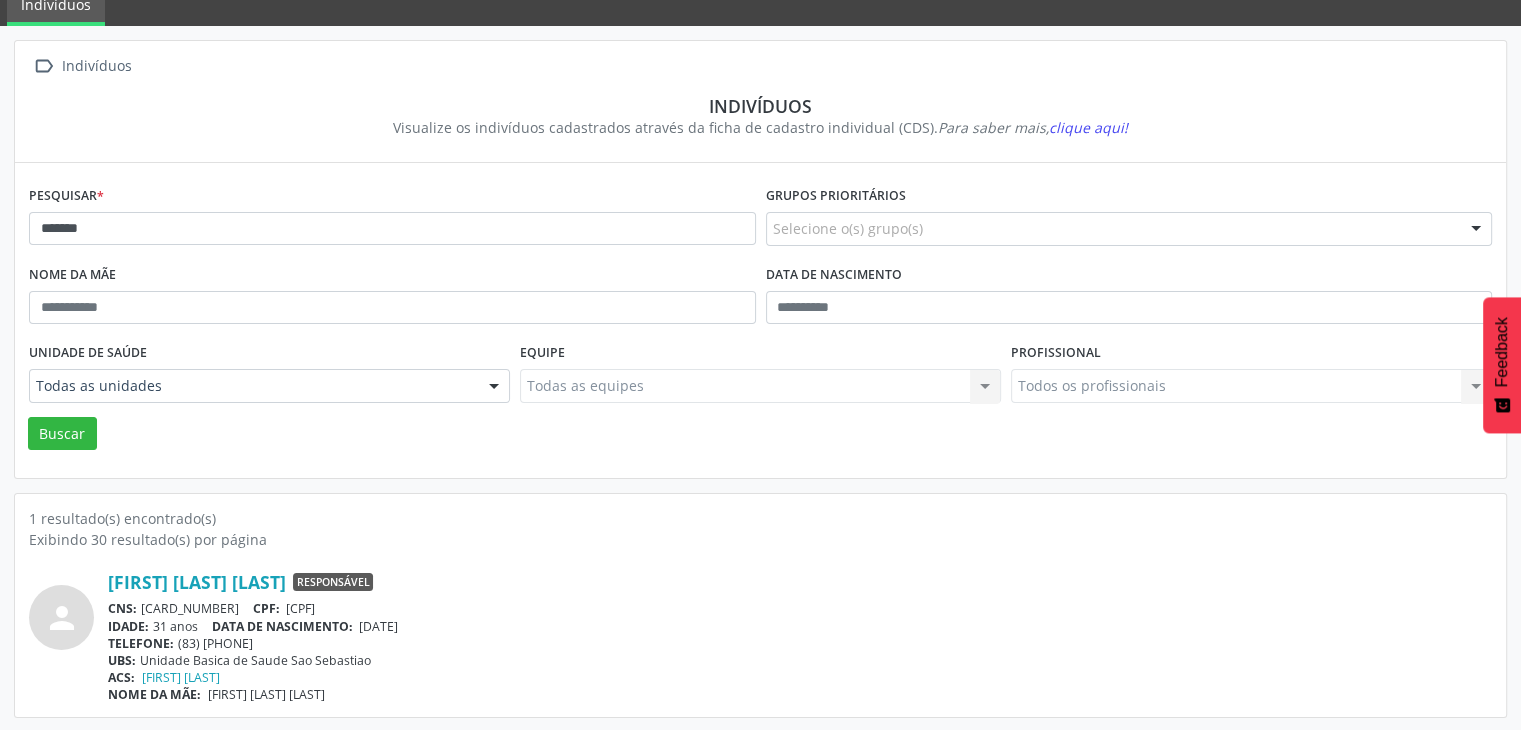 drag, startPoint x: 140, startPoint y: 609, endPoint x: 260, endPoint y: 601, distance: 120.26637 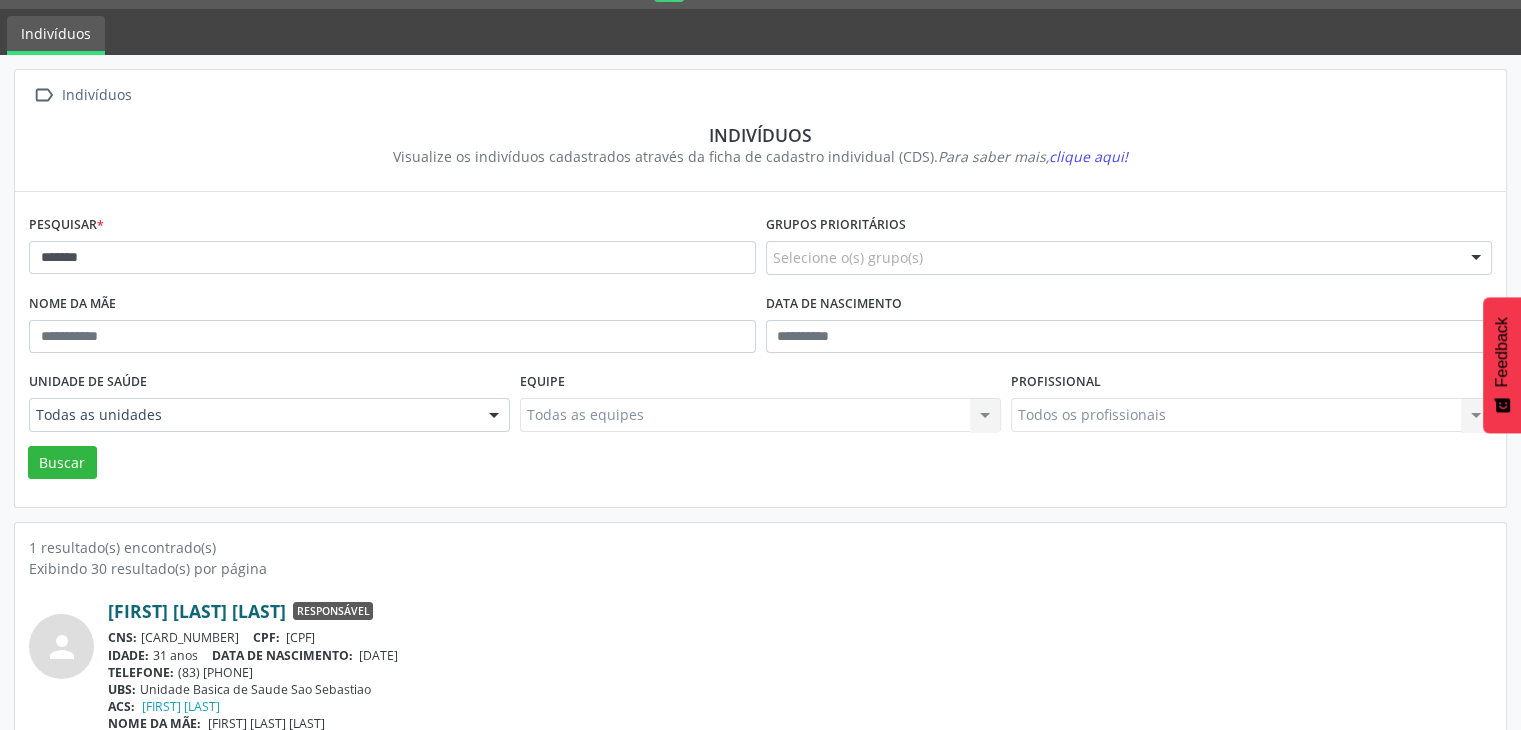 scroll, scrollTop: 84, scrollLeft: 0, axis: vertical 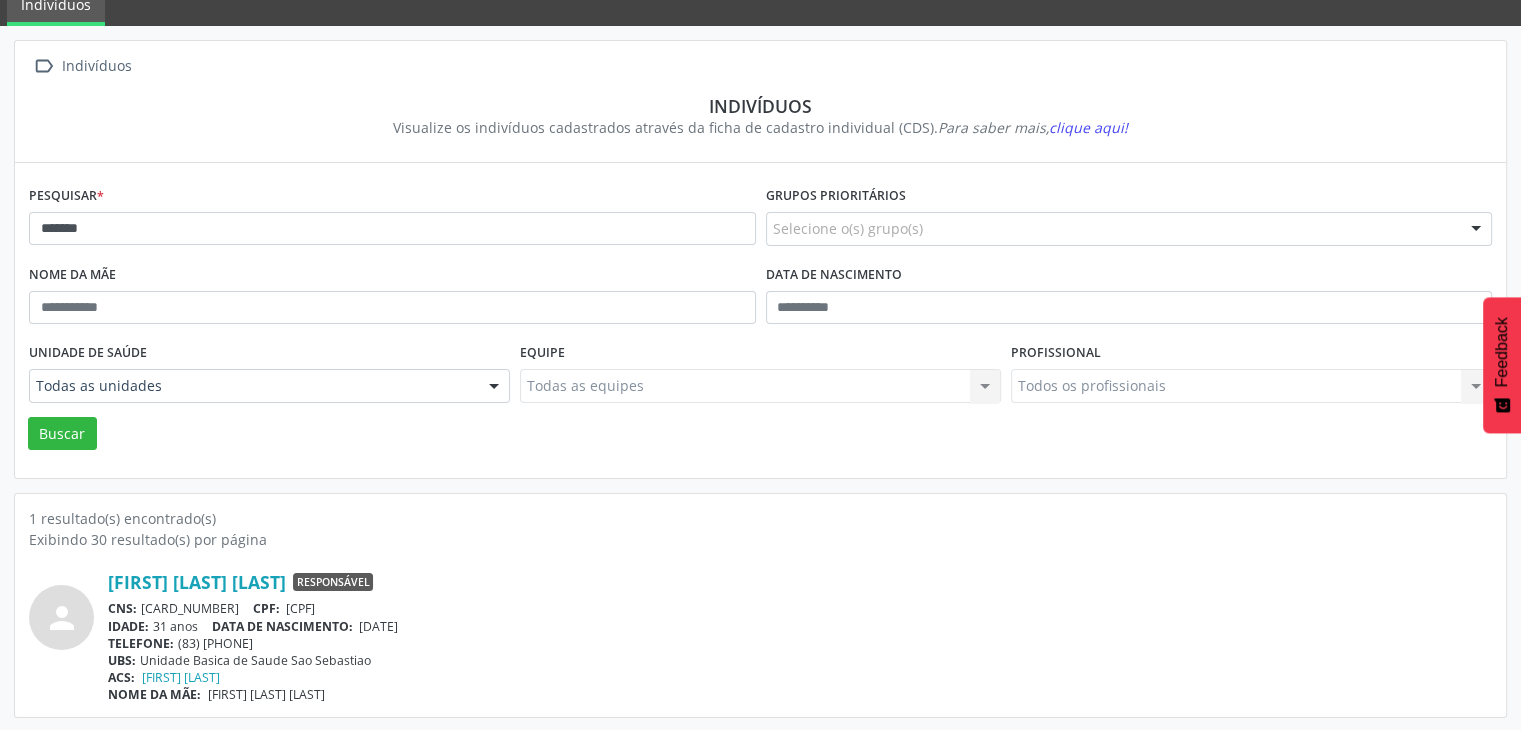 drag, startPoint x: 362, startPoint y: 622, endPoint x: 430, endPoint y: 622, distance: 68 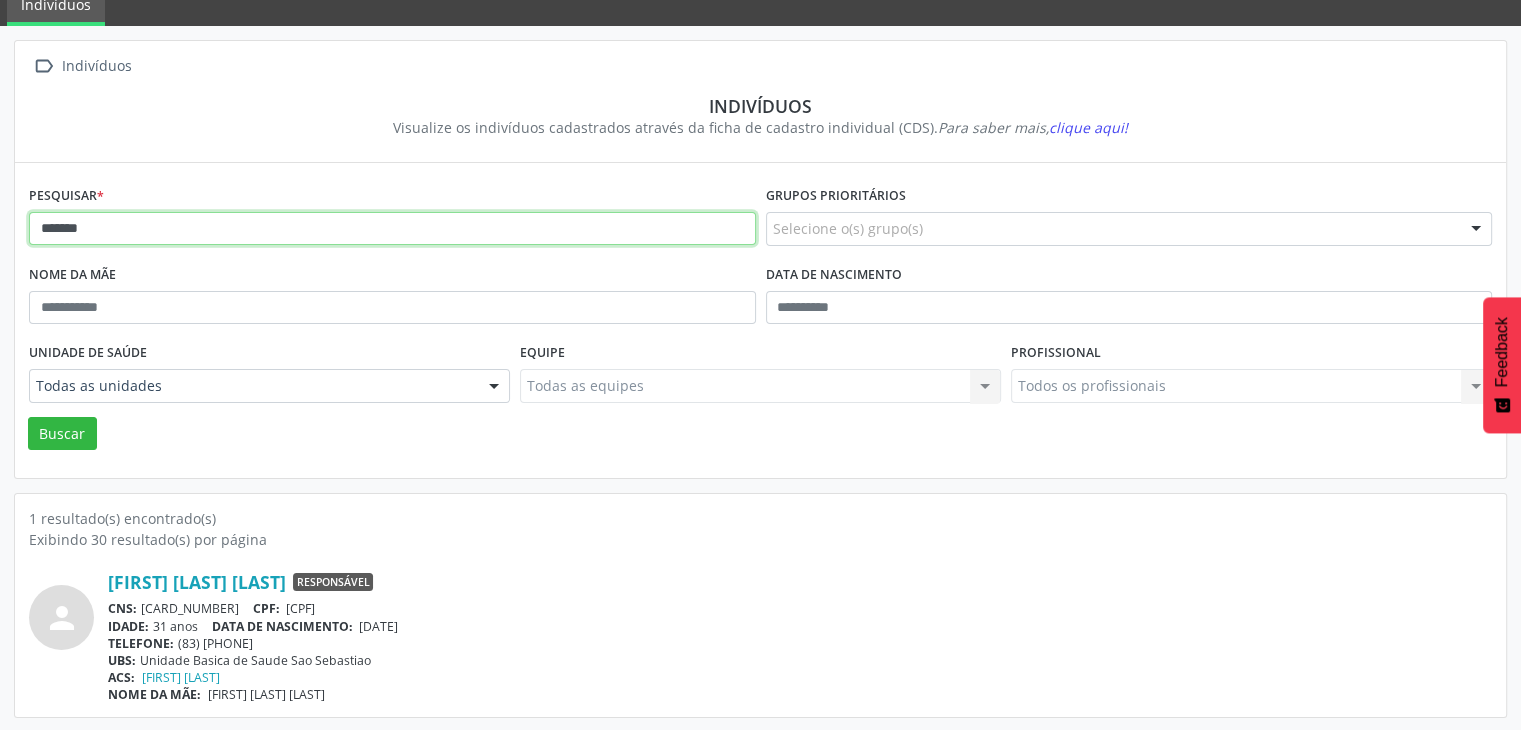 click on "*******" at bounding box center (392, 229) 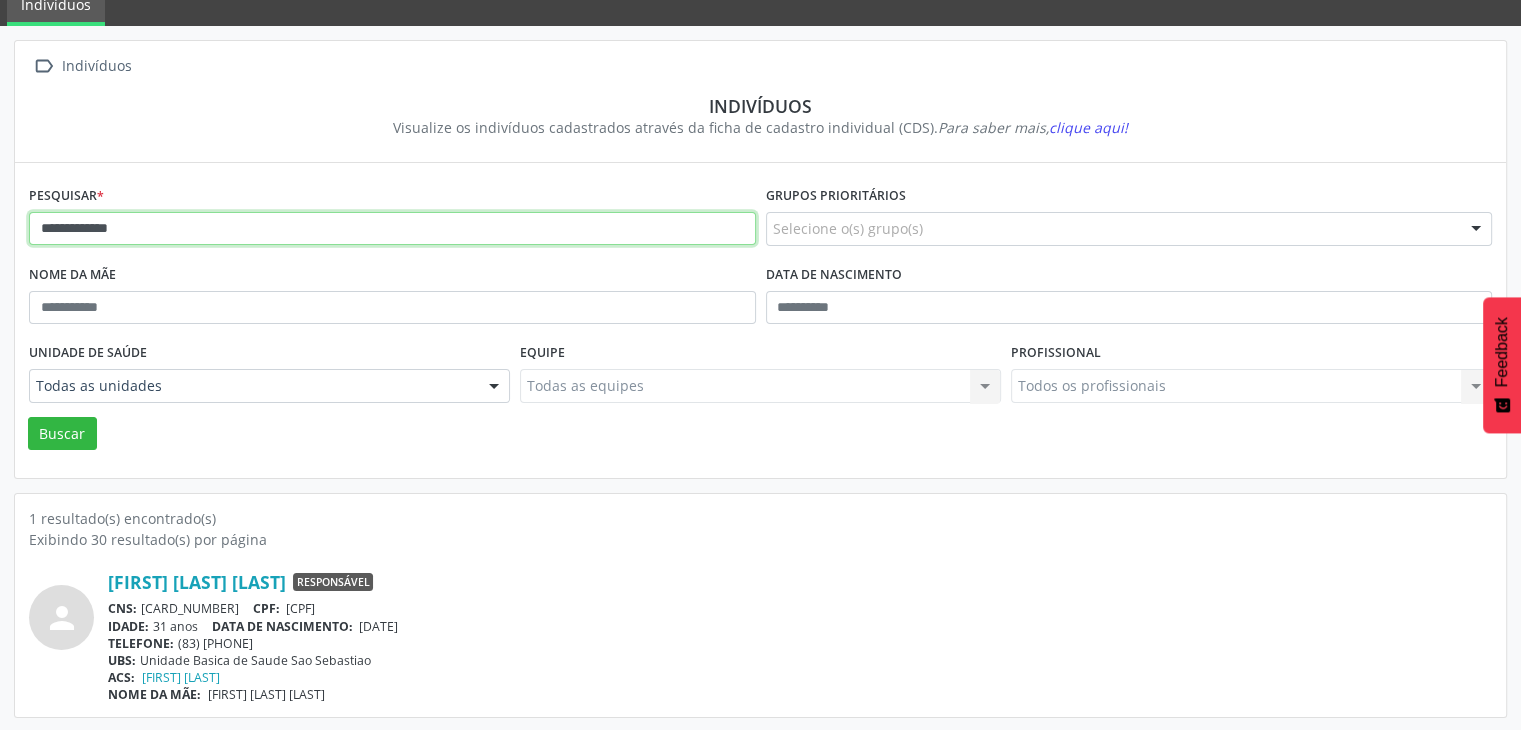 type on "**********" 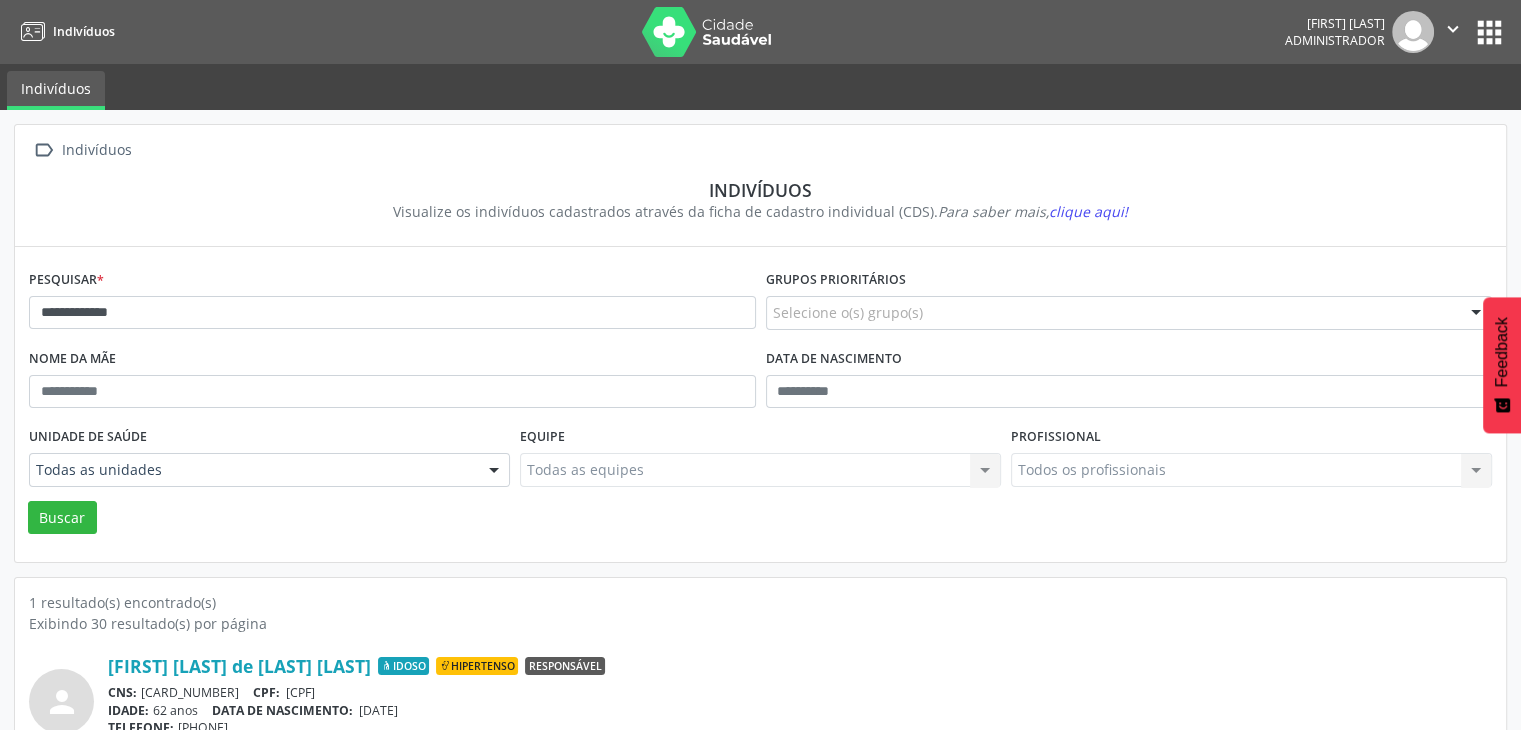 scroll, scrollTop: 84, scrollLeft: 0, axis: vertical 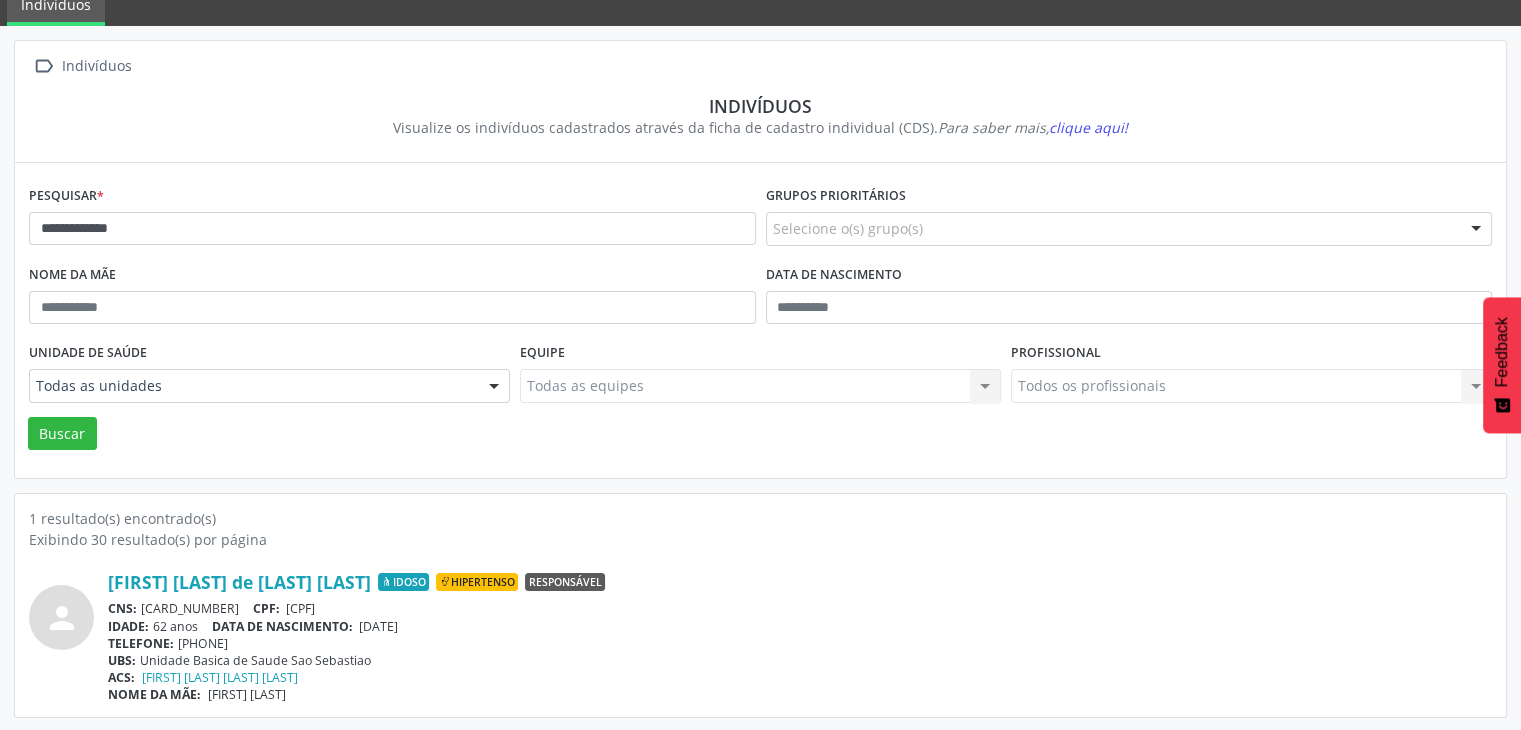 drag, startPoint x: 140, startPoint y: 609, endPoint x: 271, endPoint y: 602, distance: 131.18689 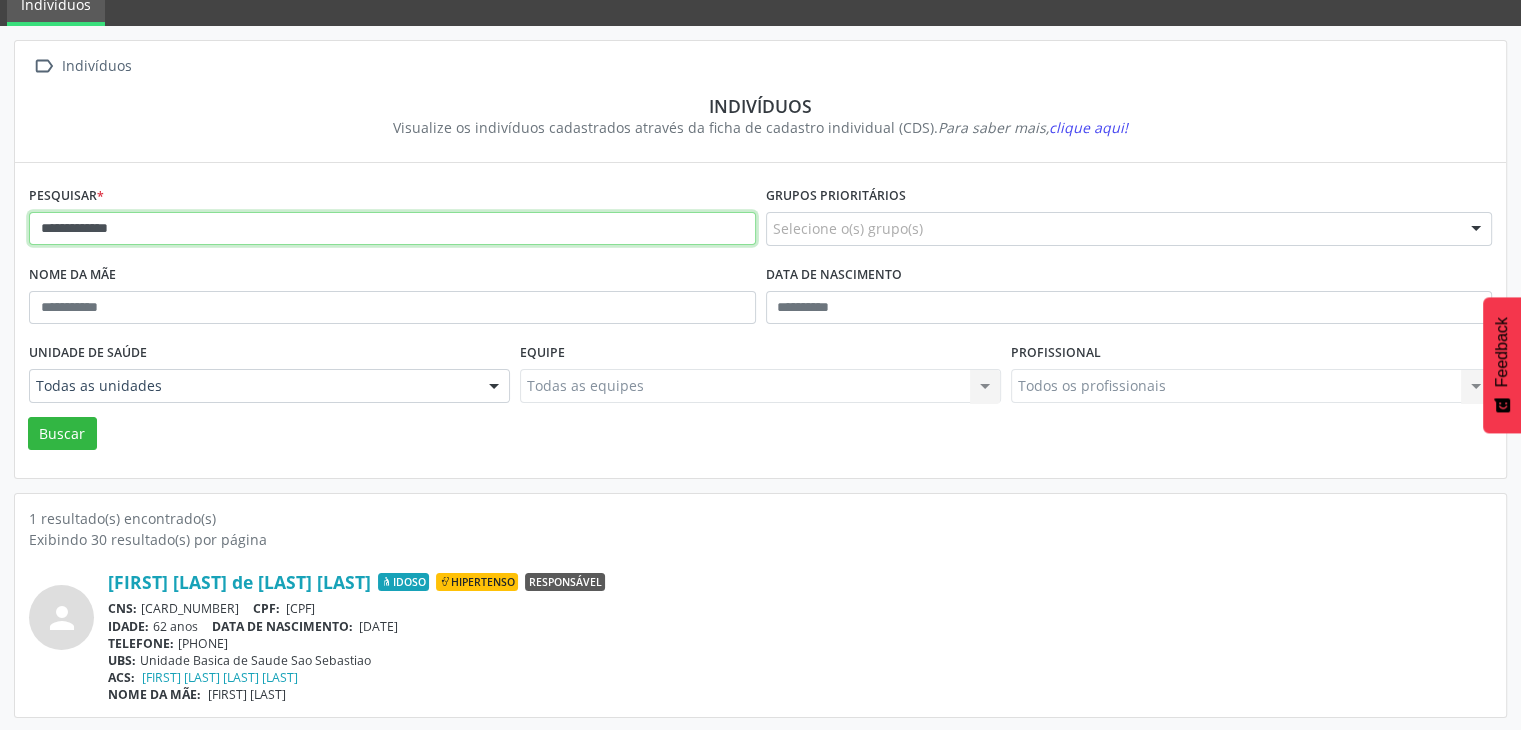 click on "**********" at bounding box center [392, 229] 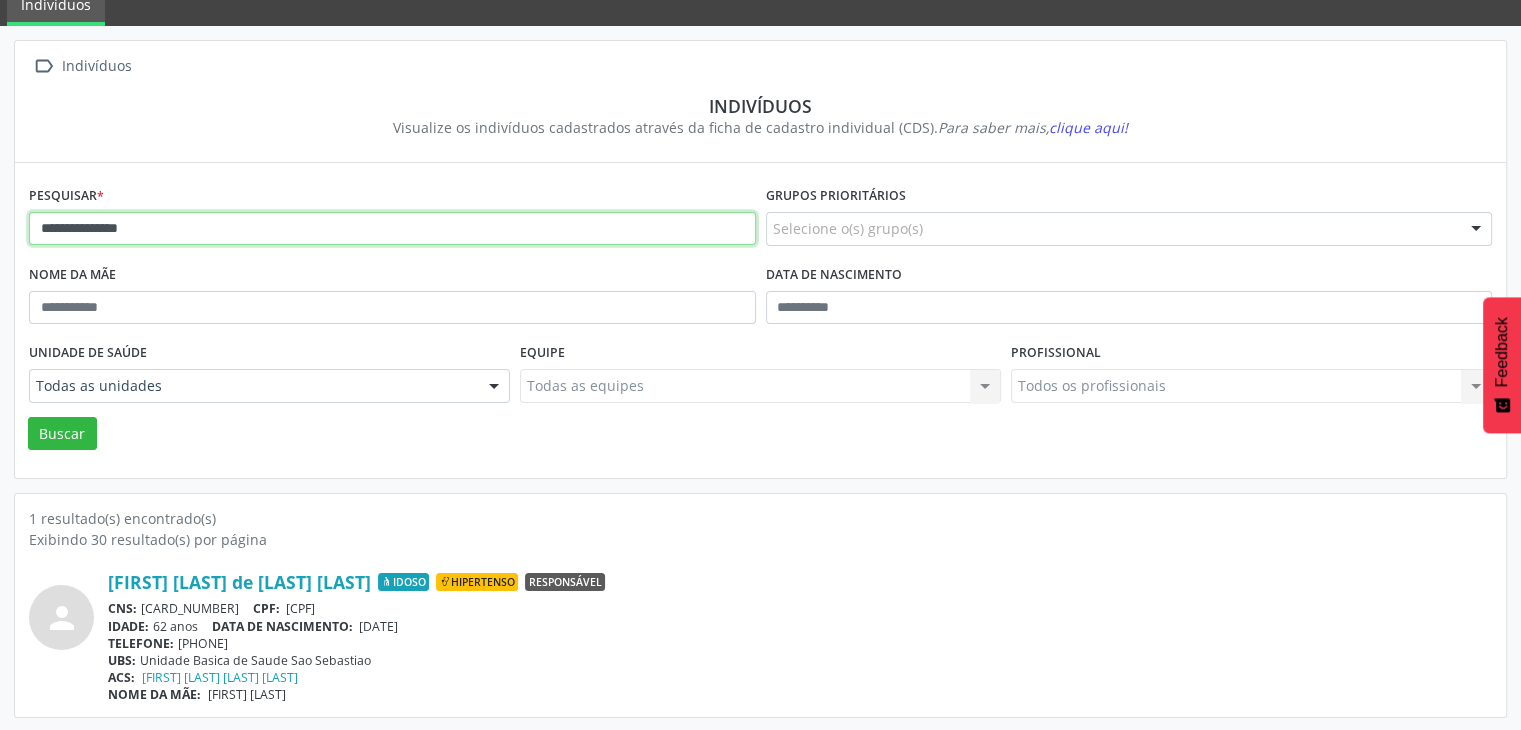 click on "Buscar" at bounding box center [62, 434] 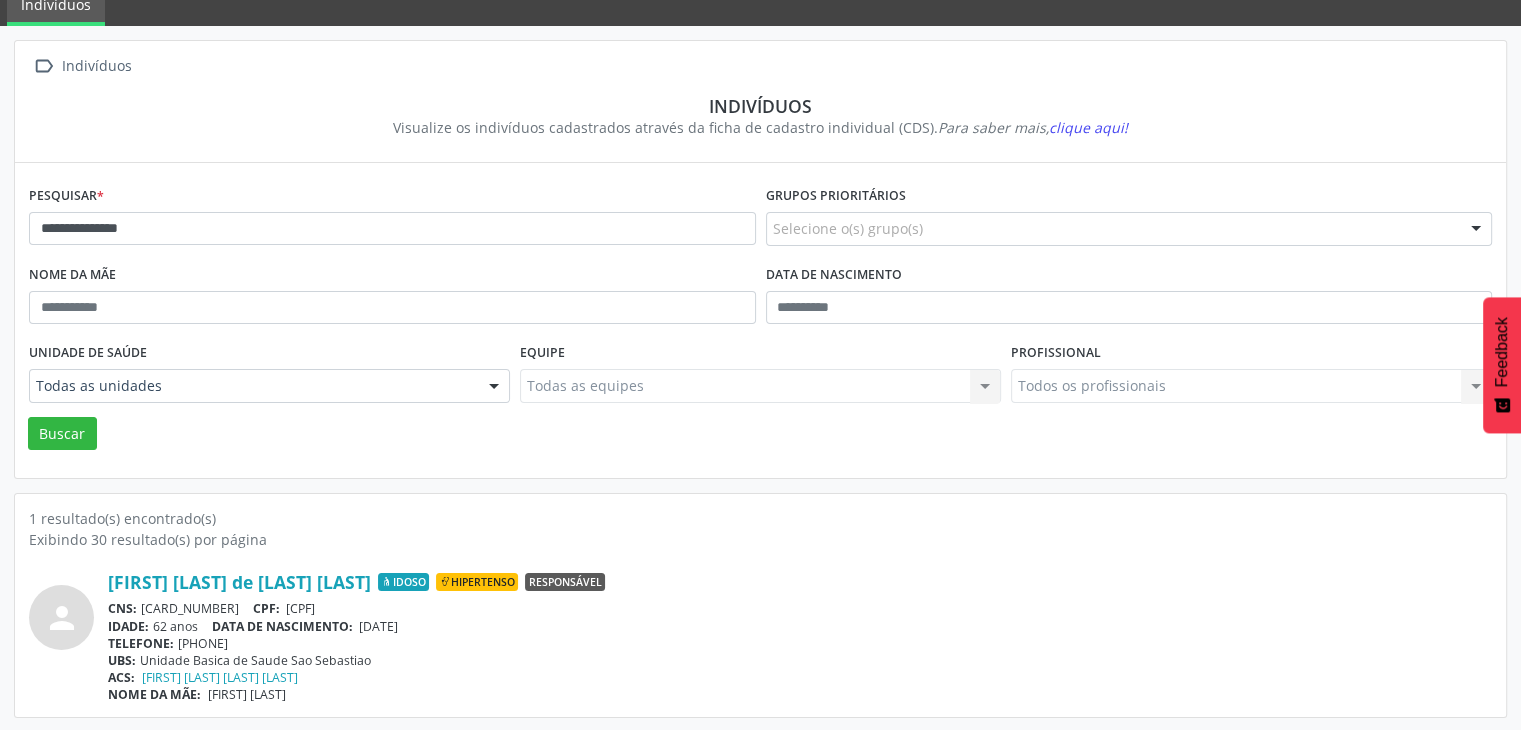 scroll, scrollTop: 0, scrollLeft: 0, axis: both 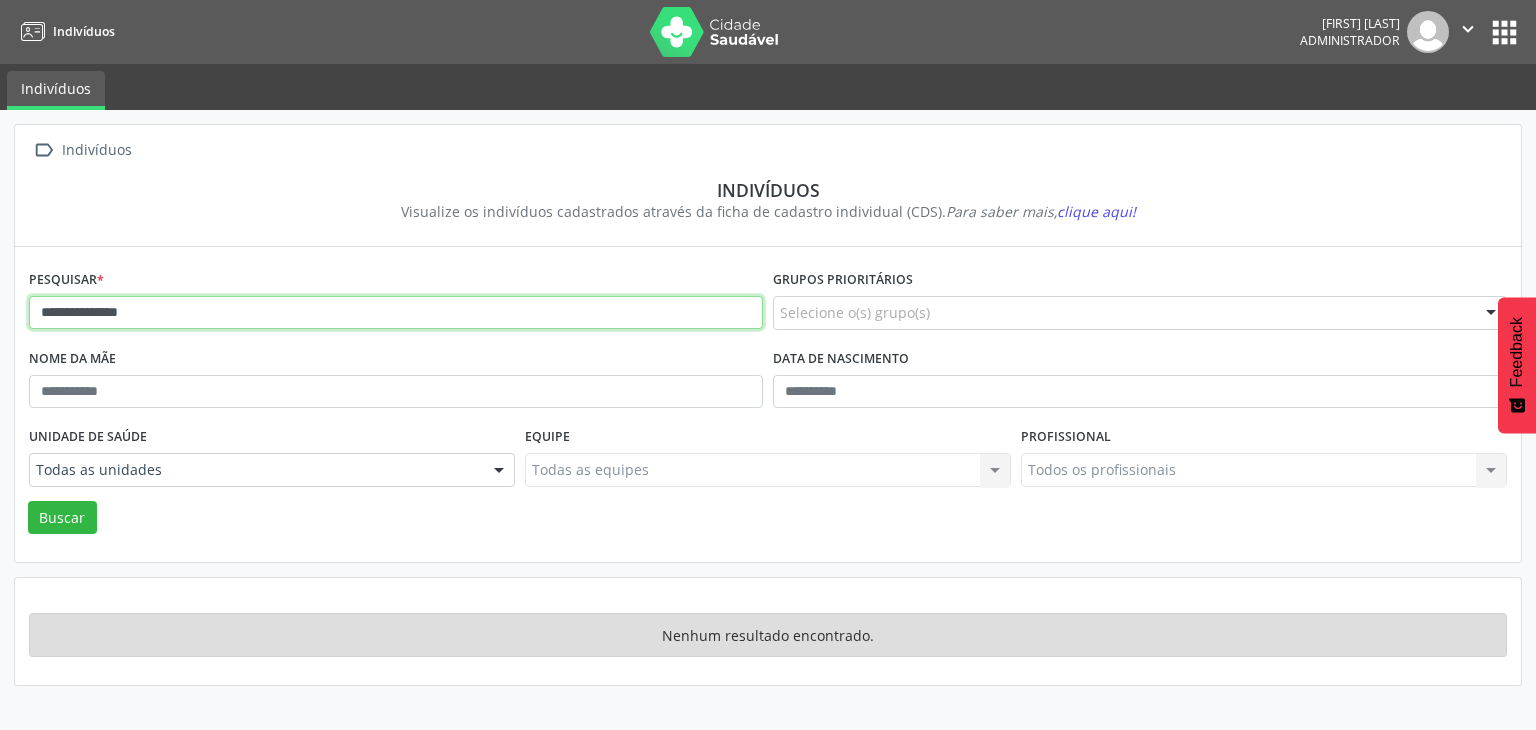 click on "**********" at bounding box center [396, 313] 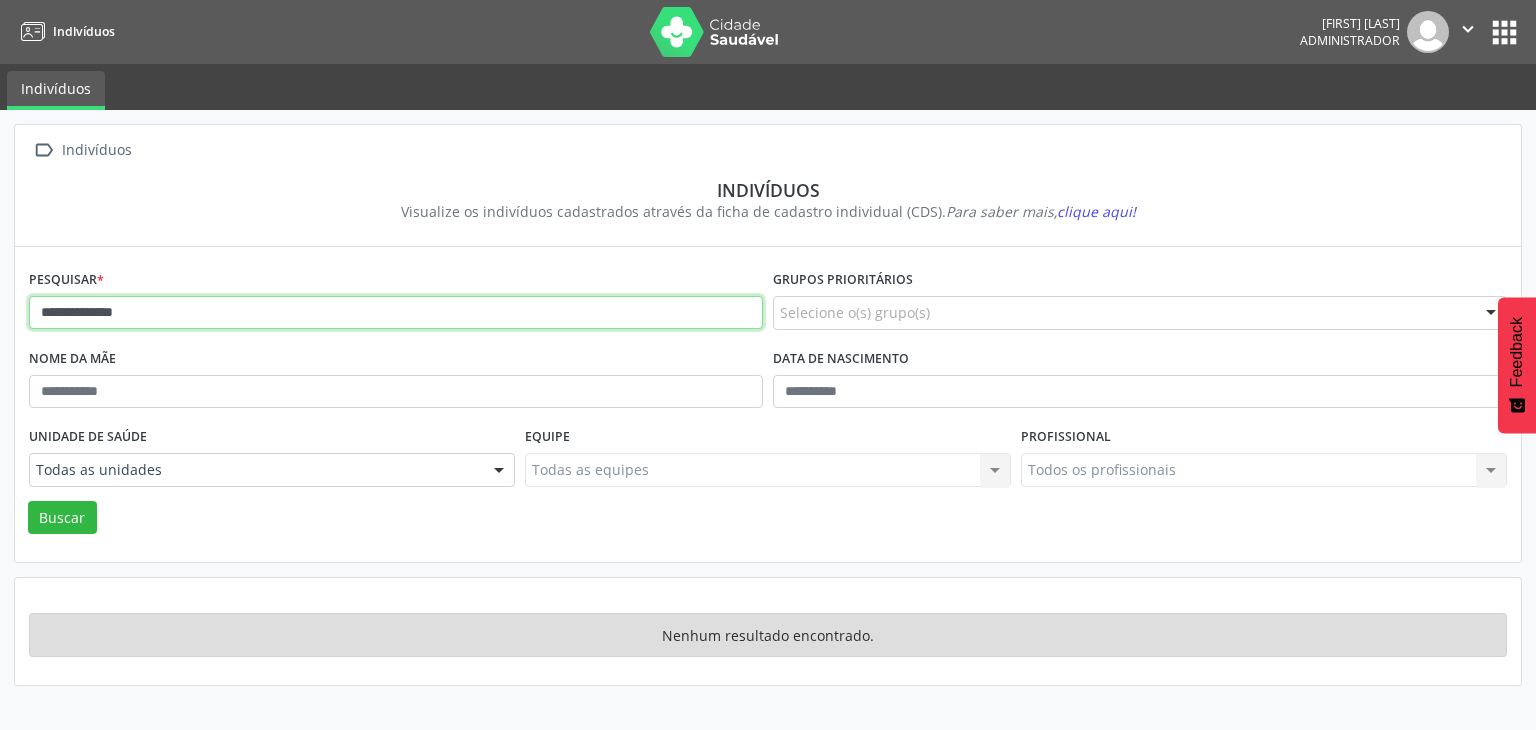 type on "**********" 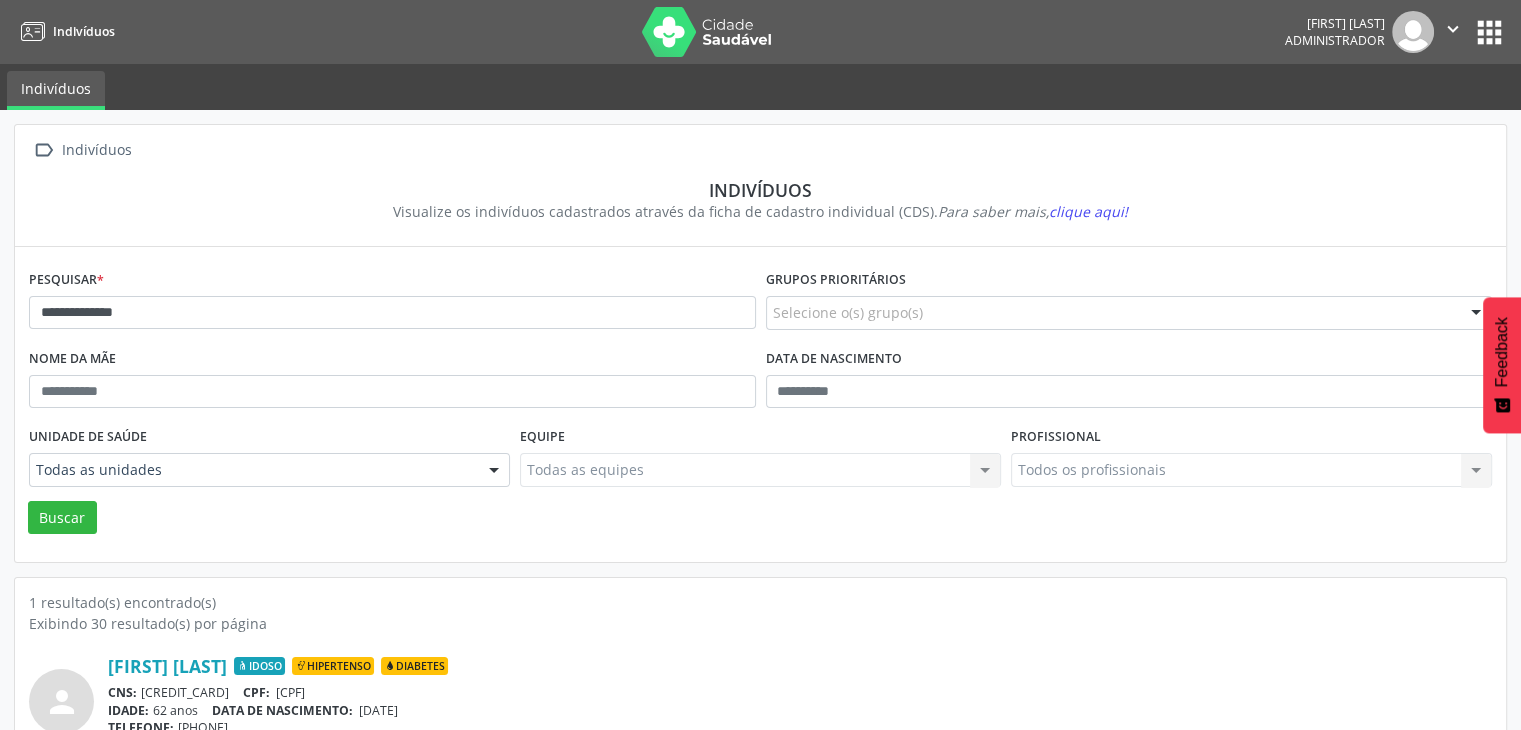 scroll, scrollTop: 84, scrollLeft: 0, axis: vertical 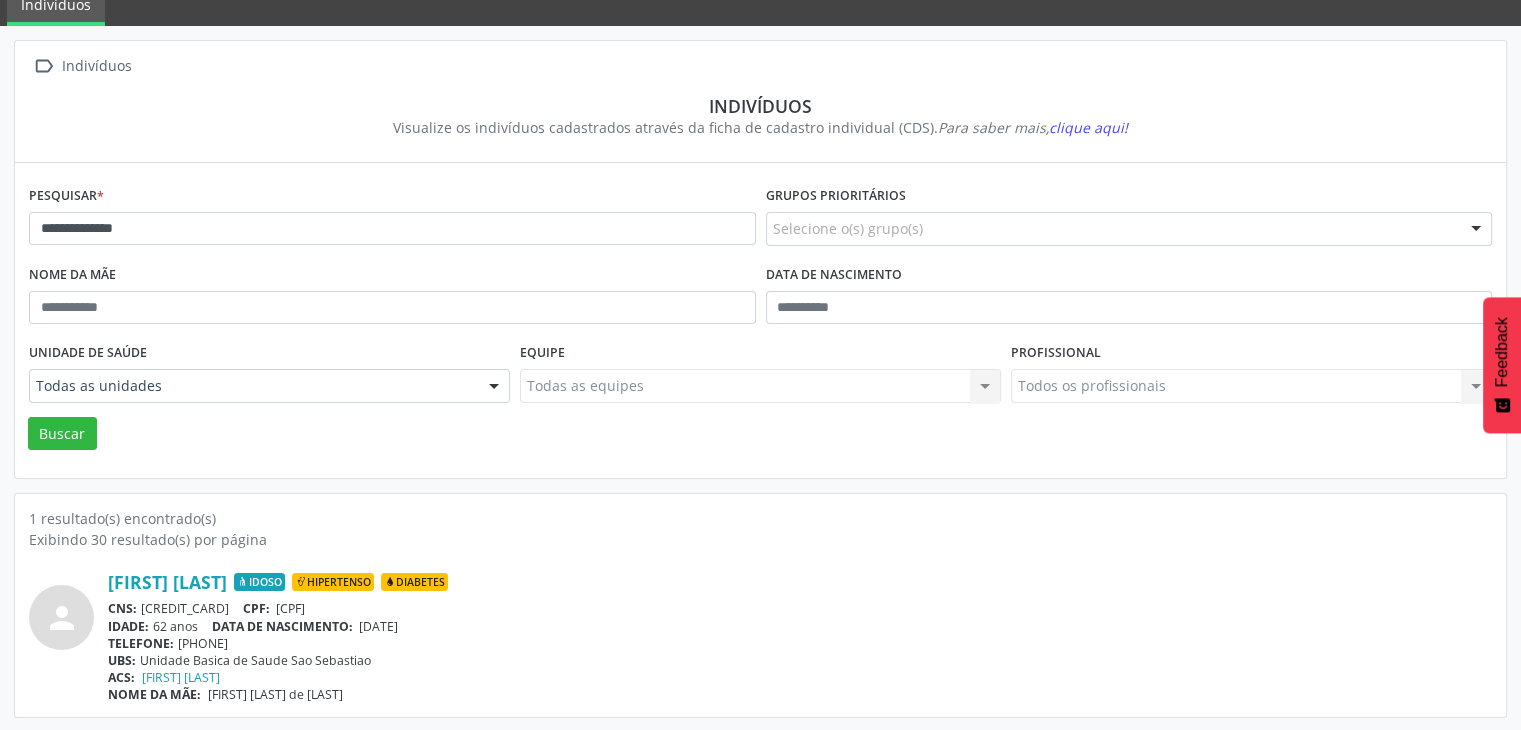 drag, startPoint x: 141, startPoint y: 611, endPoint x: 253, endPoint y: 610, distance: 112.00446 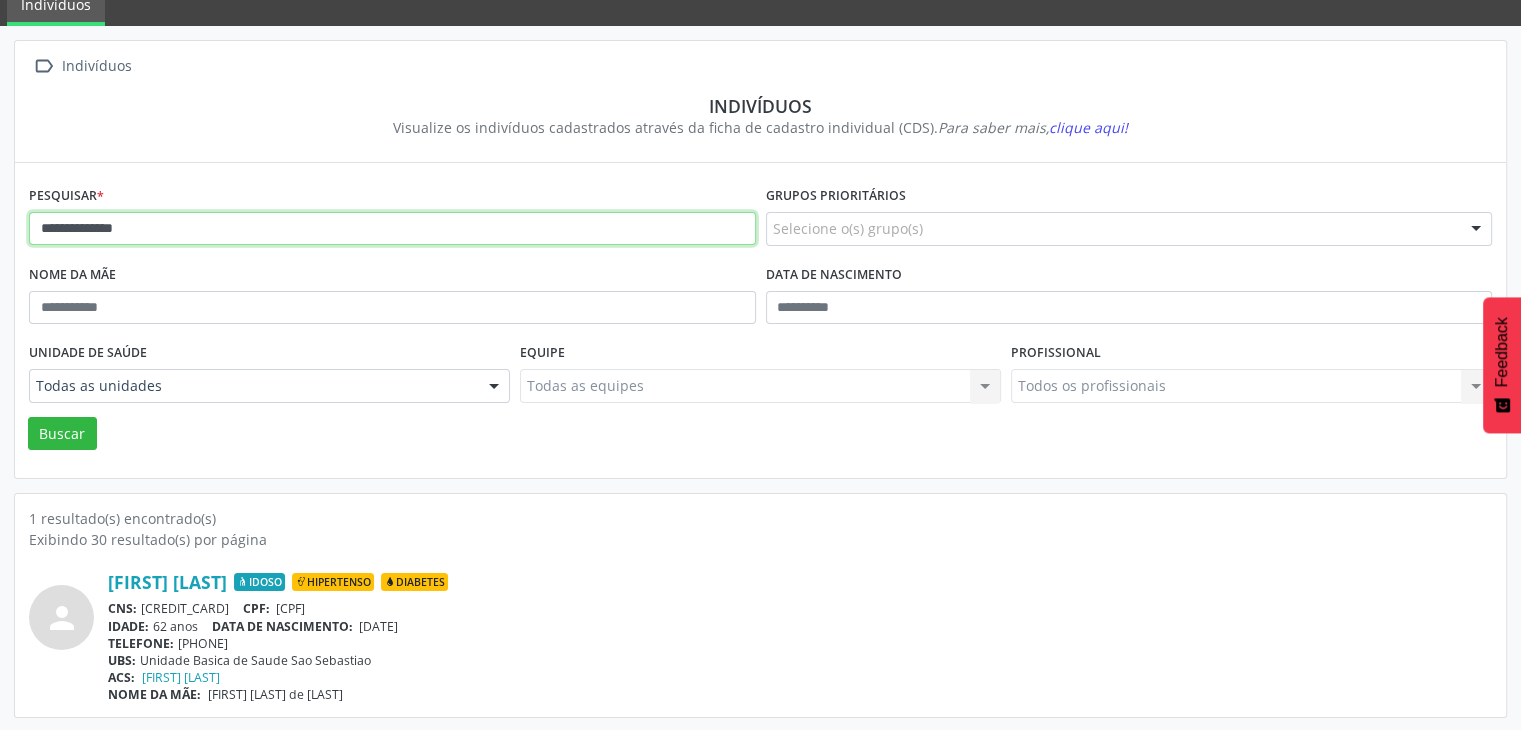 click on "**********" at bounding box center (392, 229) 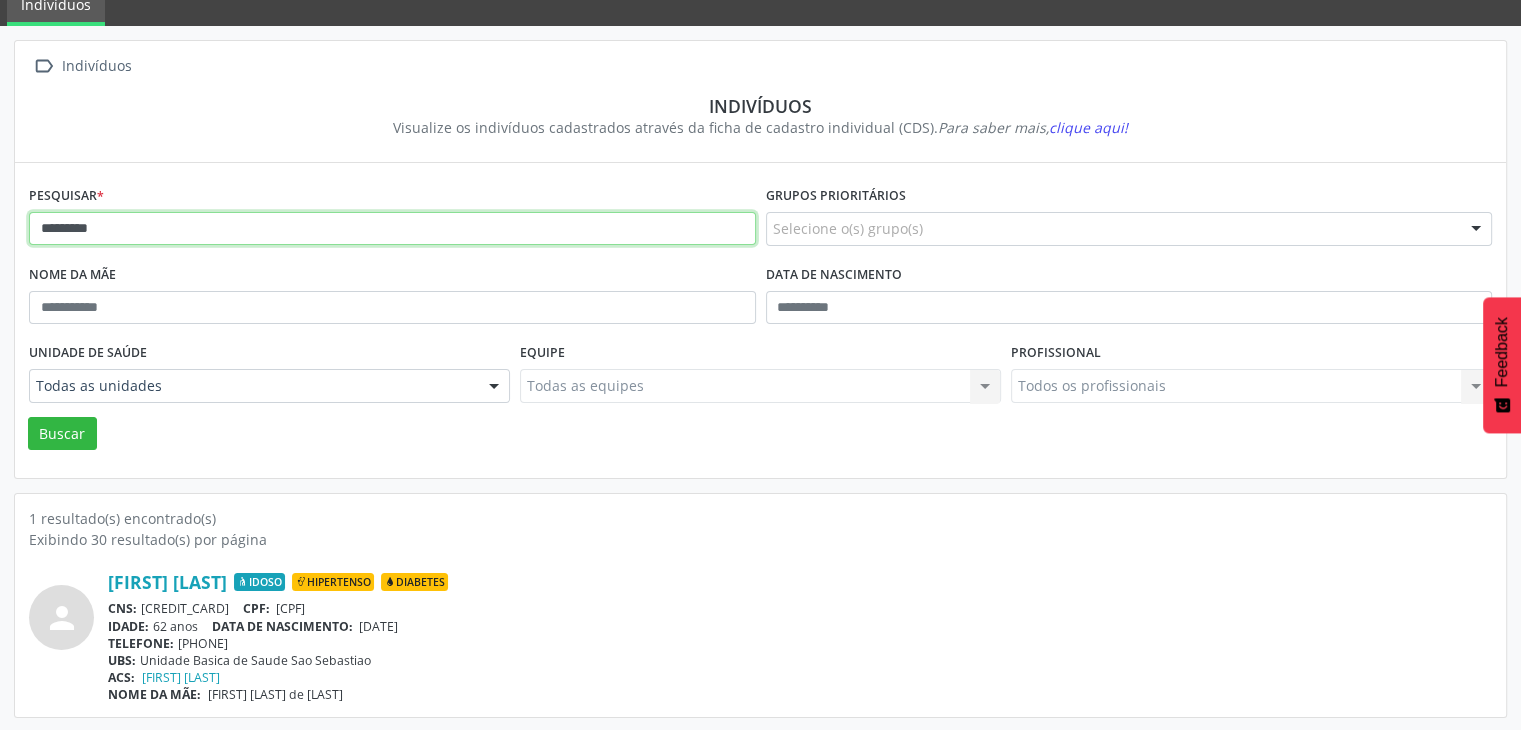 type on "*********" 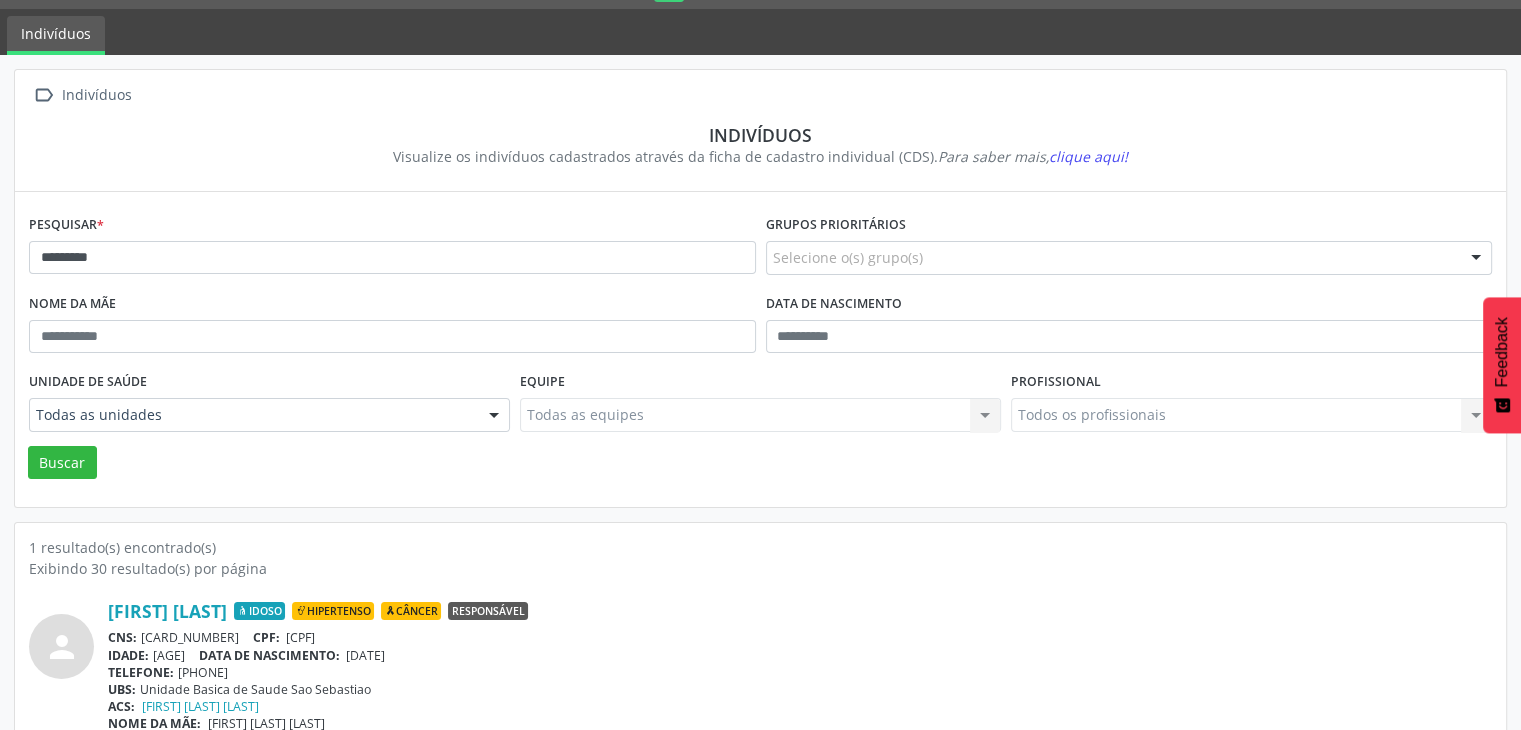 scroll, scrollTop: 84, scrollLeft: 0, axis: vertical 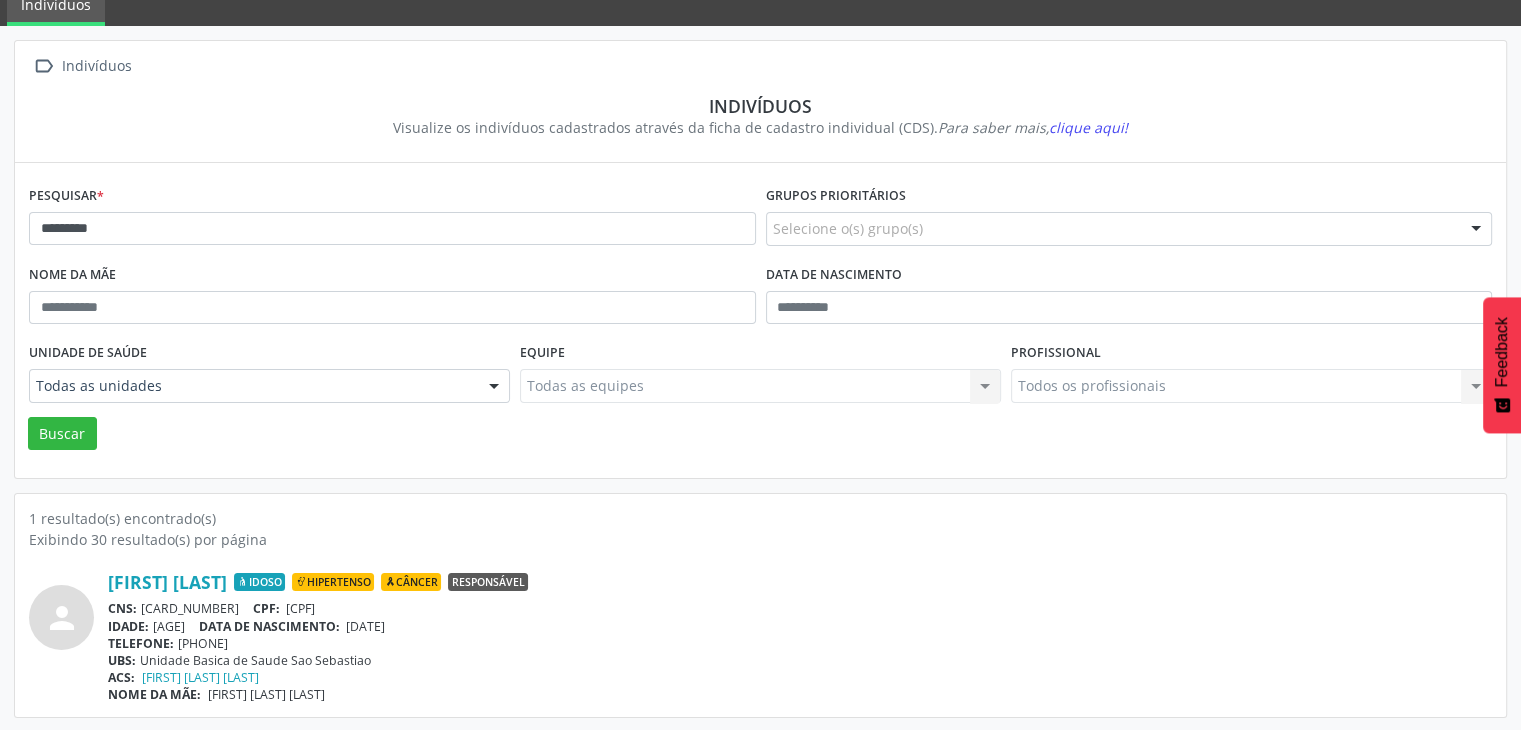 drag, startPoint x: 141, startPoint y: 602, endPoint x: 255, endPoint y: 611, distance: 114.35471 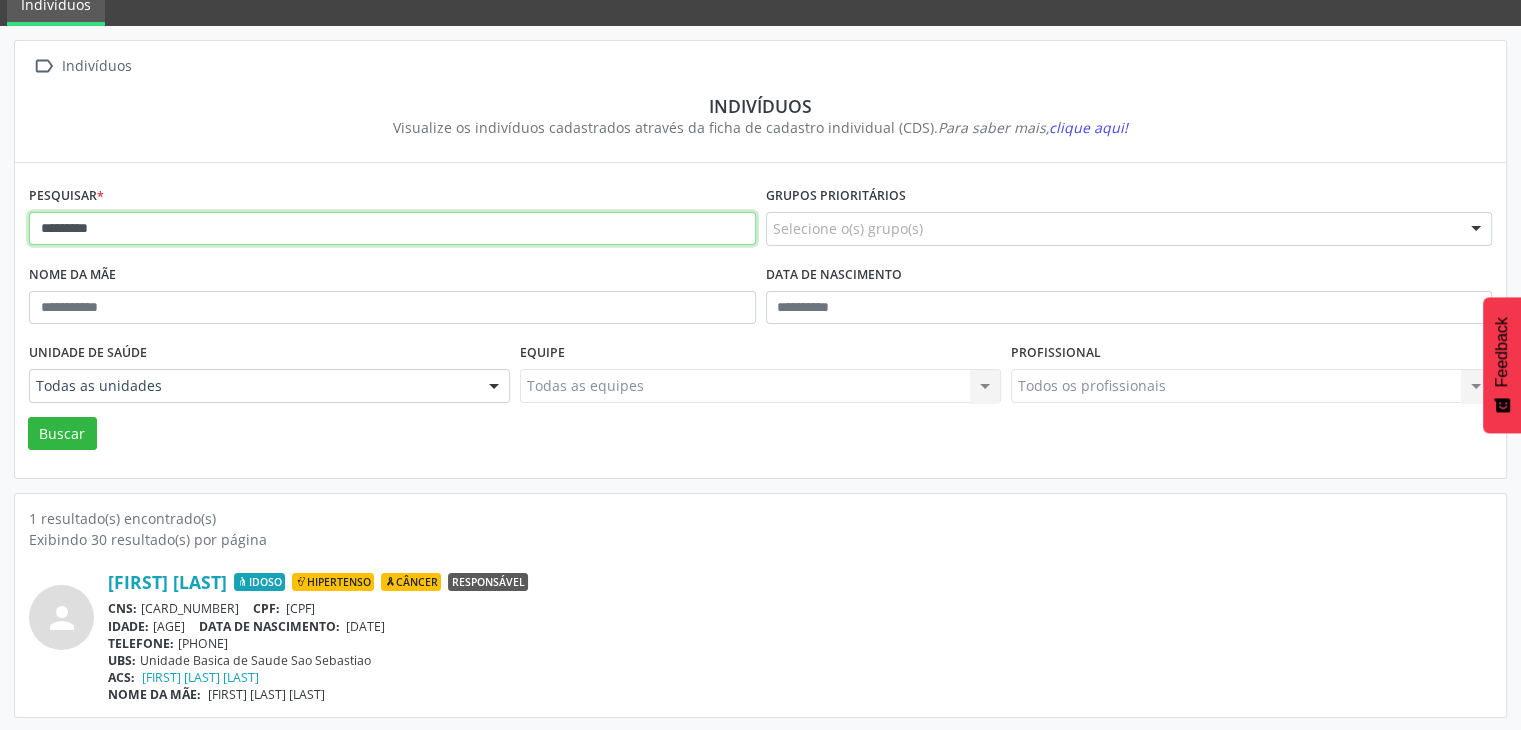 click on "*********" at bounding box center (392, 229) 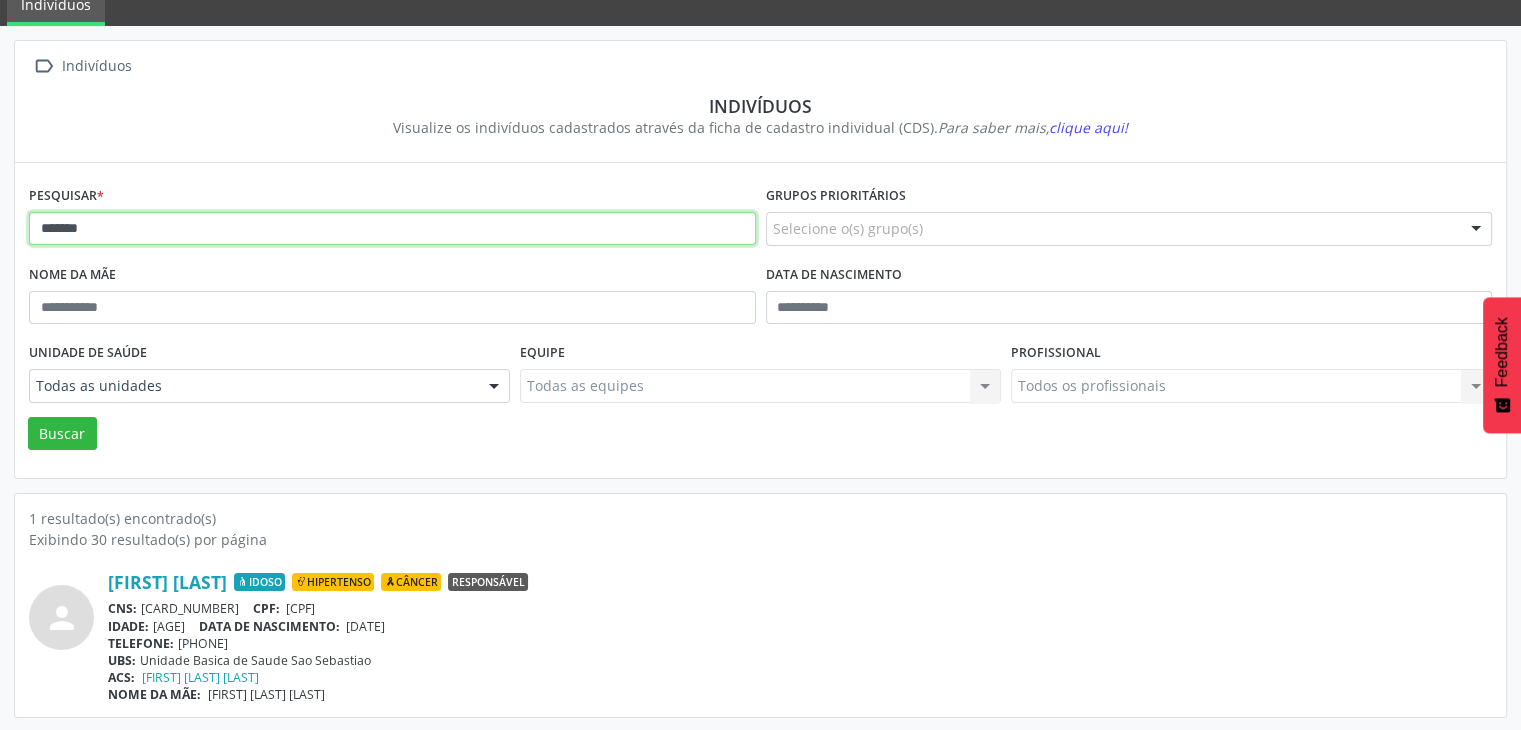 type on "*******" 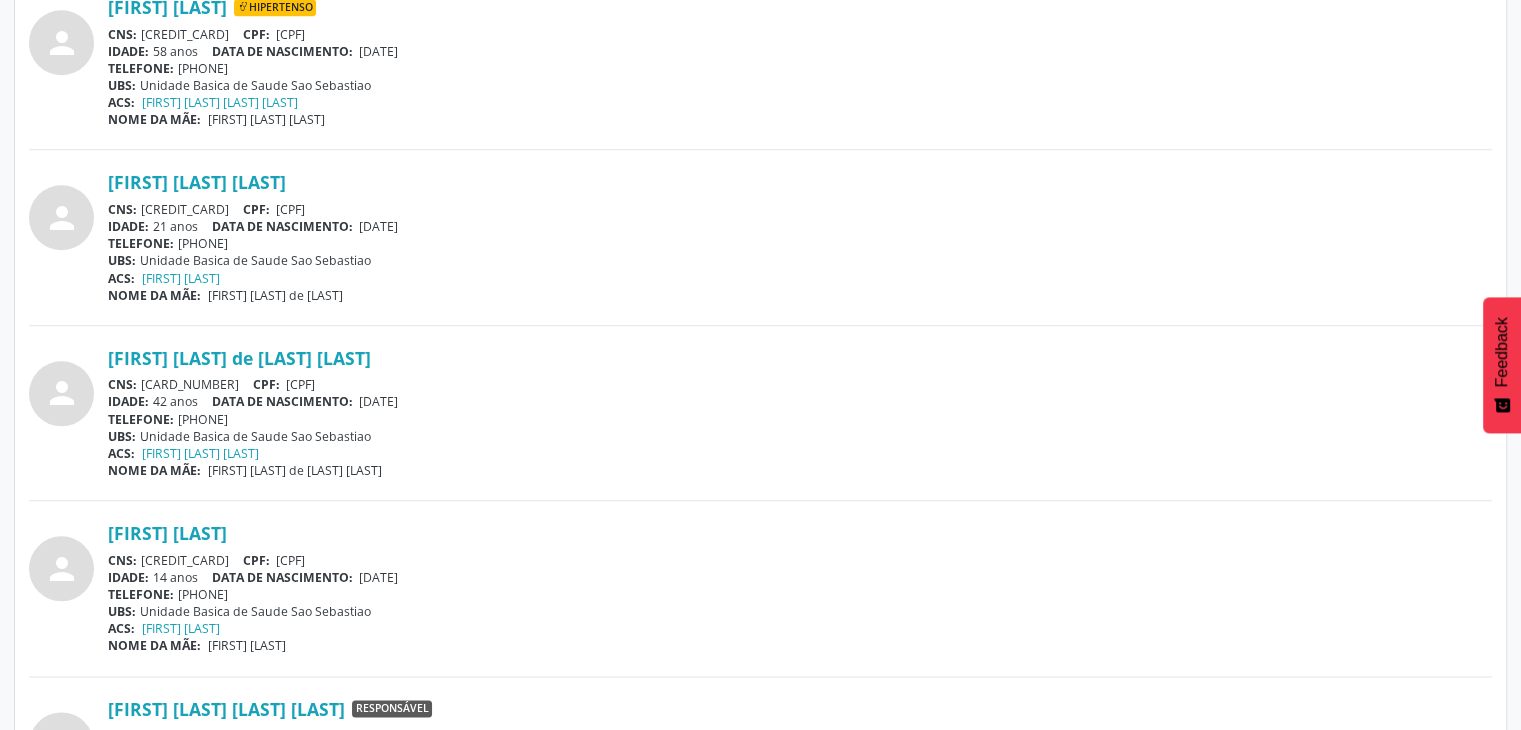 scroll, scrollTop: 2236, scrollLeft: 0, axis: vertical 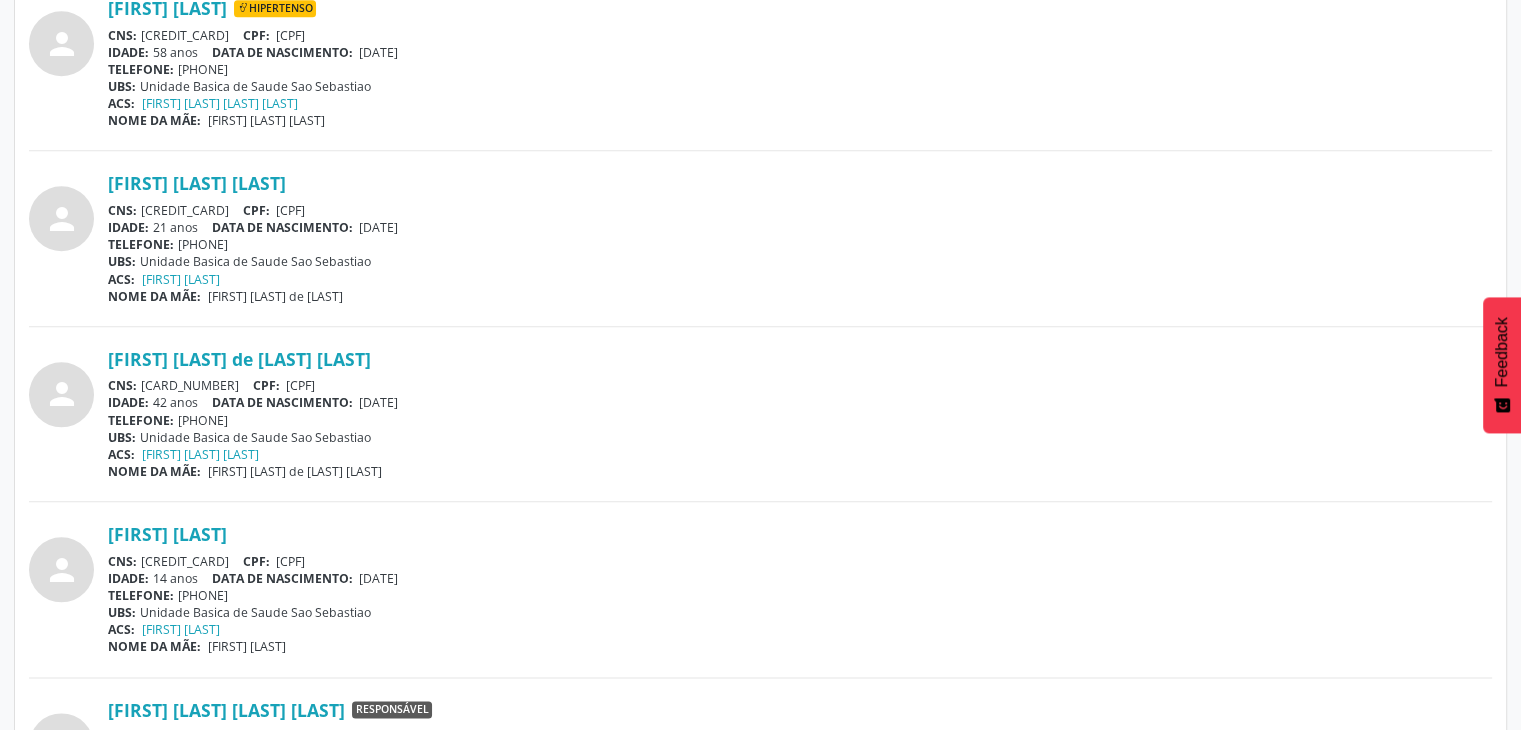 drag, startPoint x: 139, startPoint y: 381, endPoint x: 258, endPoint y: 389, distance: 119.26861 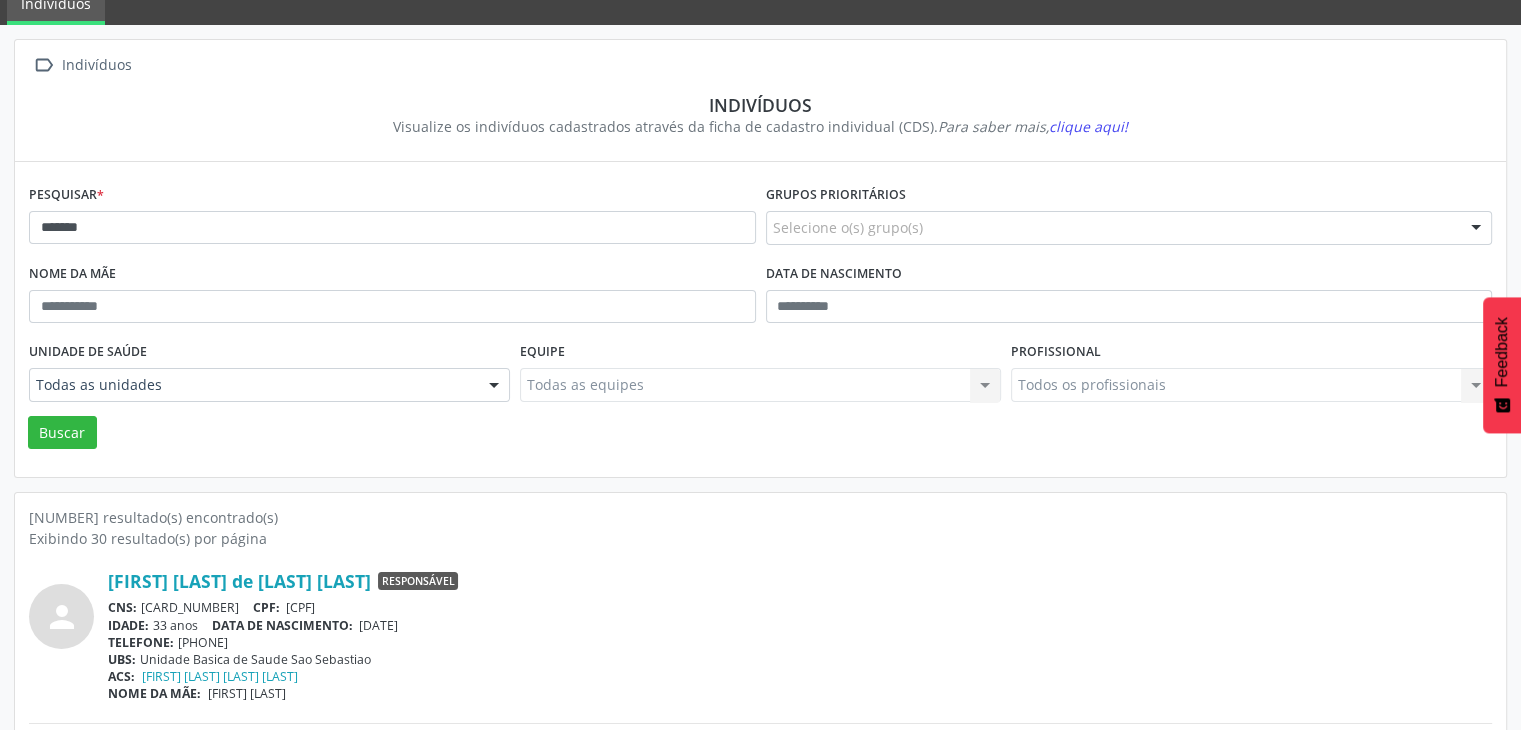 scroll, scrollTop: 0, scrollLeft: 0, axis: both 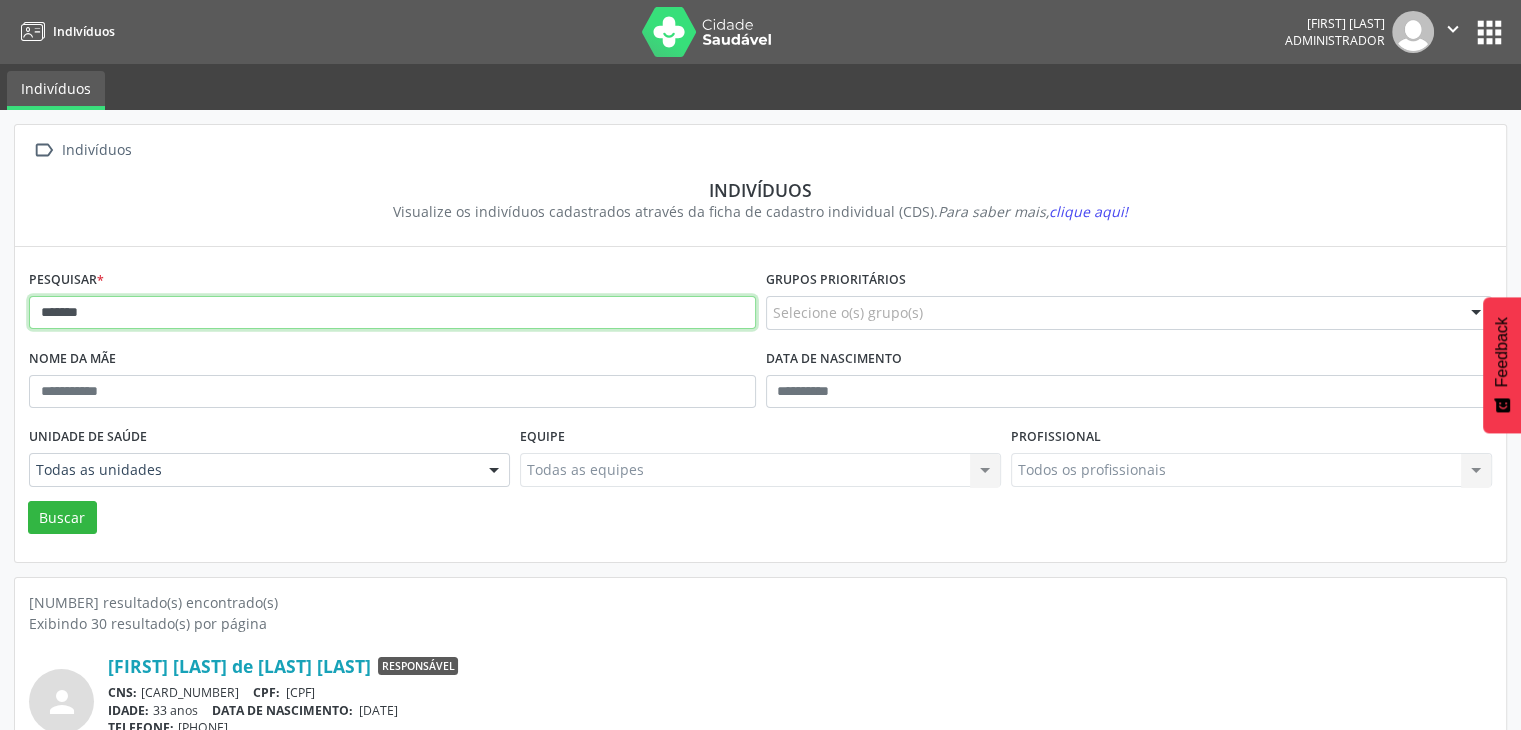 click on "*******" at bounding box center [392, 313] 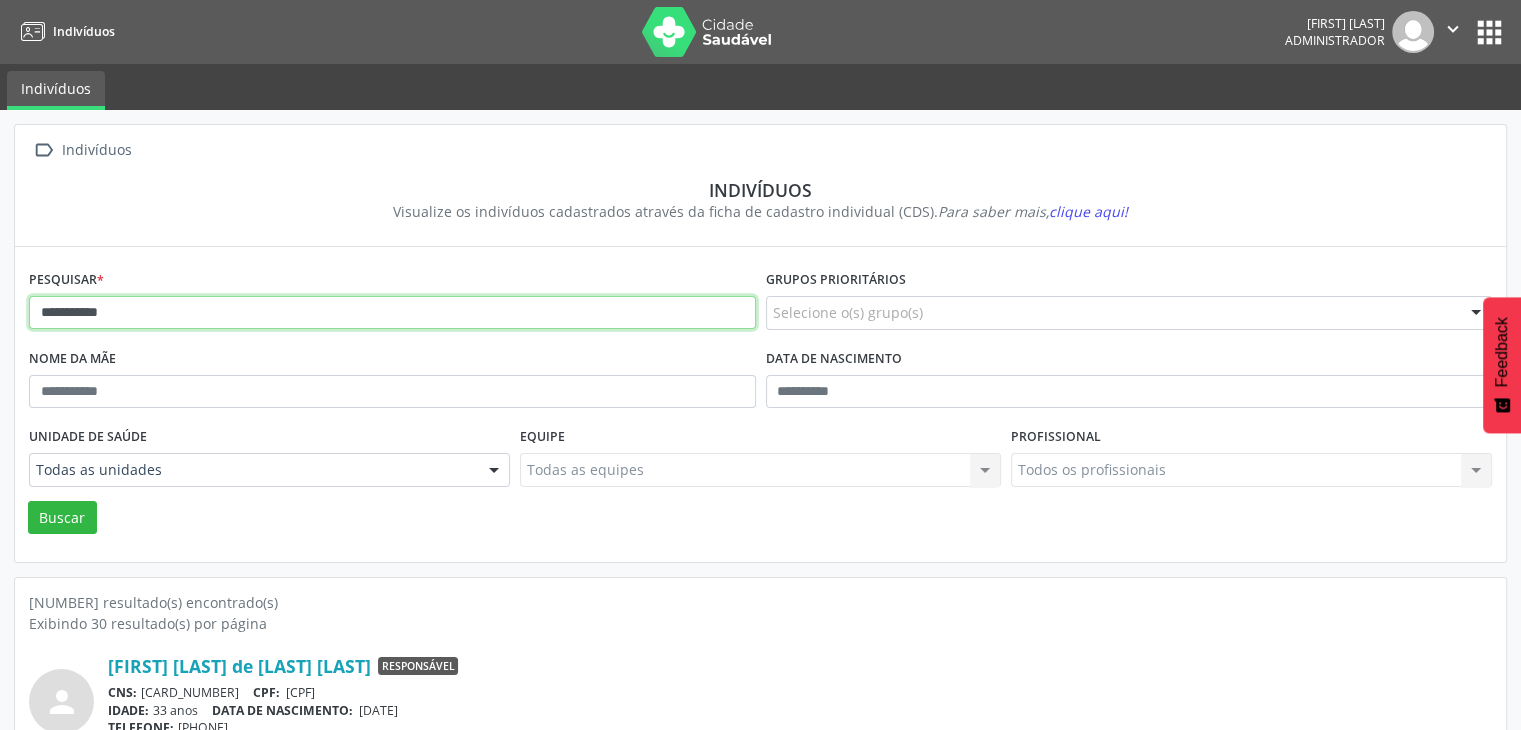 type on "**********" 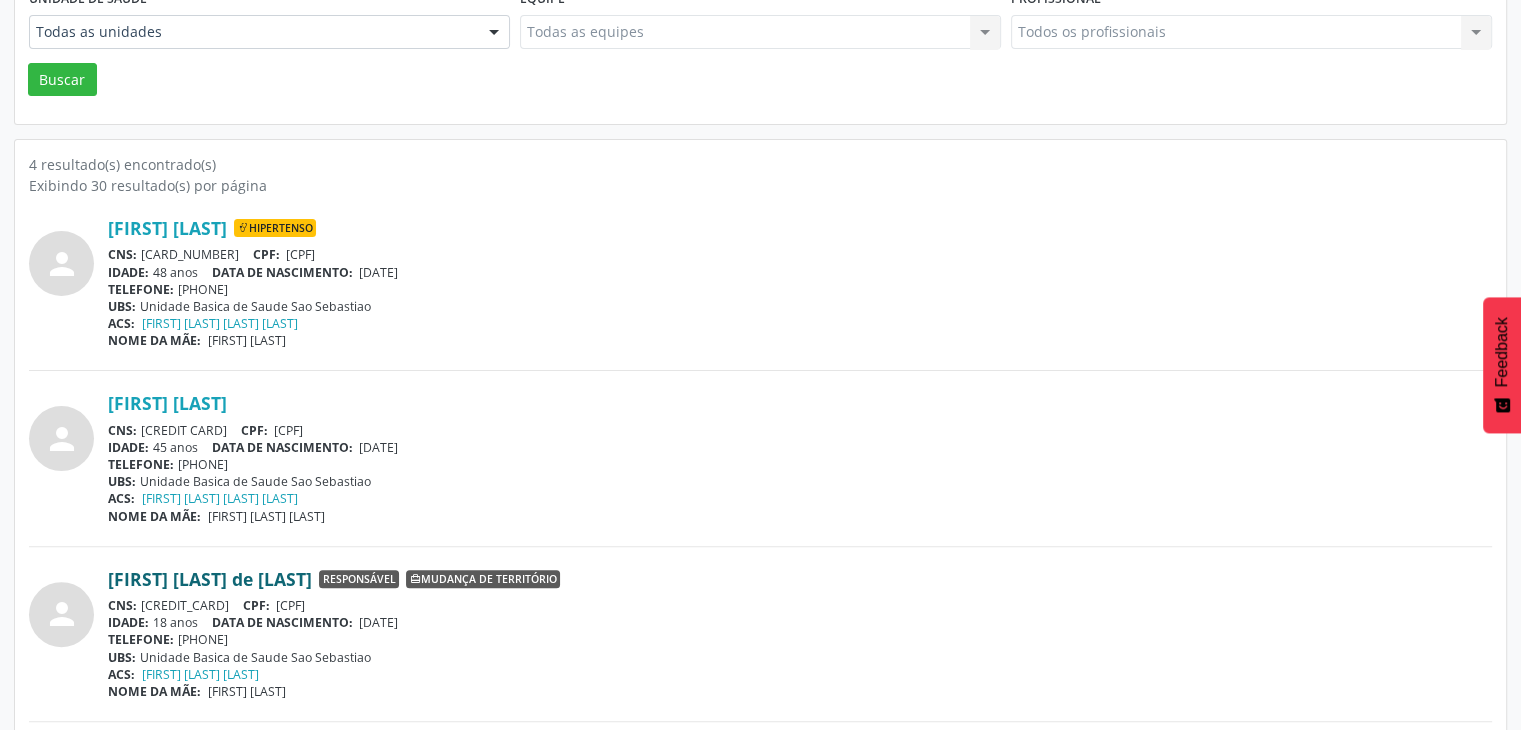 scroll, scrollTop: 500, scrollLeft: 0, axis: vertical 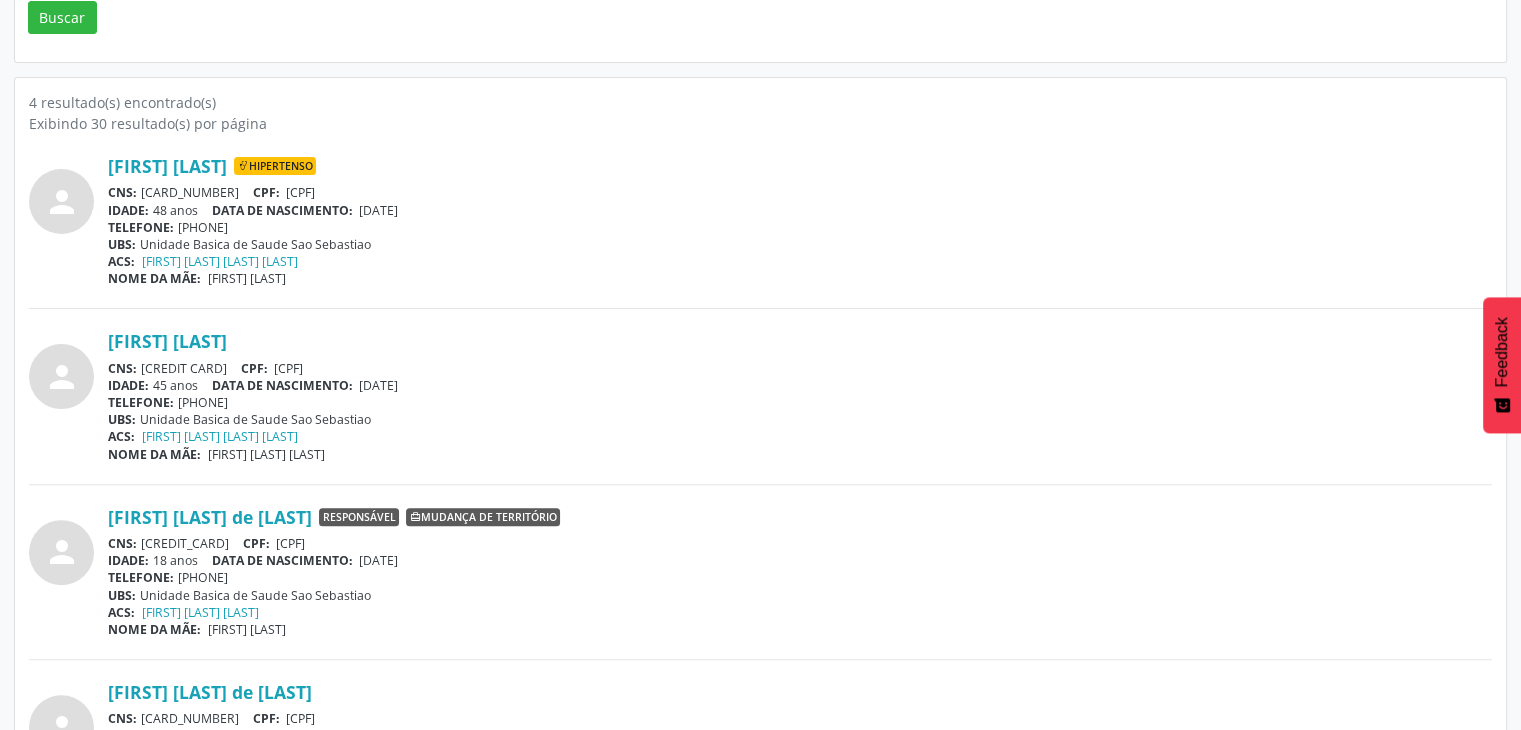 drag, startPoint x: 144, startPoint y: 189, endPoint x: 269, endPoint y: 192, distance: 125.035995 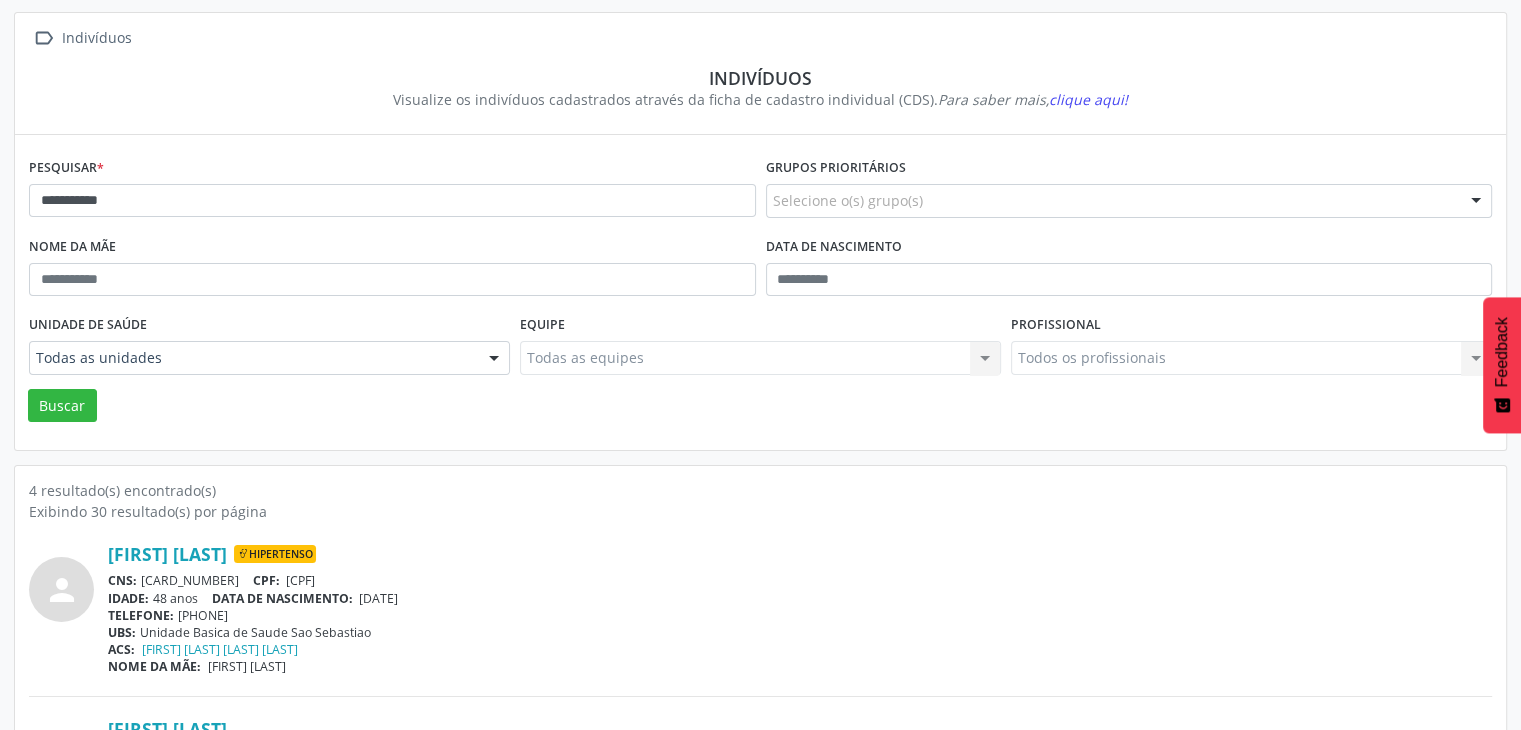 scroll, scrollTop: 100, scrollLeft: 0, axis: vertical 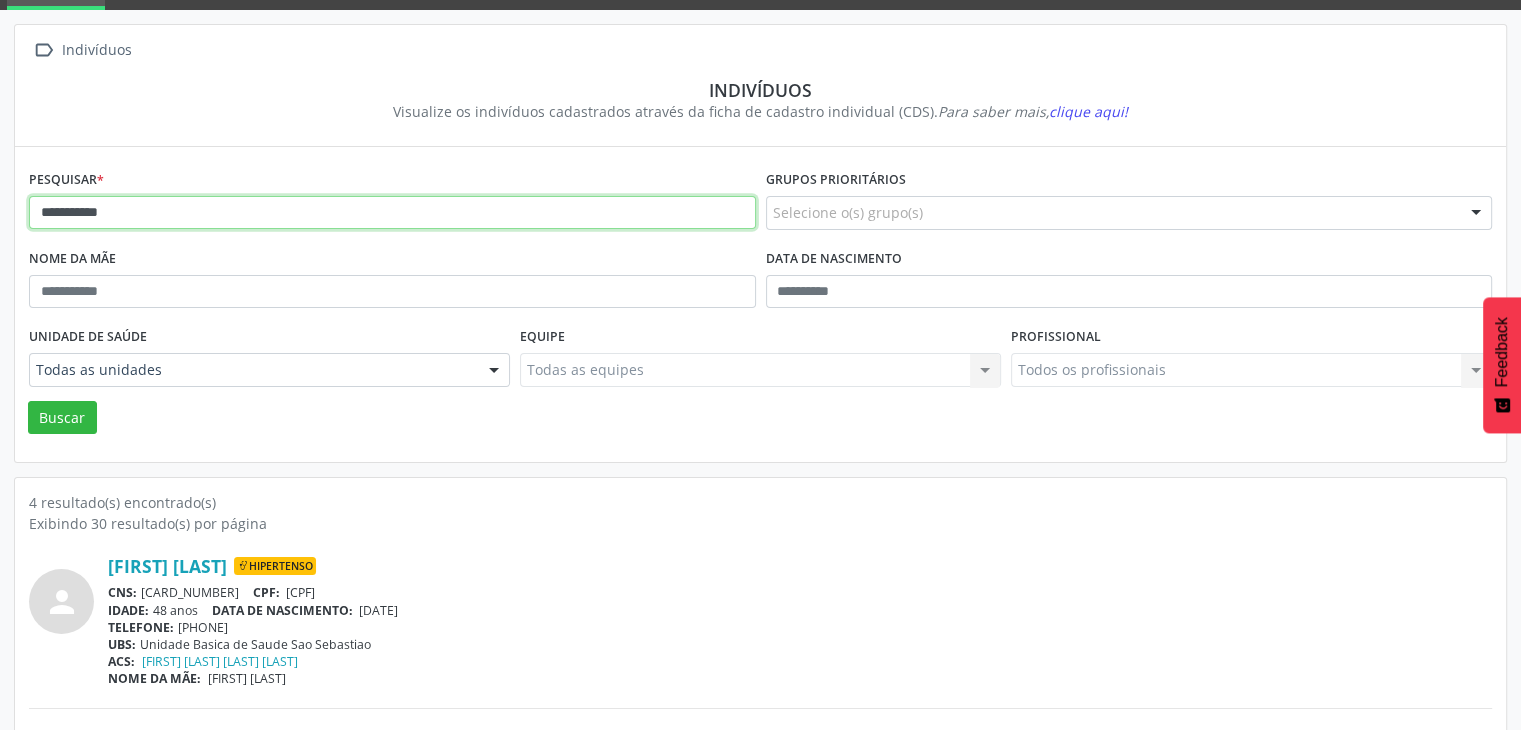 click on "**********" at bounding box center [392, 213] 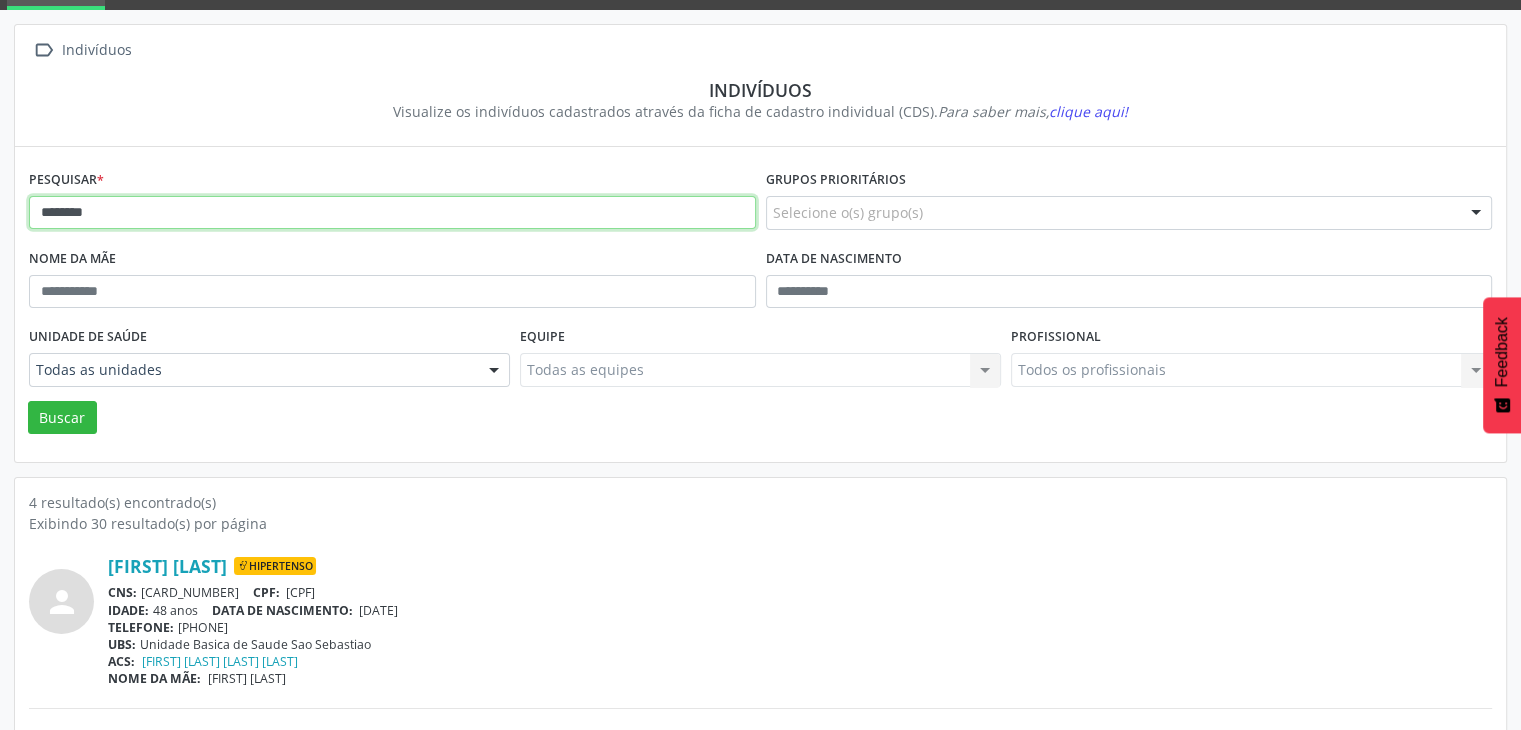 click on "Buscar" at bounding box center (62, 418) 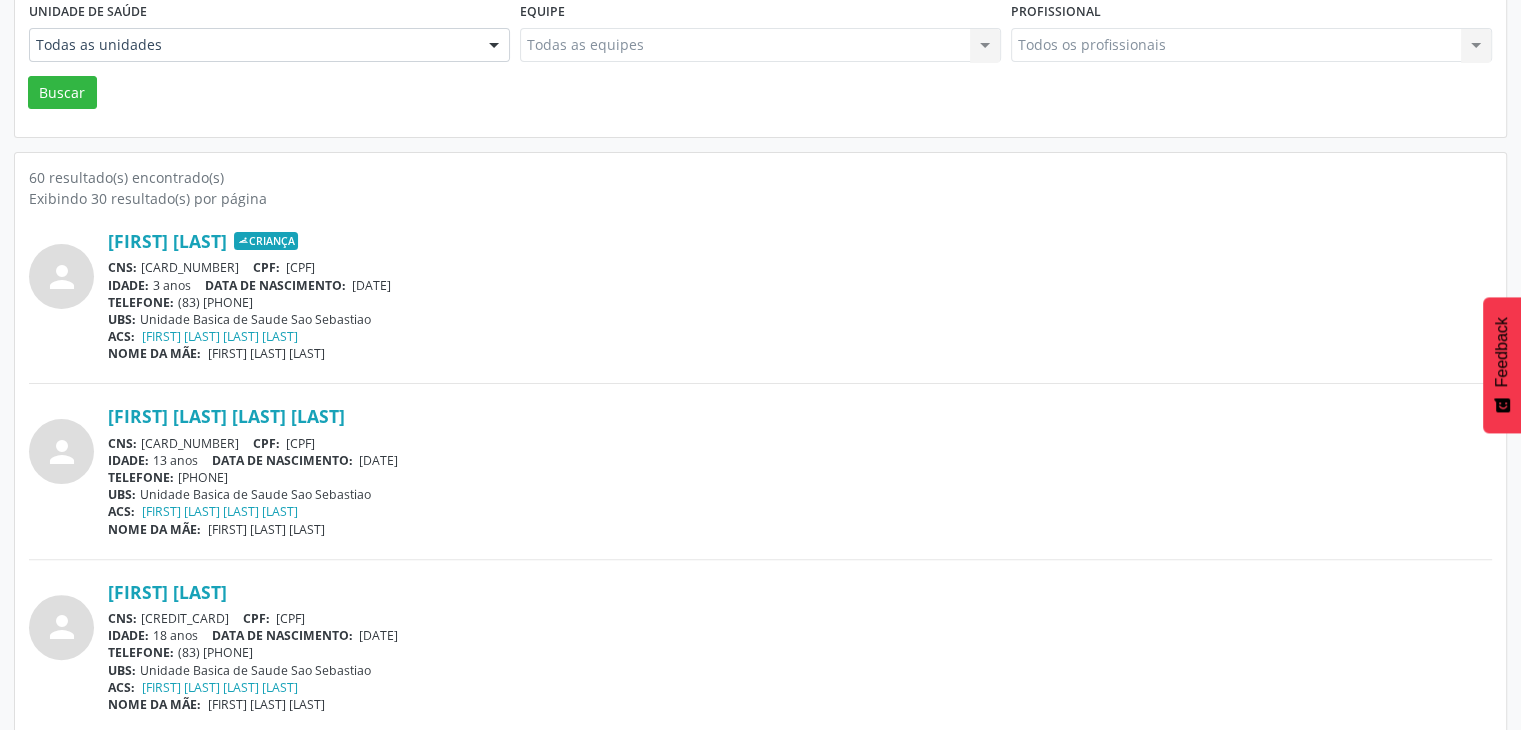 scroll, scrollTop: 100, scrollLeft: 0, axis: vertical 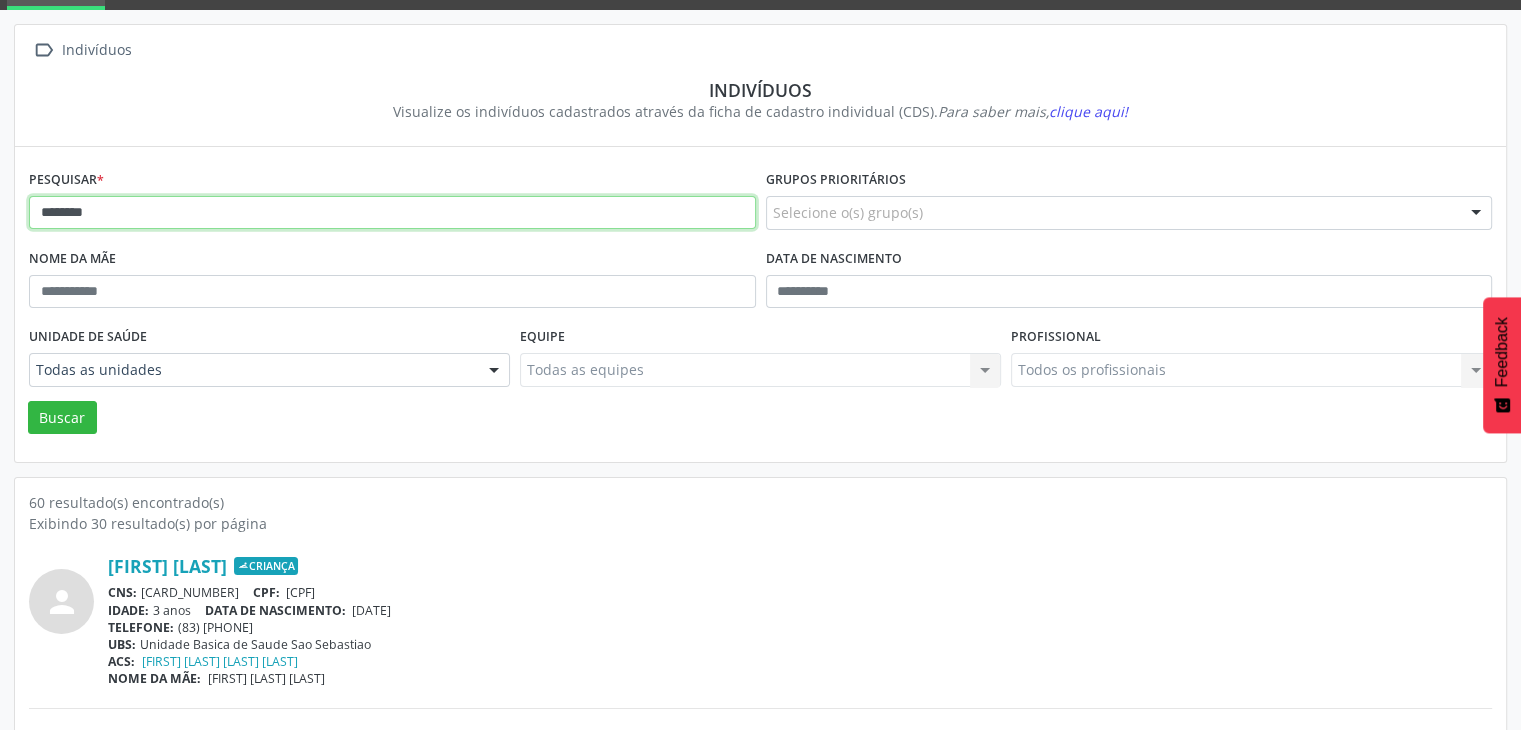 click on "*******" at bounding box center [392, 213] 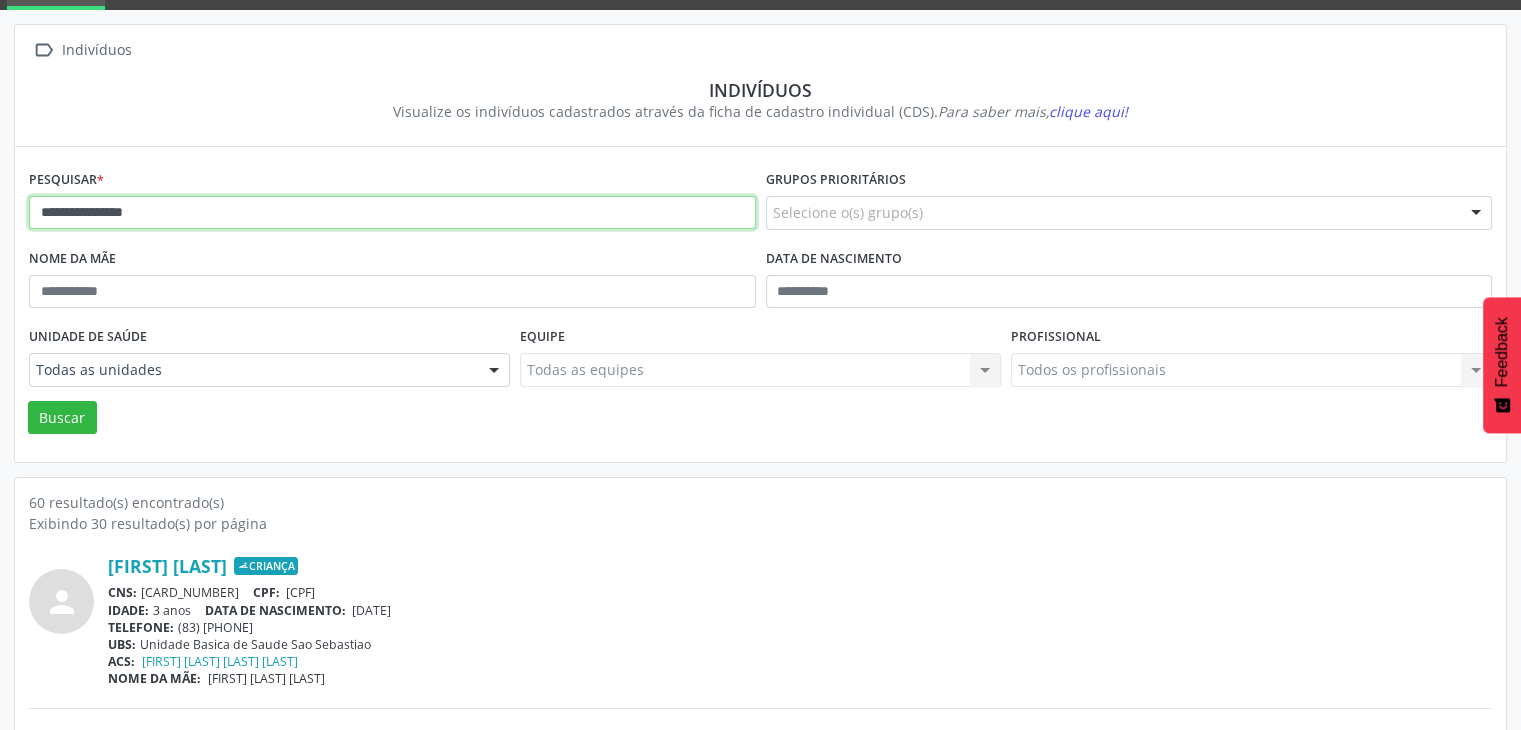 type on "**********" 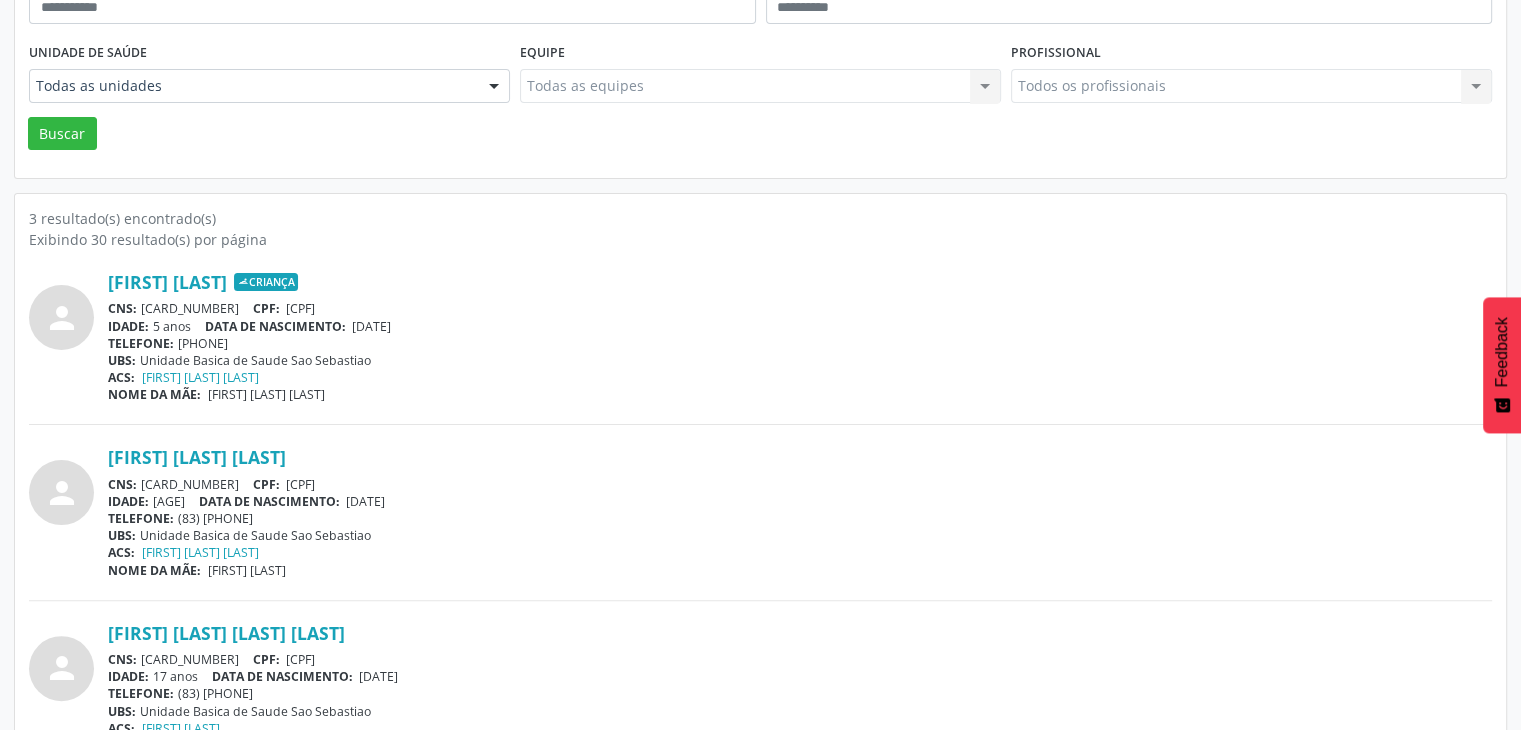 scroll, scrollTop: 435, scrollLeft: 0, axis: vertical 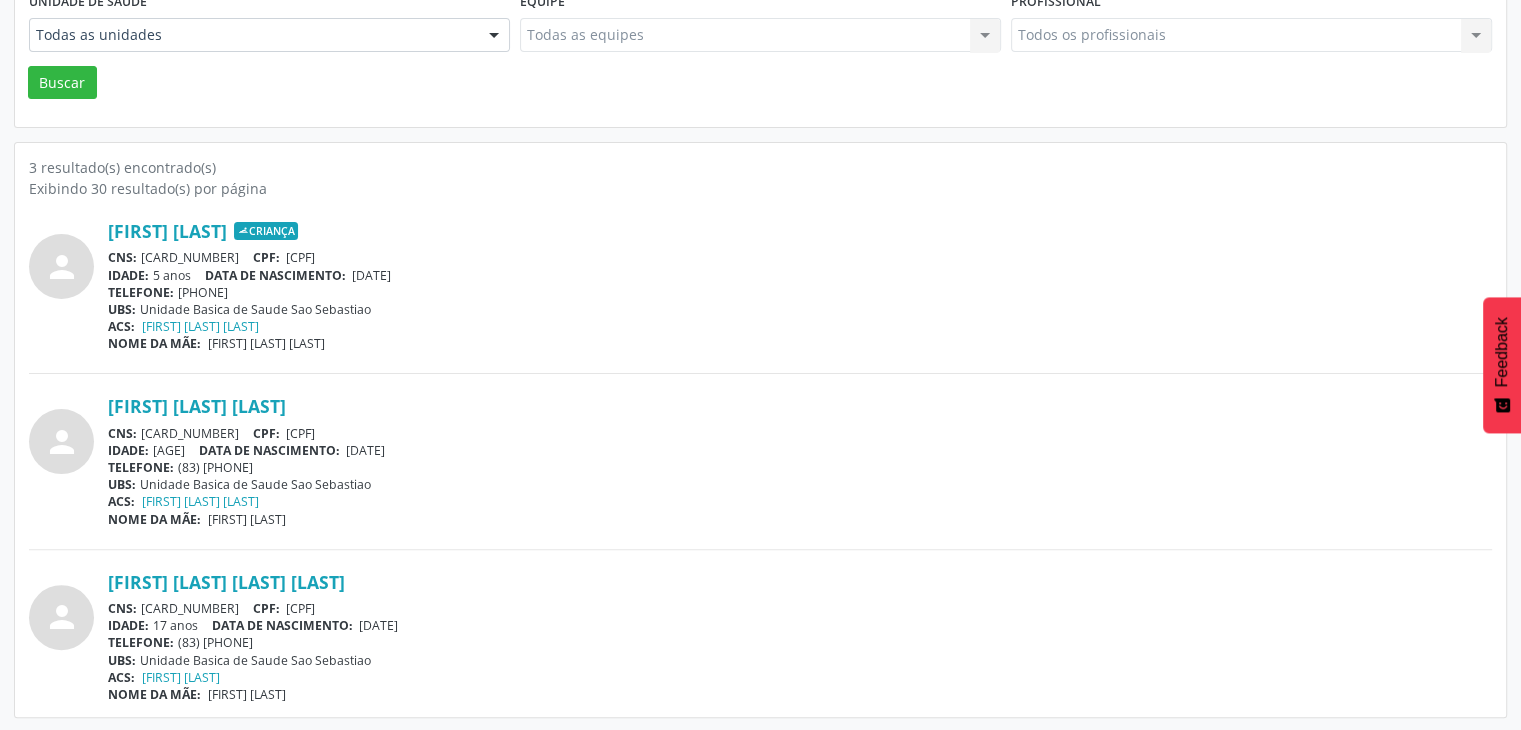 drag, startPoint x: 143, startPoint y: 430, endPoint x: 258, endPoint y: 437, distance: 115.212845 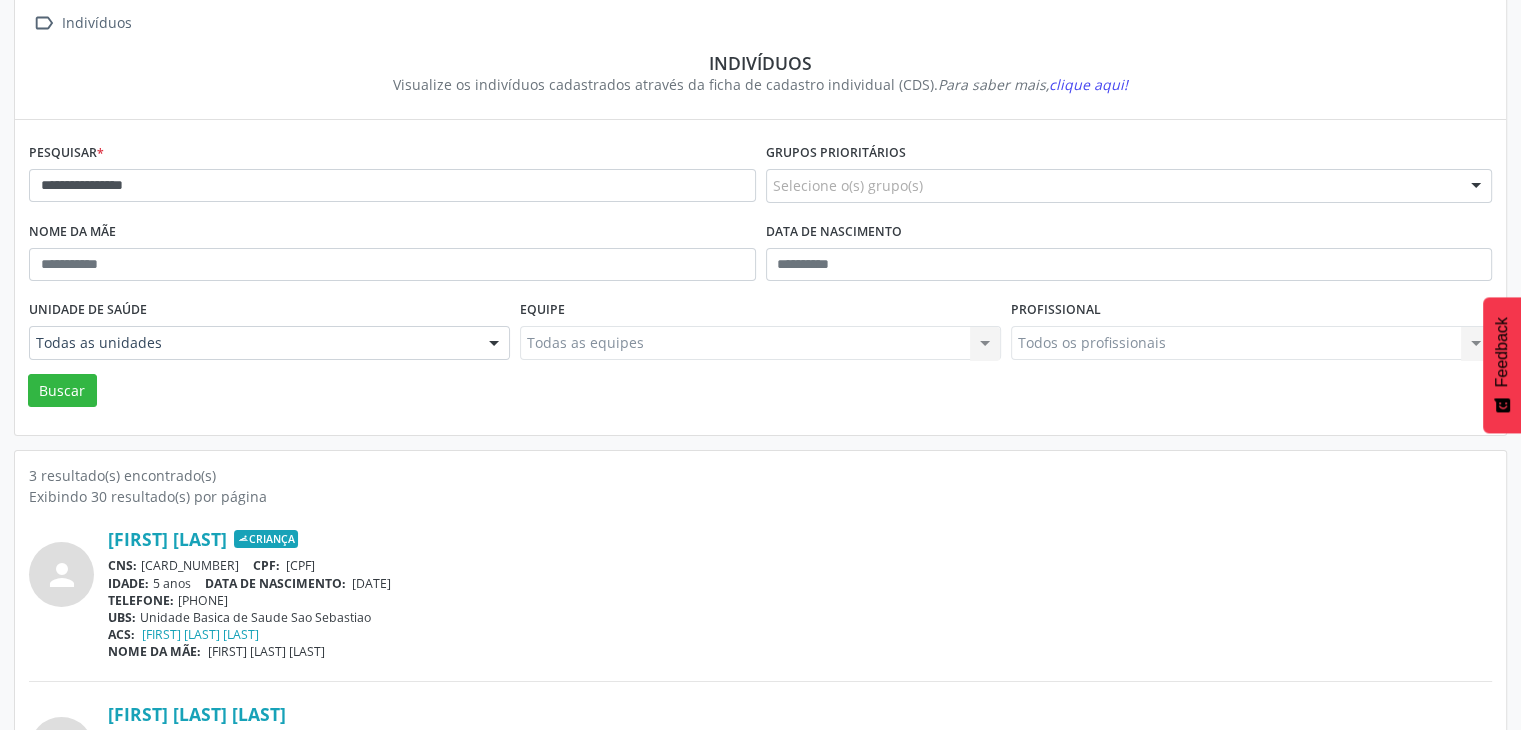 scroll, scrollTop: 35, scrollLeft: 0, axis: vertical 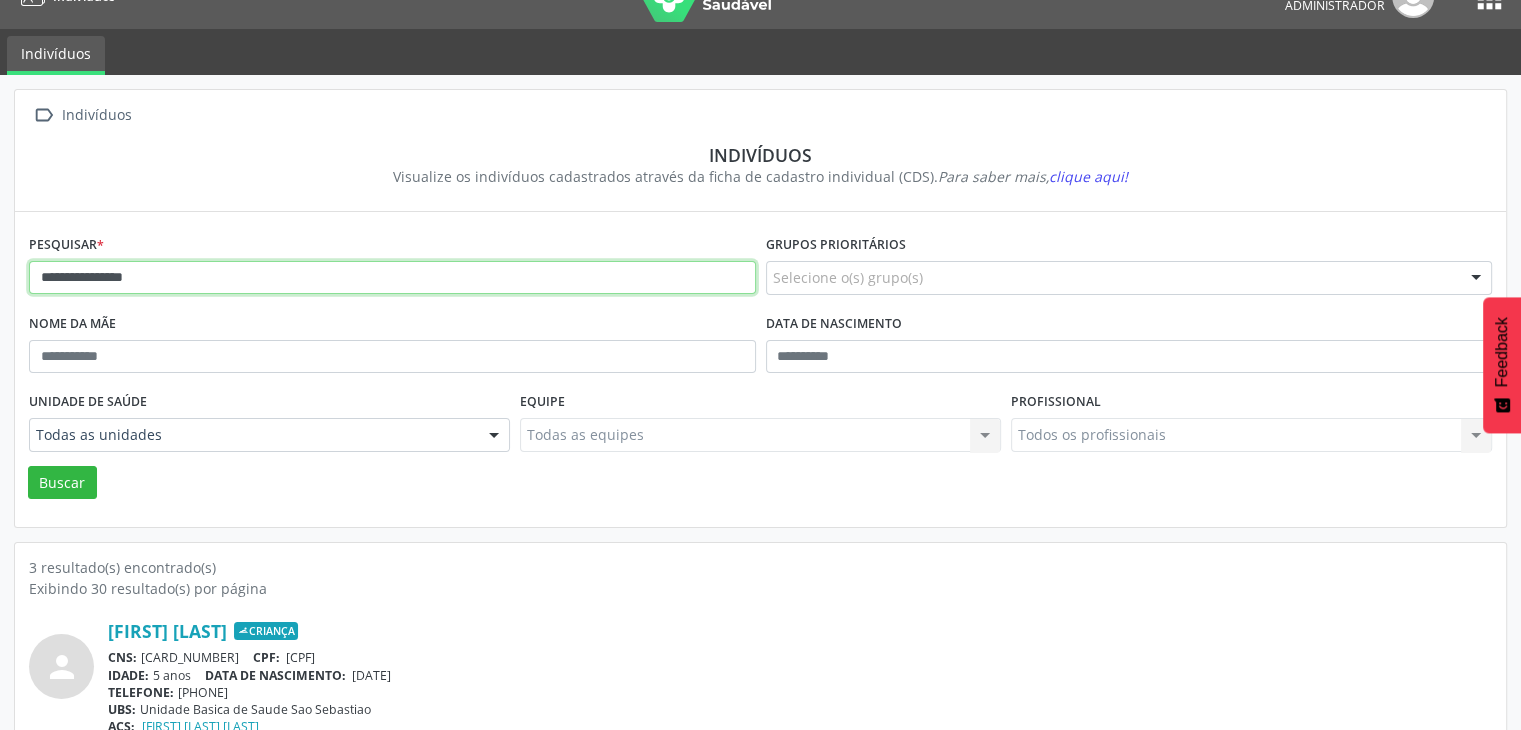 click on "**********" at bounding box center [392, 278] 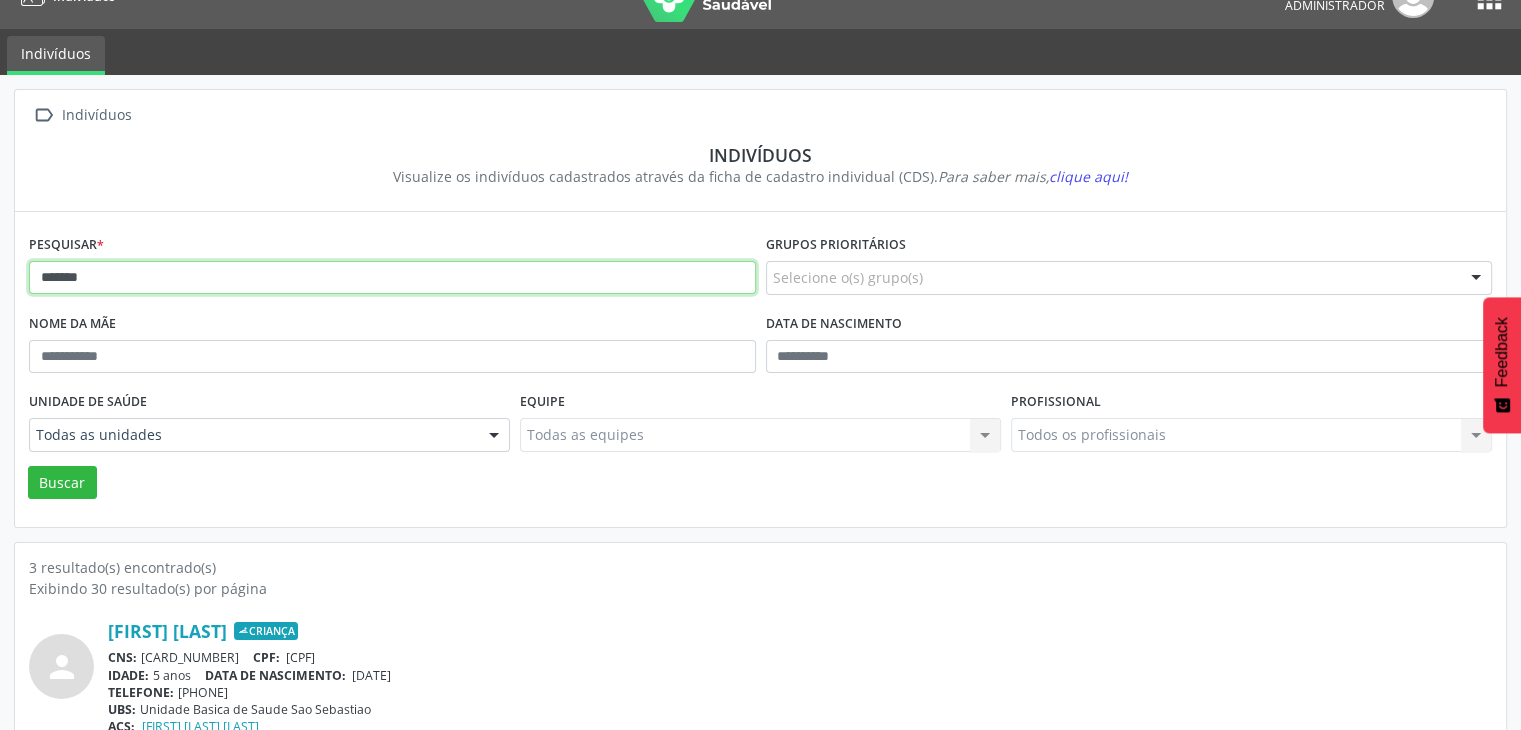 type on "*******" 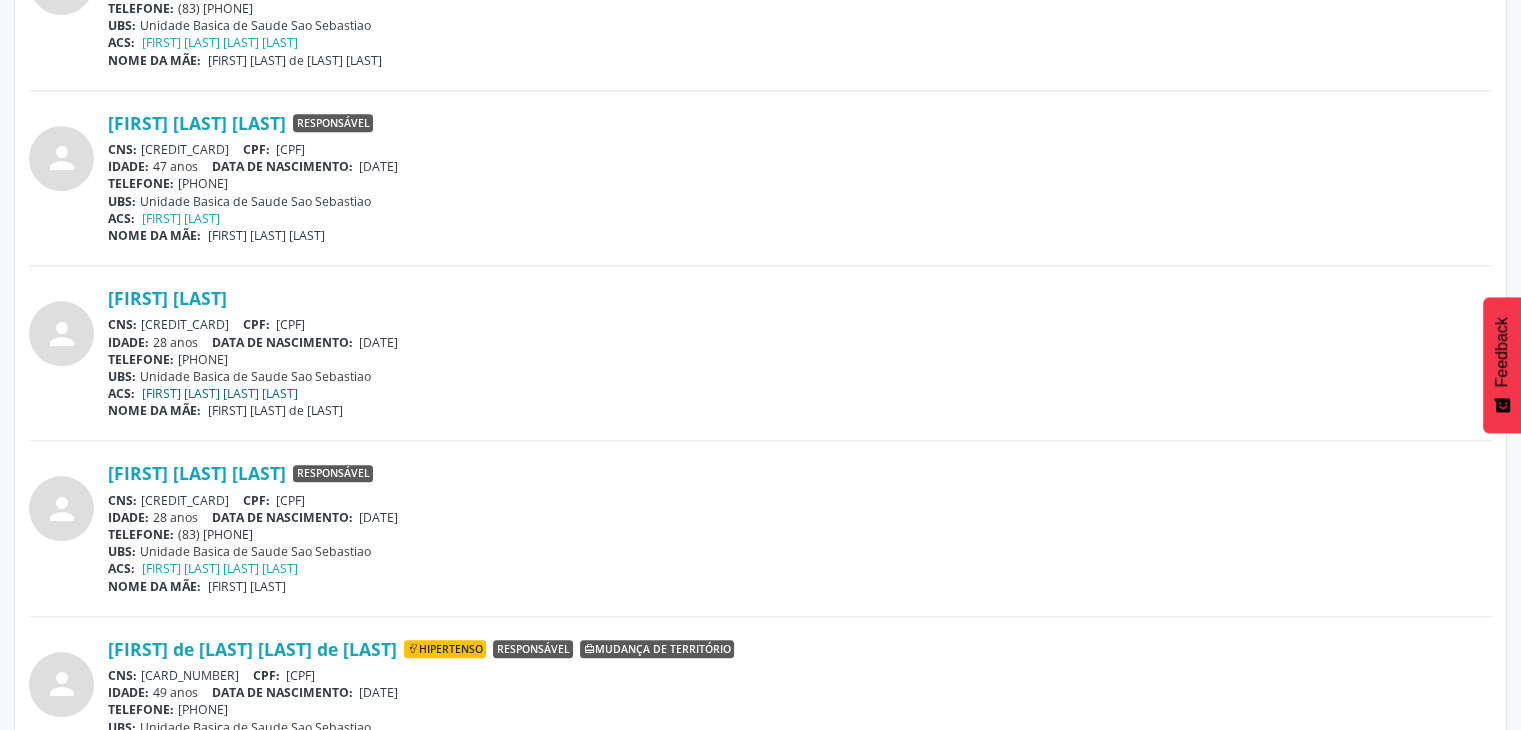 scroll, scrollTop: 860, scrollLeft: 0, axis: vertical 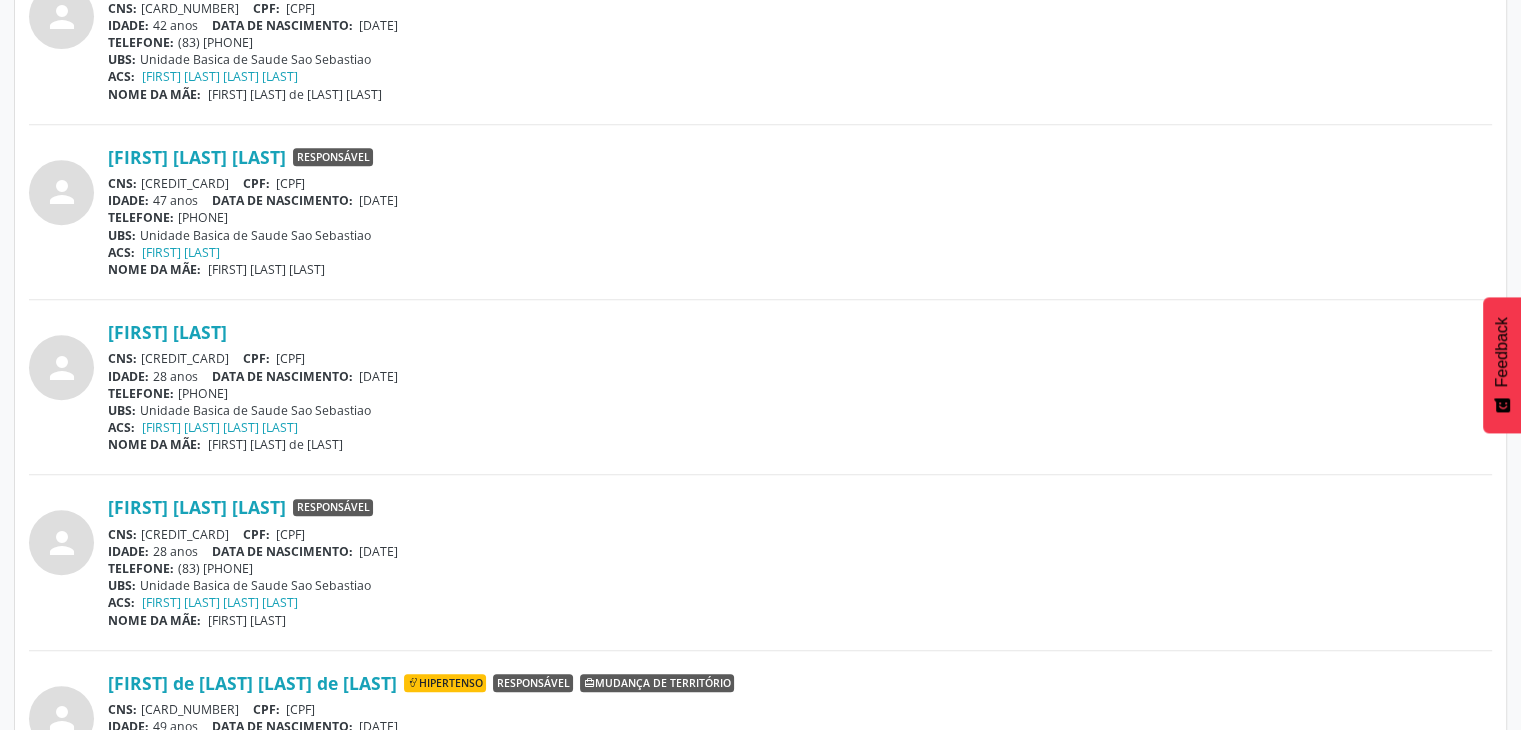 drag, startPoint x: 145, startPoint y: 174, endPoint x: 260, endPoint y: 174, distance: 115 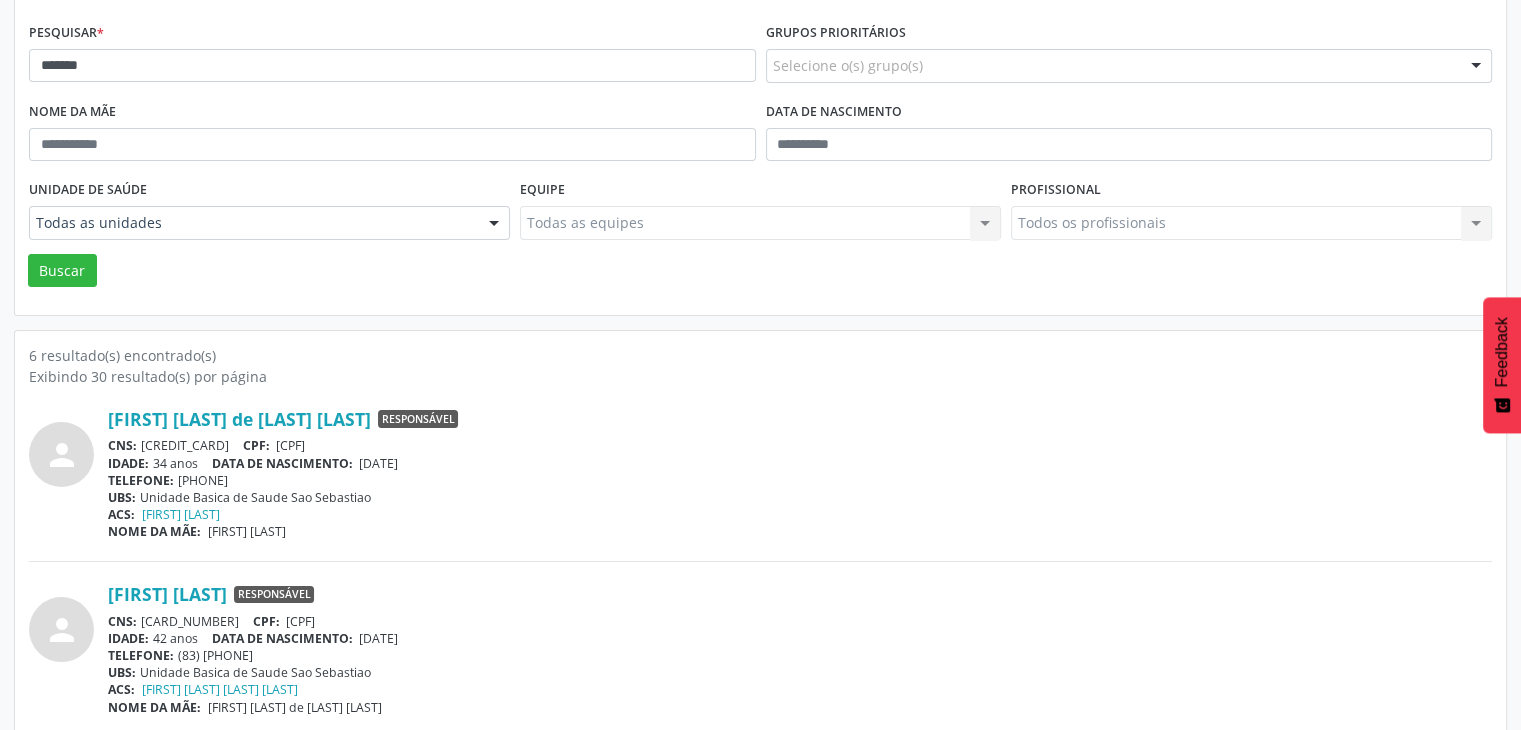 scroll, scrollTop: 0, scrollLeft: 0, axis: both 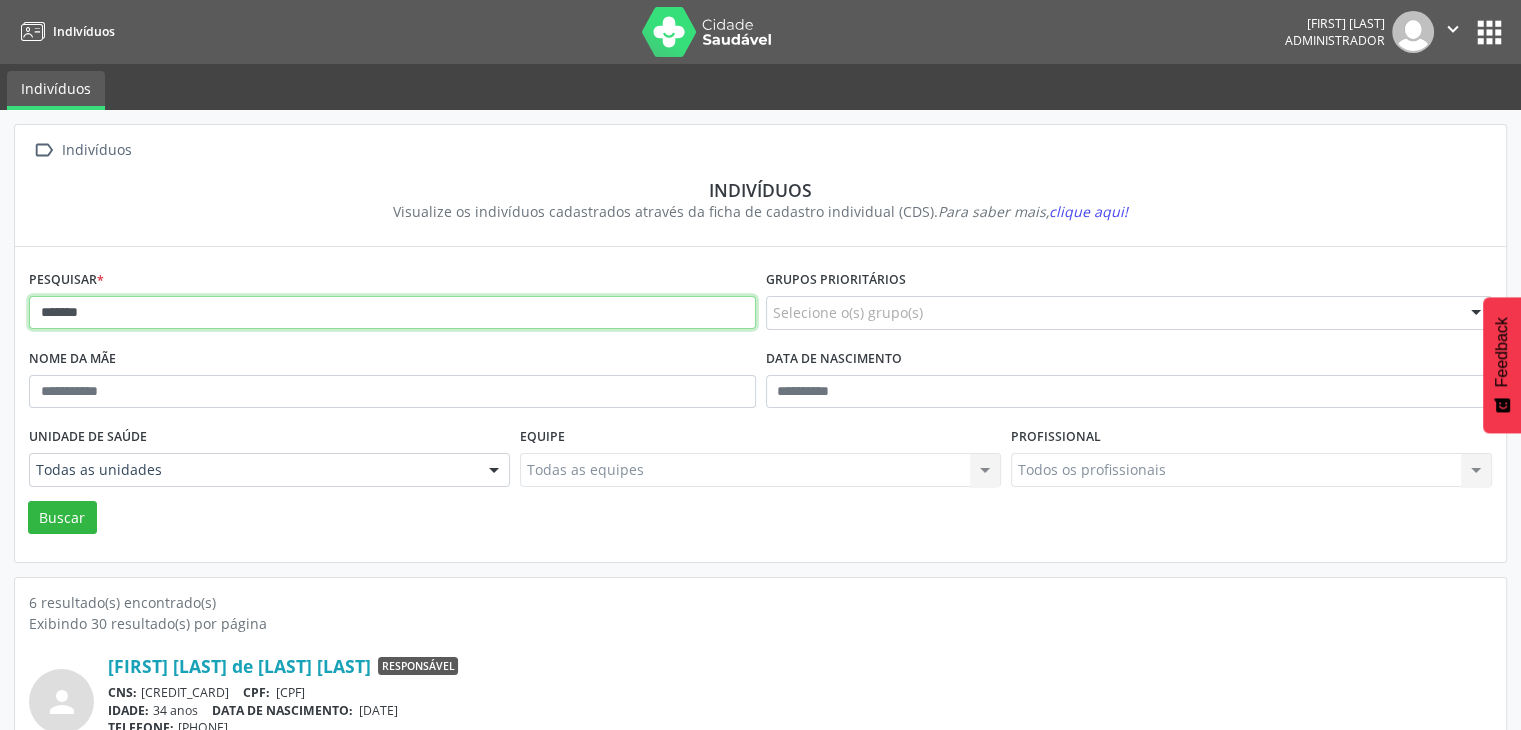 click on "*******" at bounding box center (392, 313) 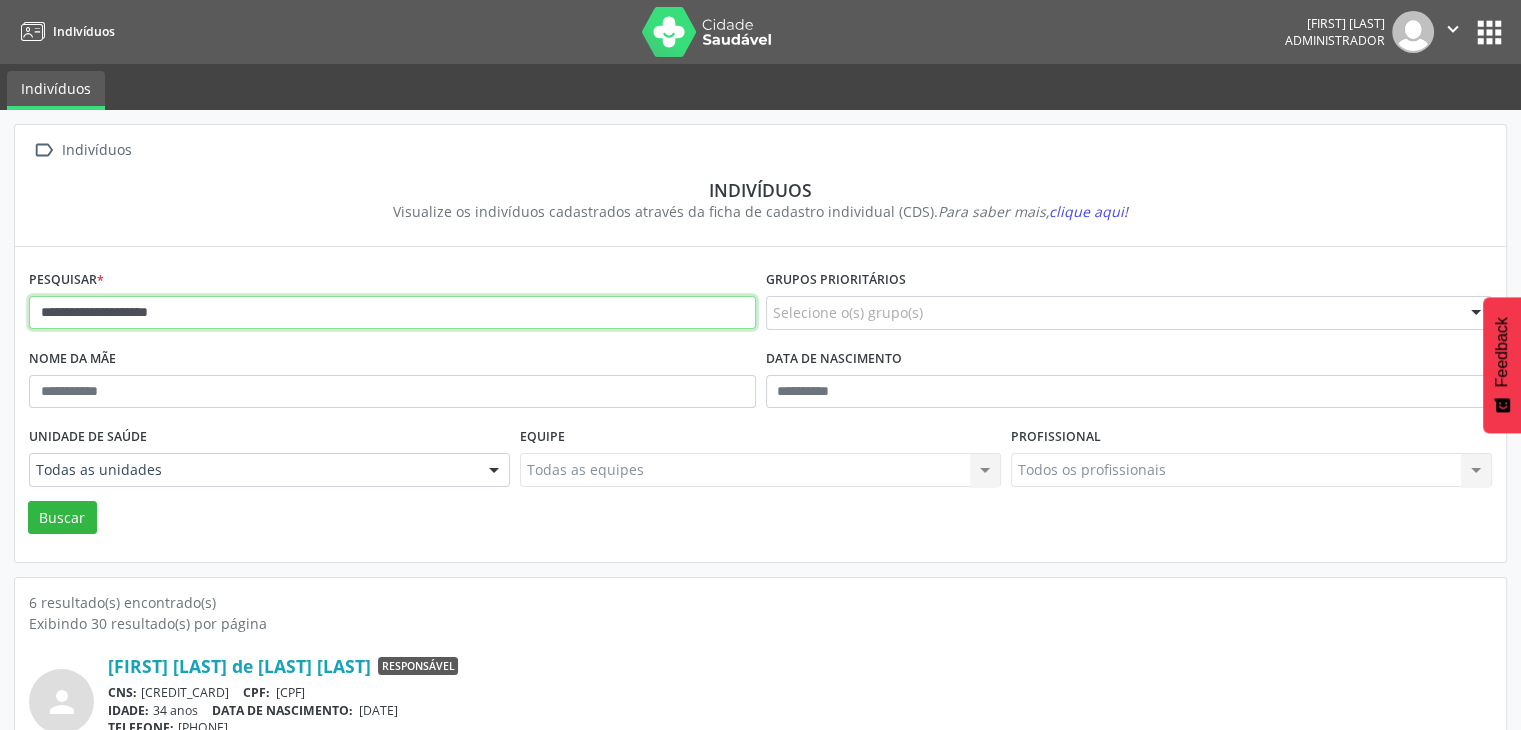 click on "Buscar" at bounding box center [62, 518] 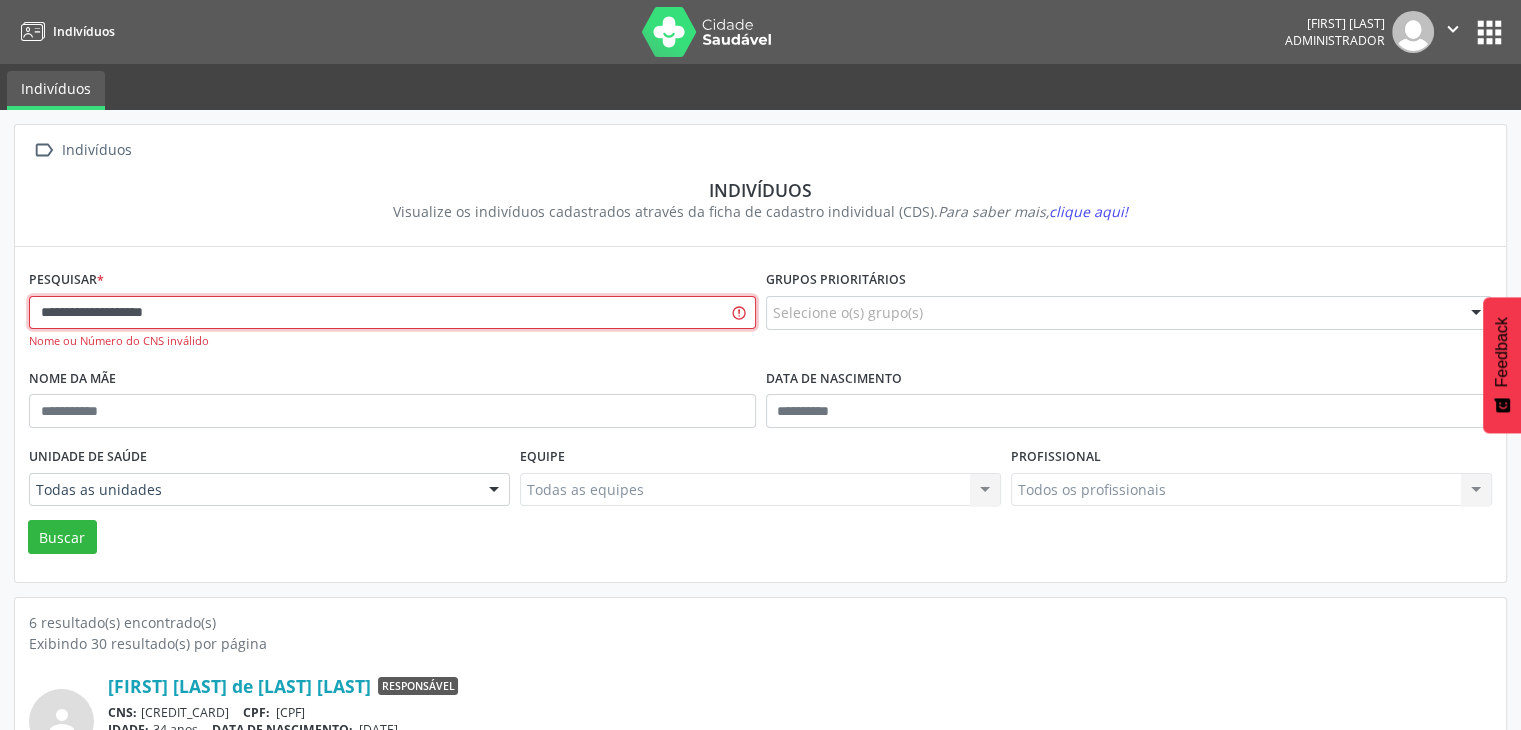 type on "**********" 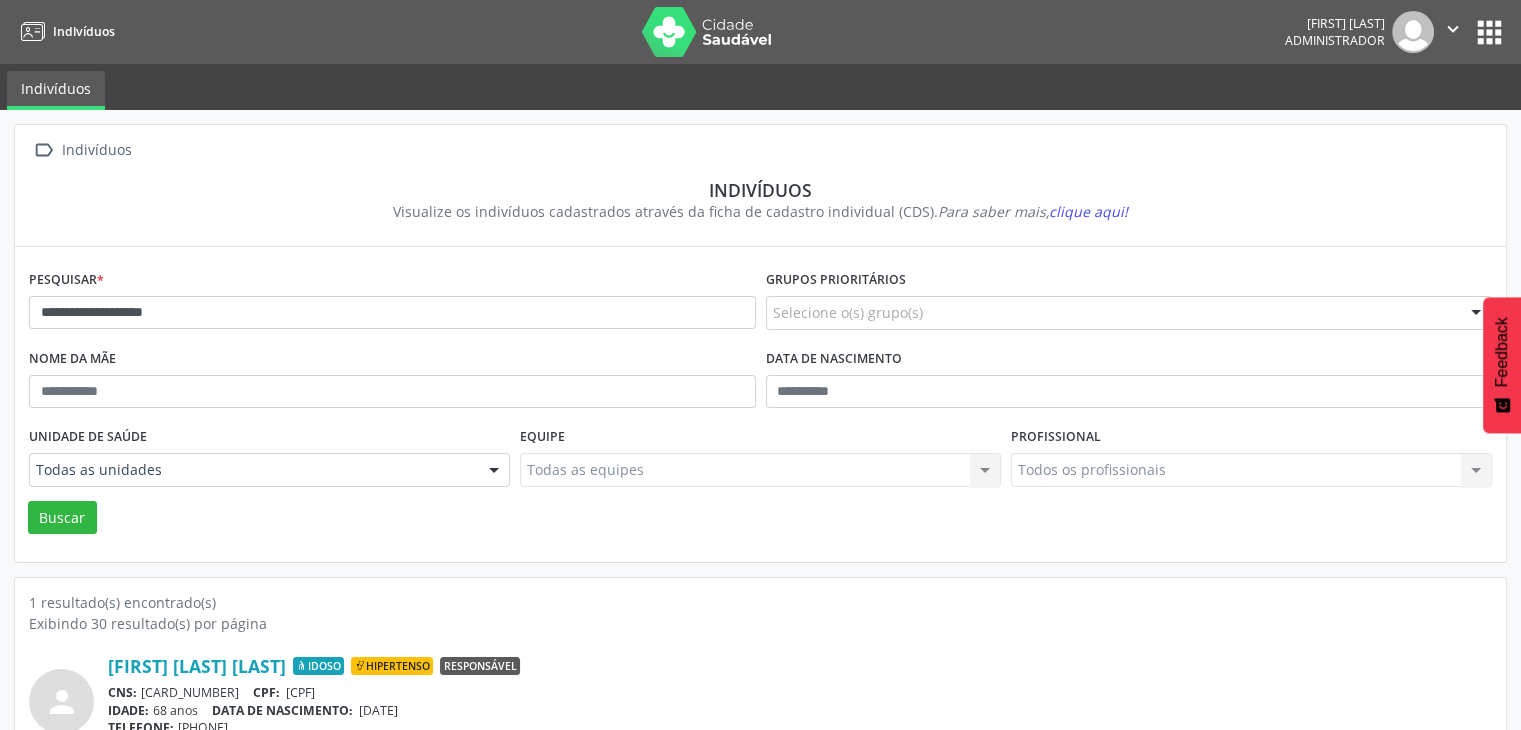 scroll, scrollTop: 84, scrollLeft: 0, axis: vertical 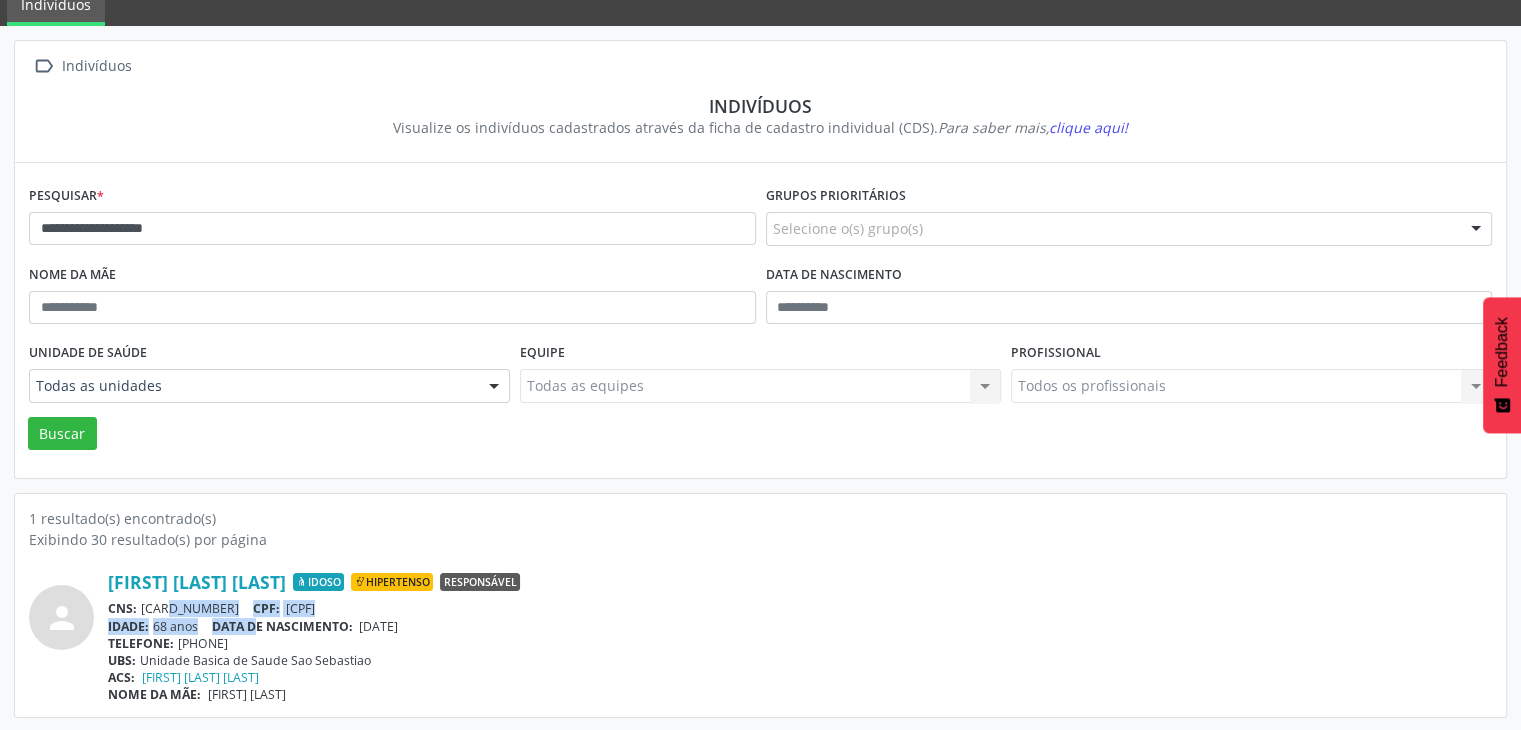 drag, startPoint x: 141, startPoint y: 609, endPoint x: 264, endPoint y: 616, distance: 123.19903 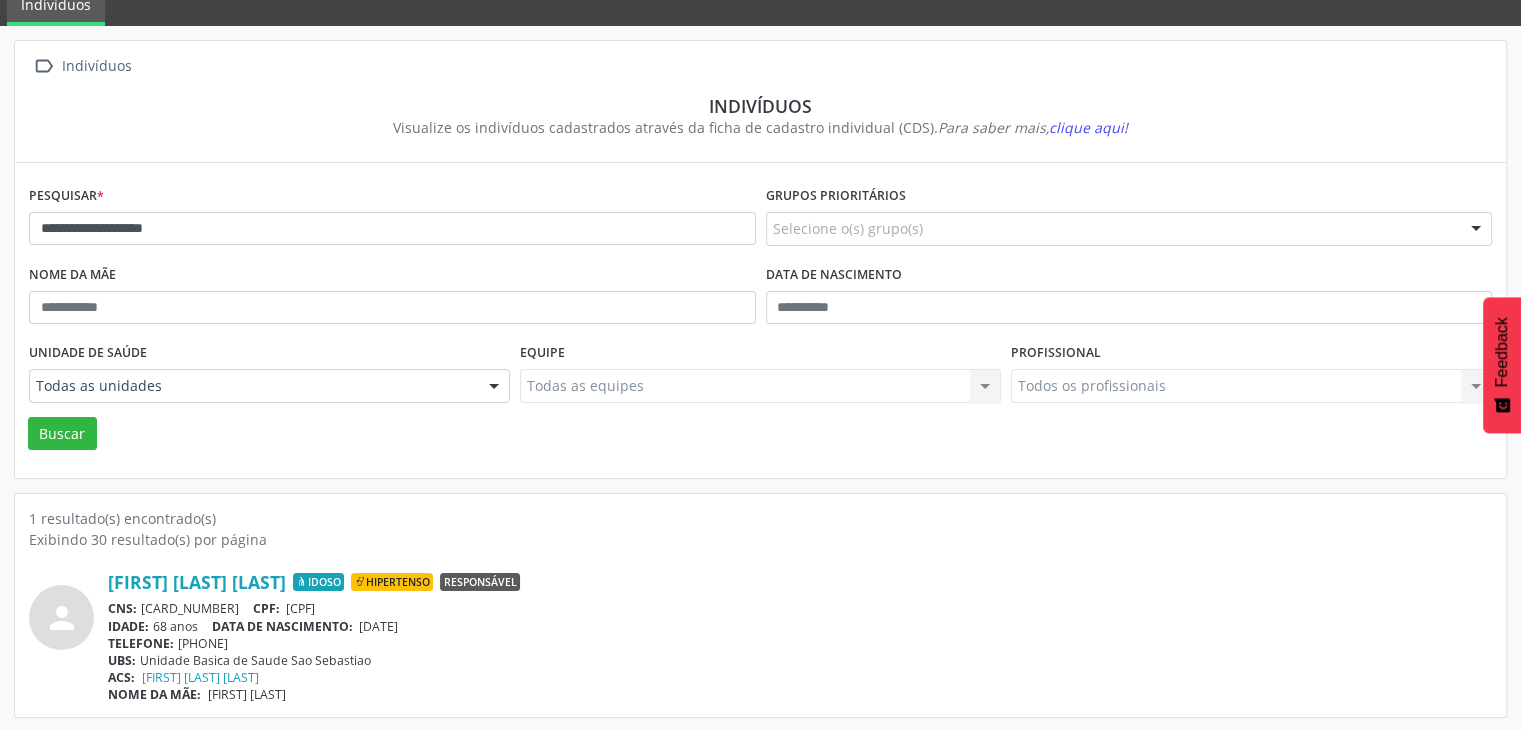 drag, startPoint x: 144, startPoint y: 600, endPoint x: 257, endPoint y: 599, distance: 113.004425 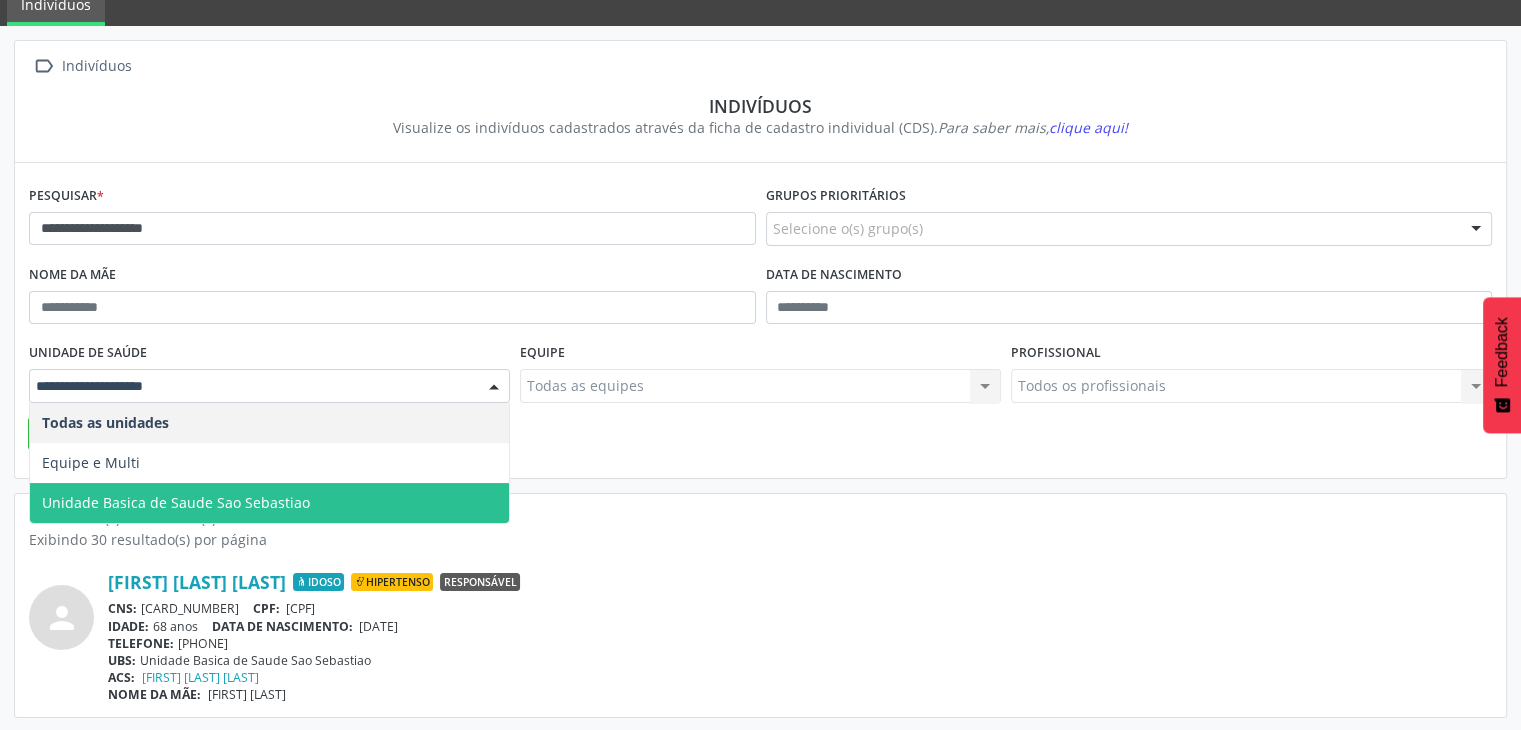click on "CNS:" at bounding box center (122, 608) 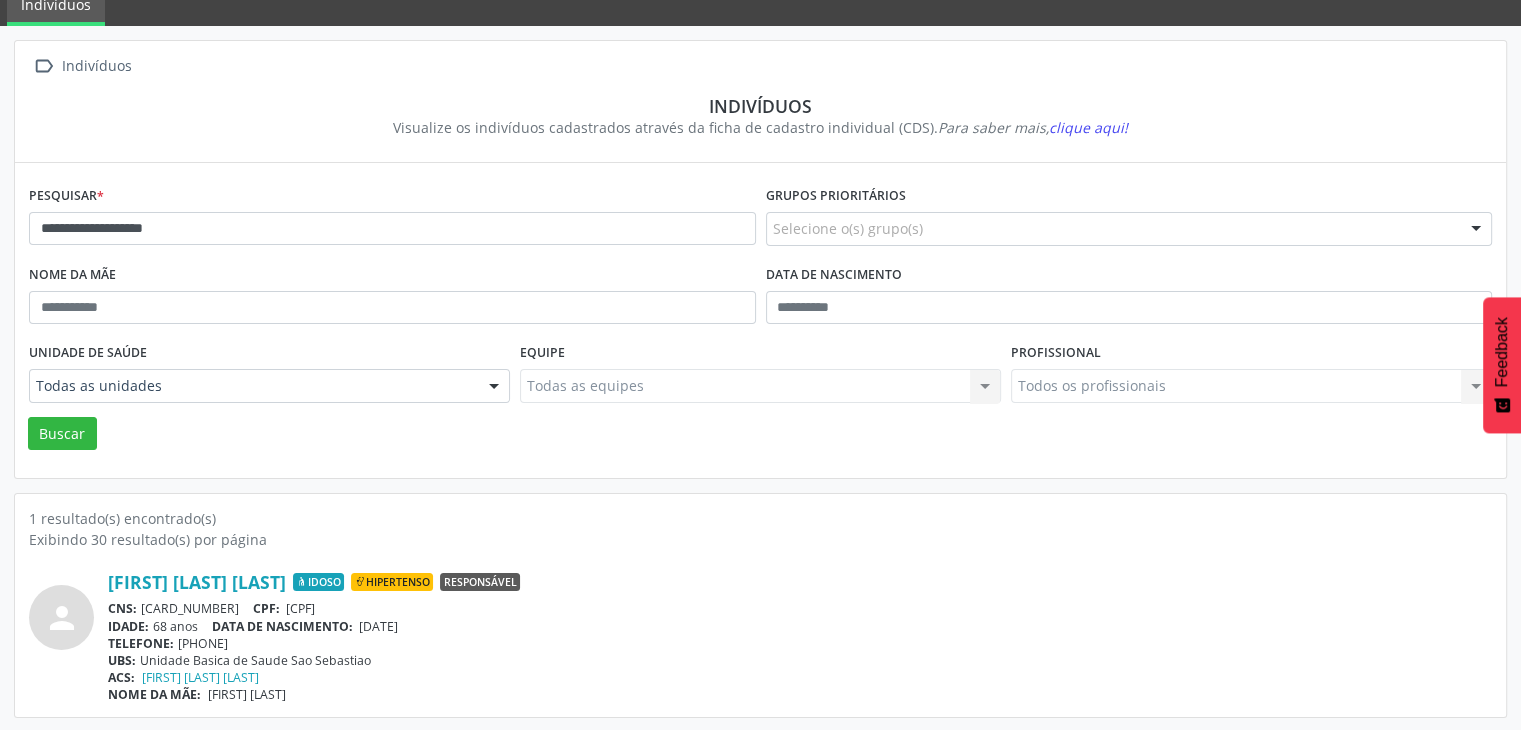 click on "CNS:" at bounding box center (122, 608) 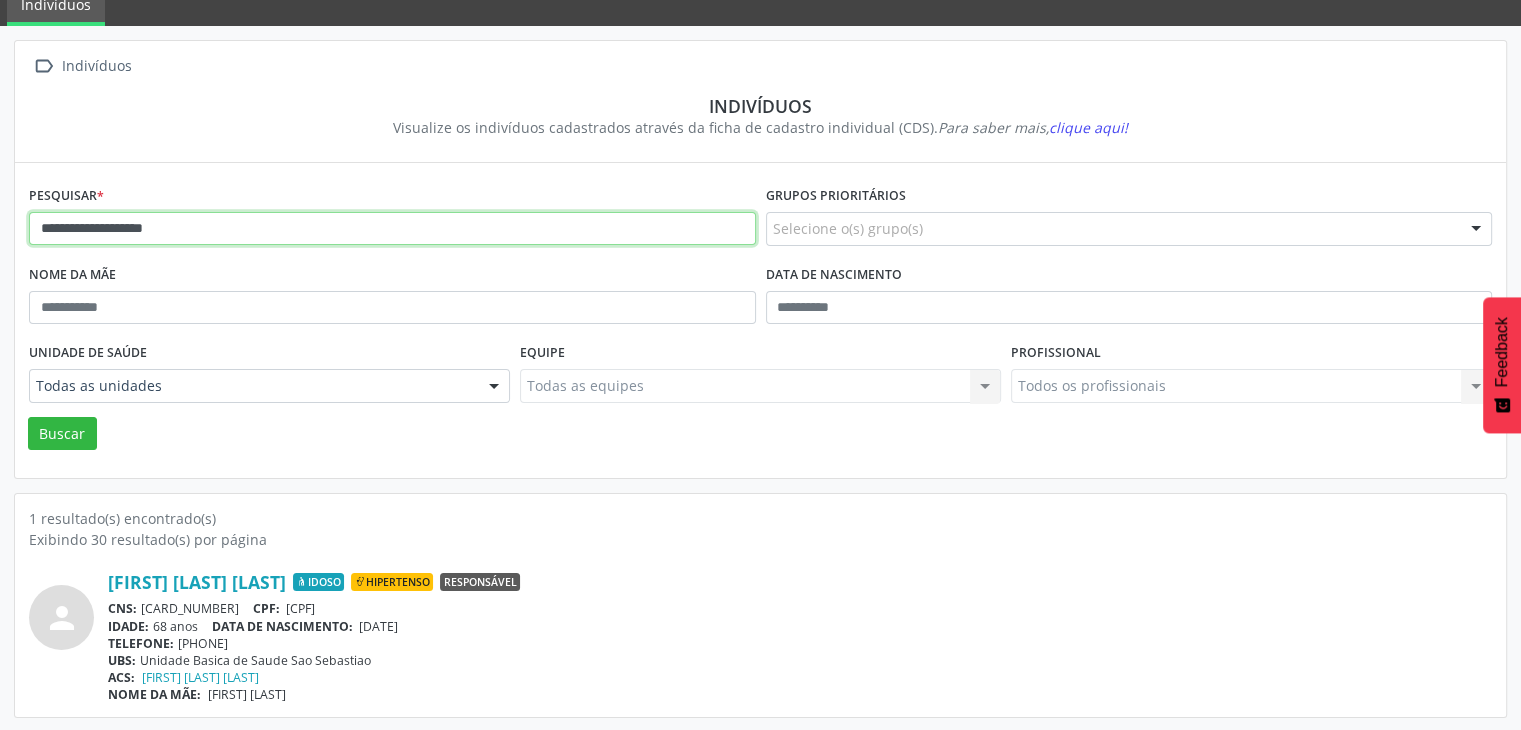 click on "**********" at bounding box center (392, 229) 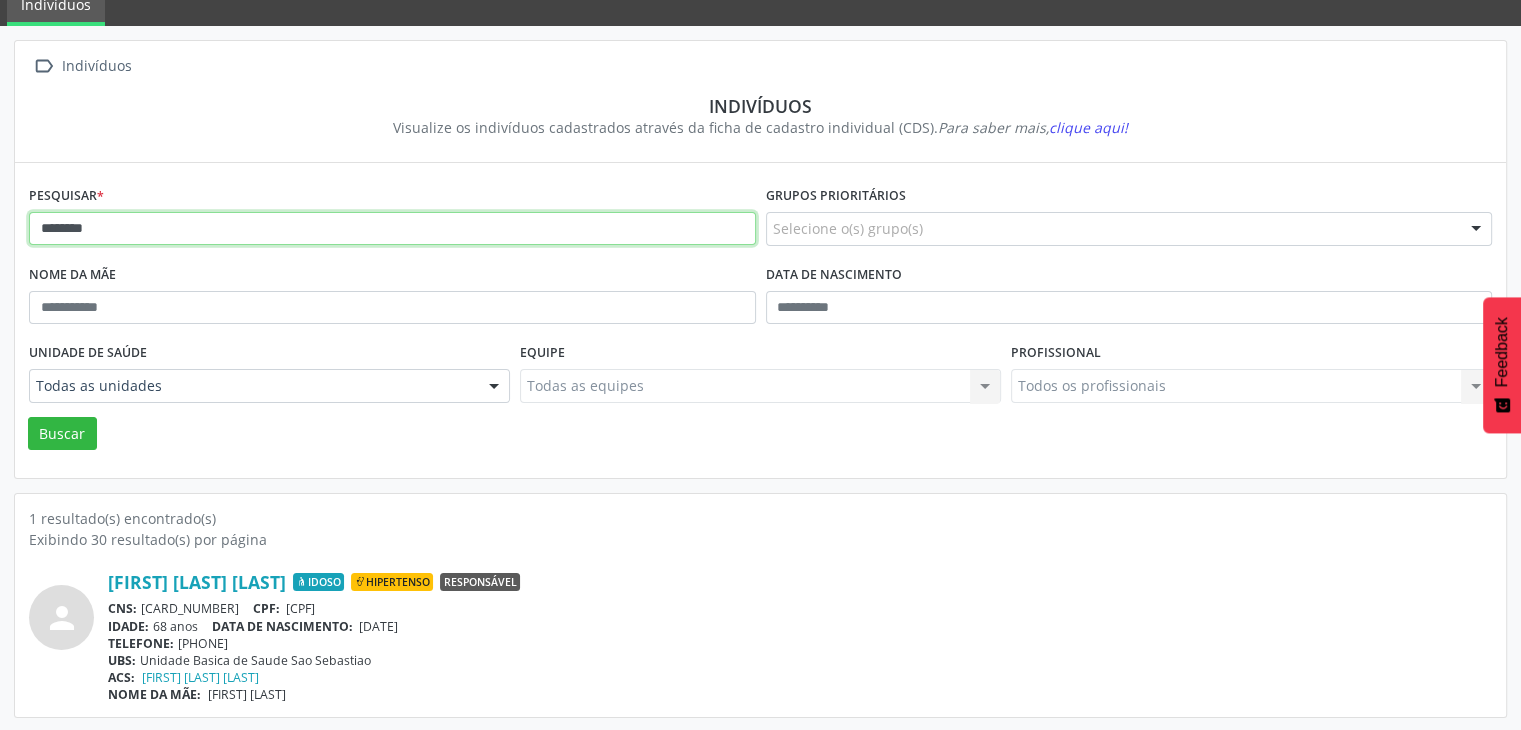 type on "********" 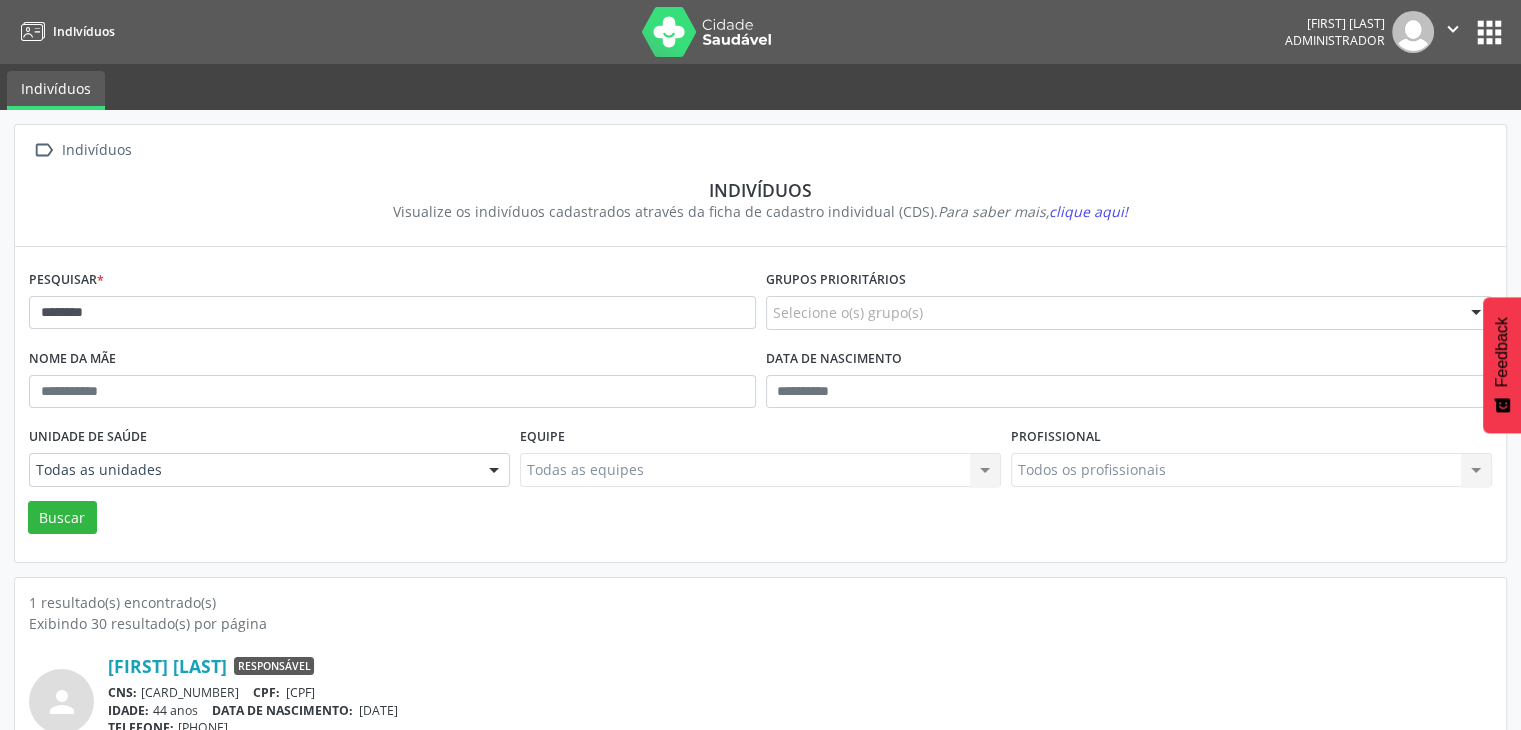scroll, scrollTop: 84, scrollLeft: 0, axis: vertical 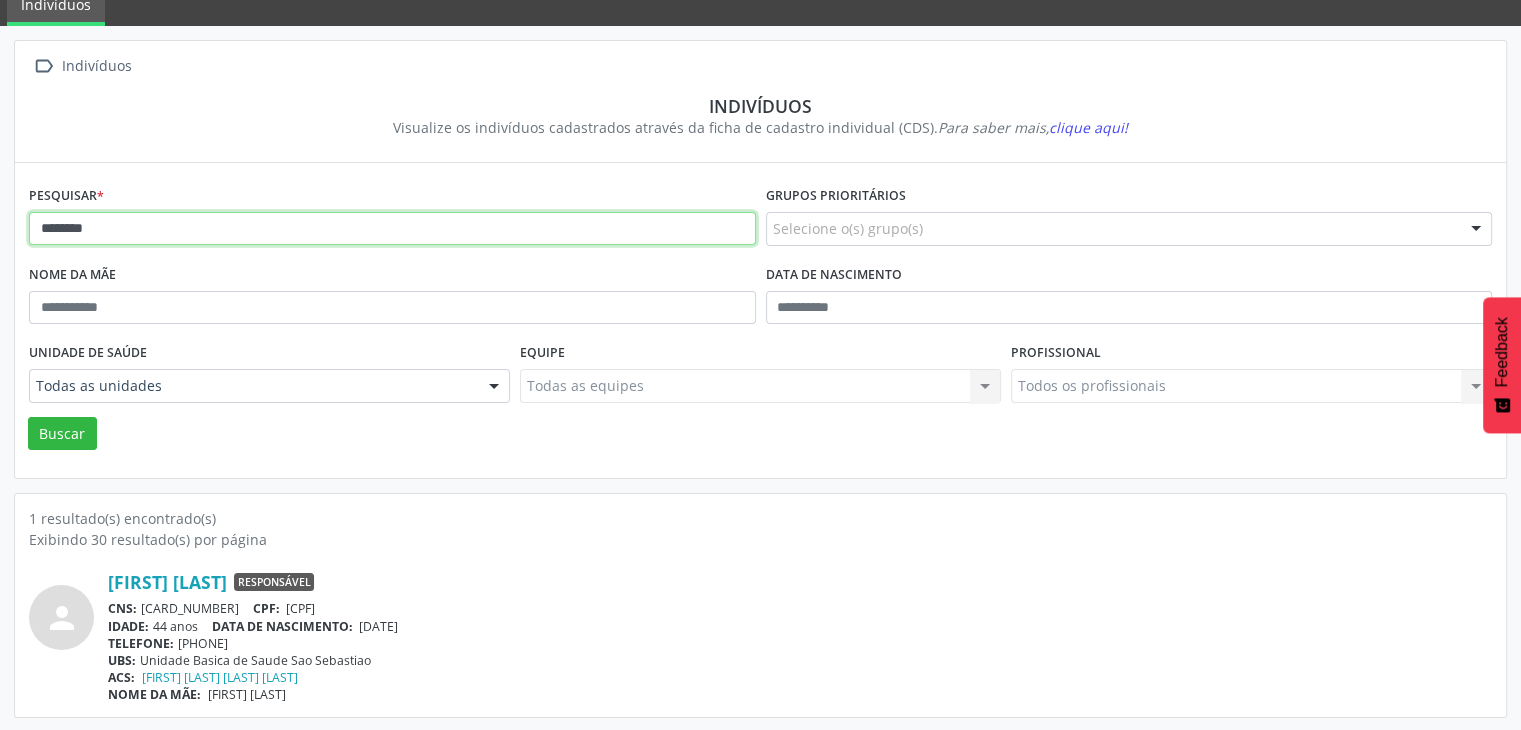 click on "********" at bounding box center [392, 229] 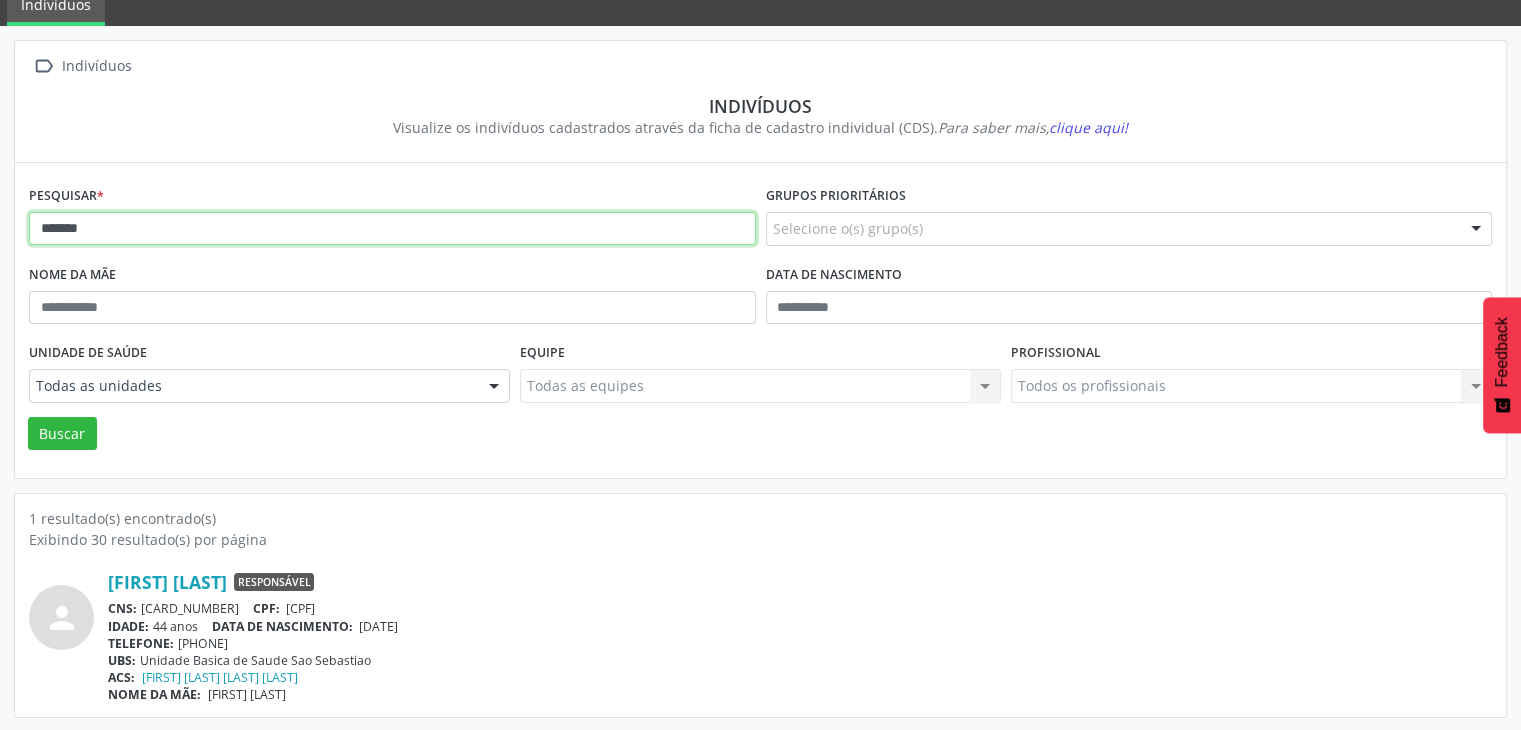 click on "Buscar" at bounding box center (62, 434) 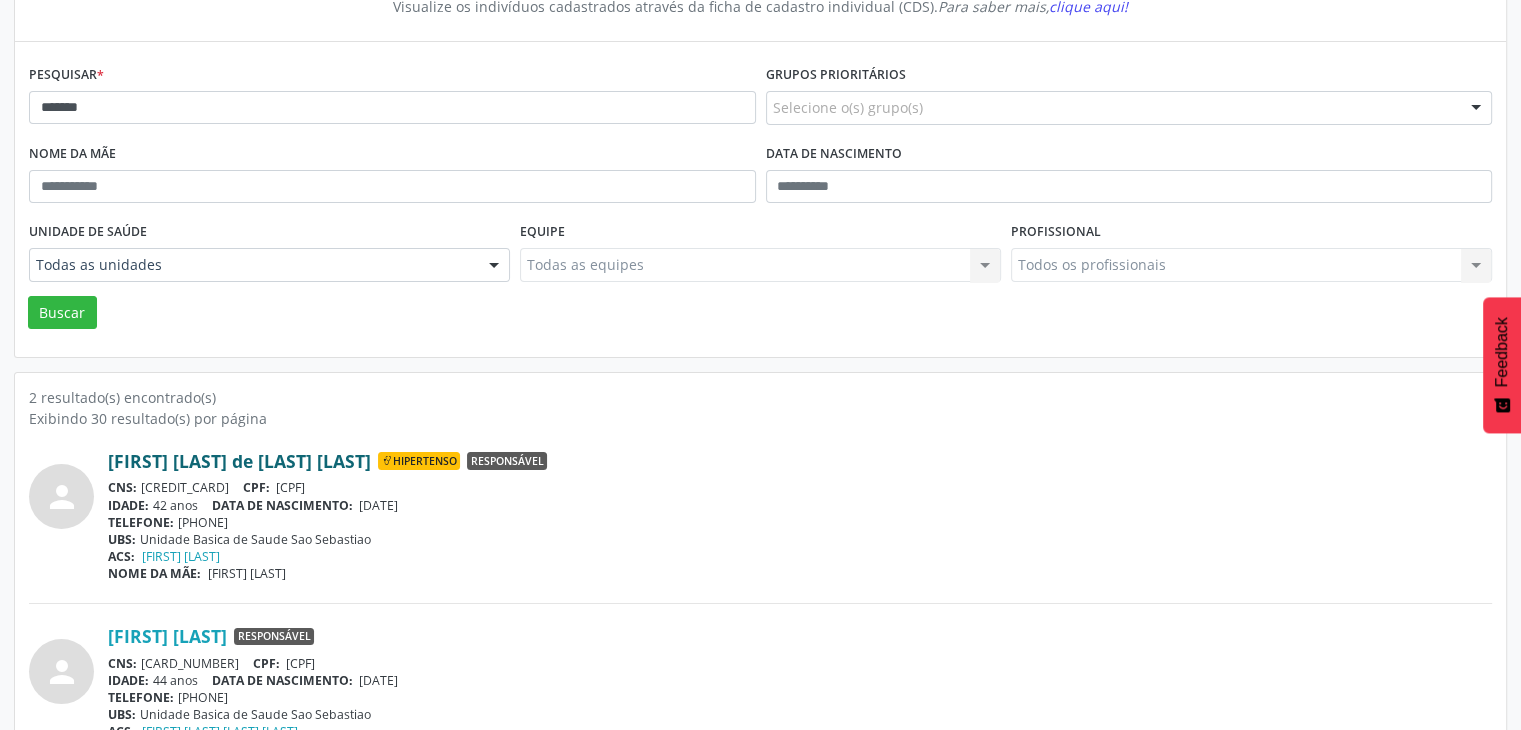 scroll, scrollTop: 260, scrollLeft: 0, axis: vertical 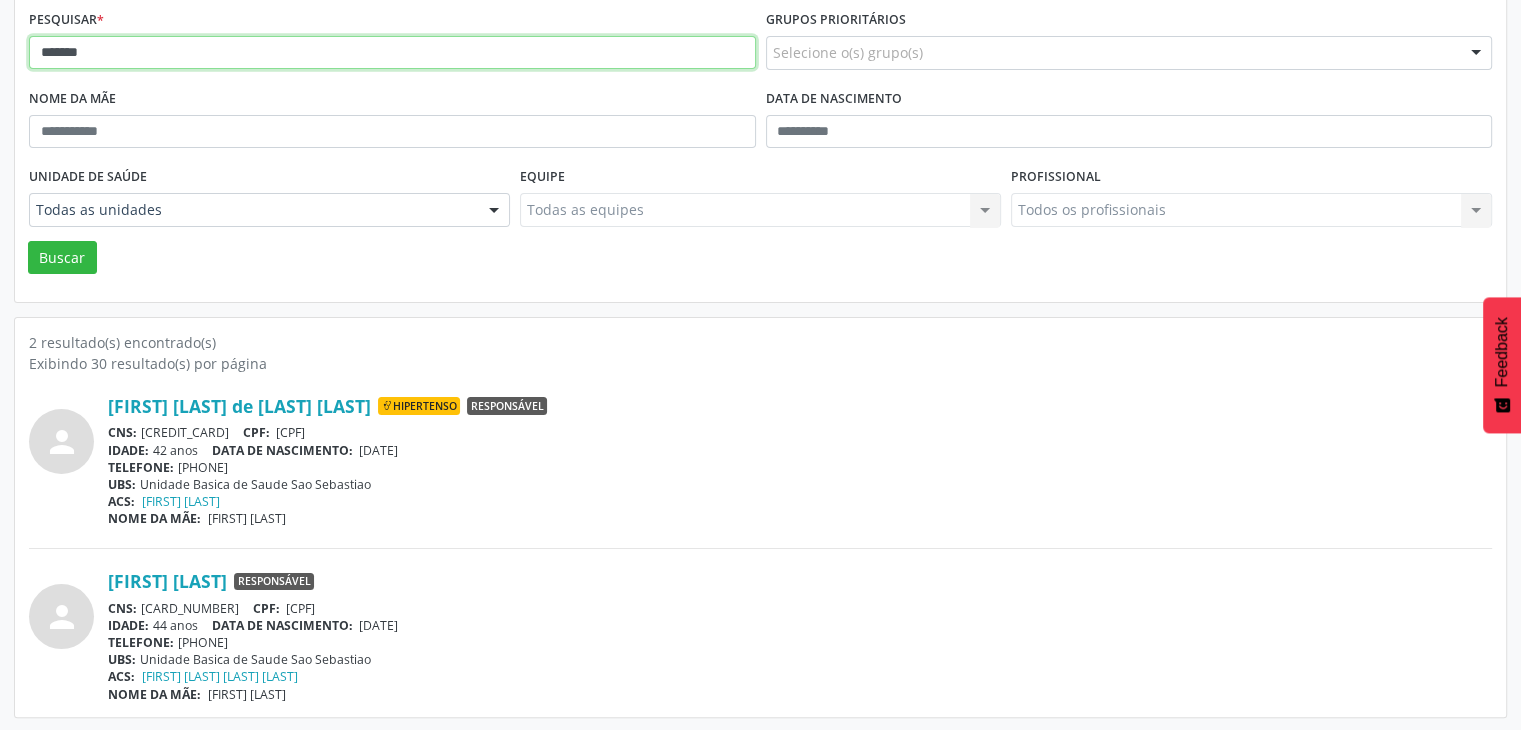 click on "*******" at bounding box center (392, 53) 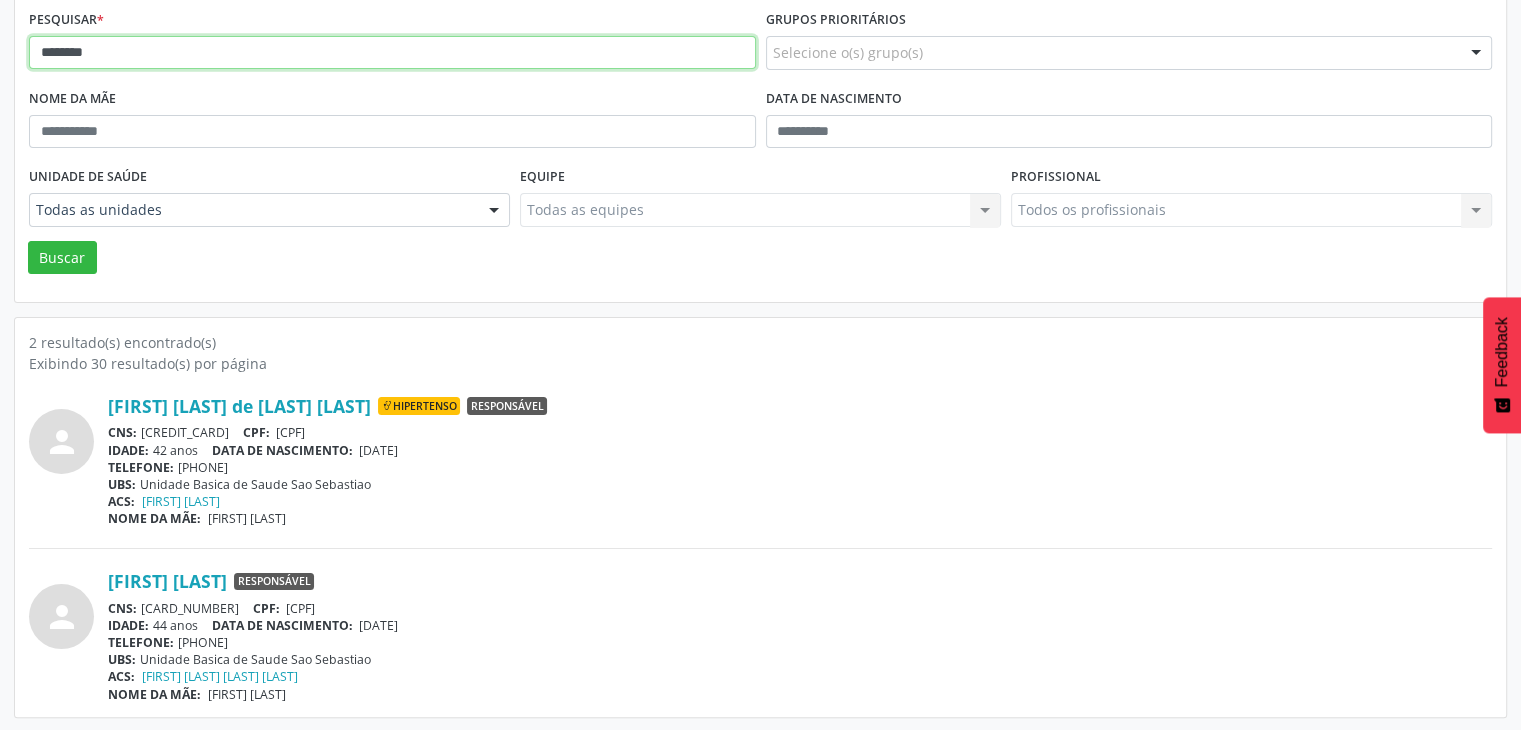 click on "Buscar" at bounding box center (62, 258) 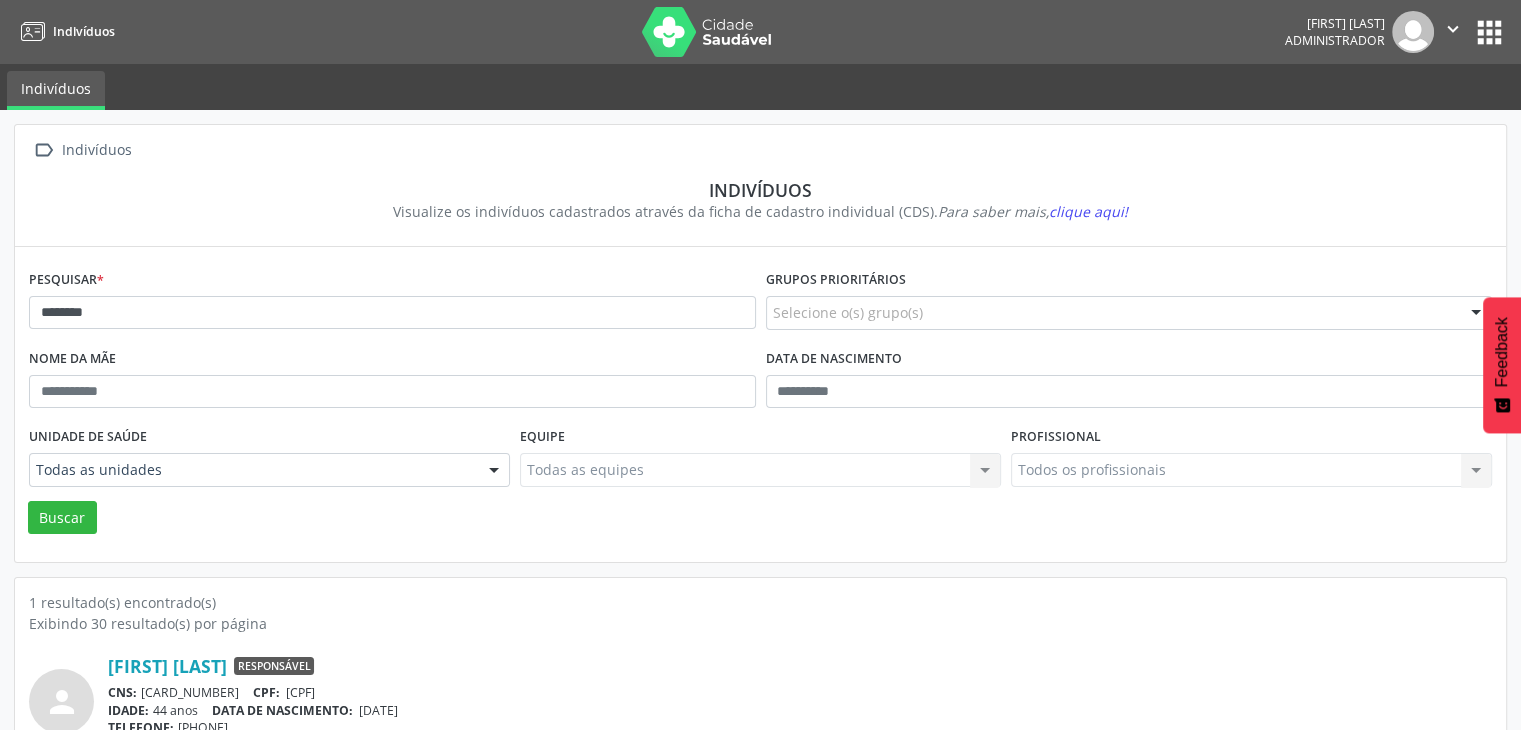 scroll, scrollTop: 84, scrollLeft: 0, axis: vertical 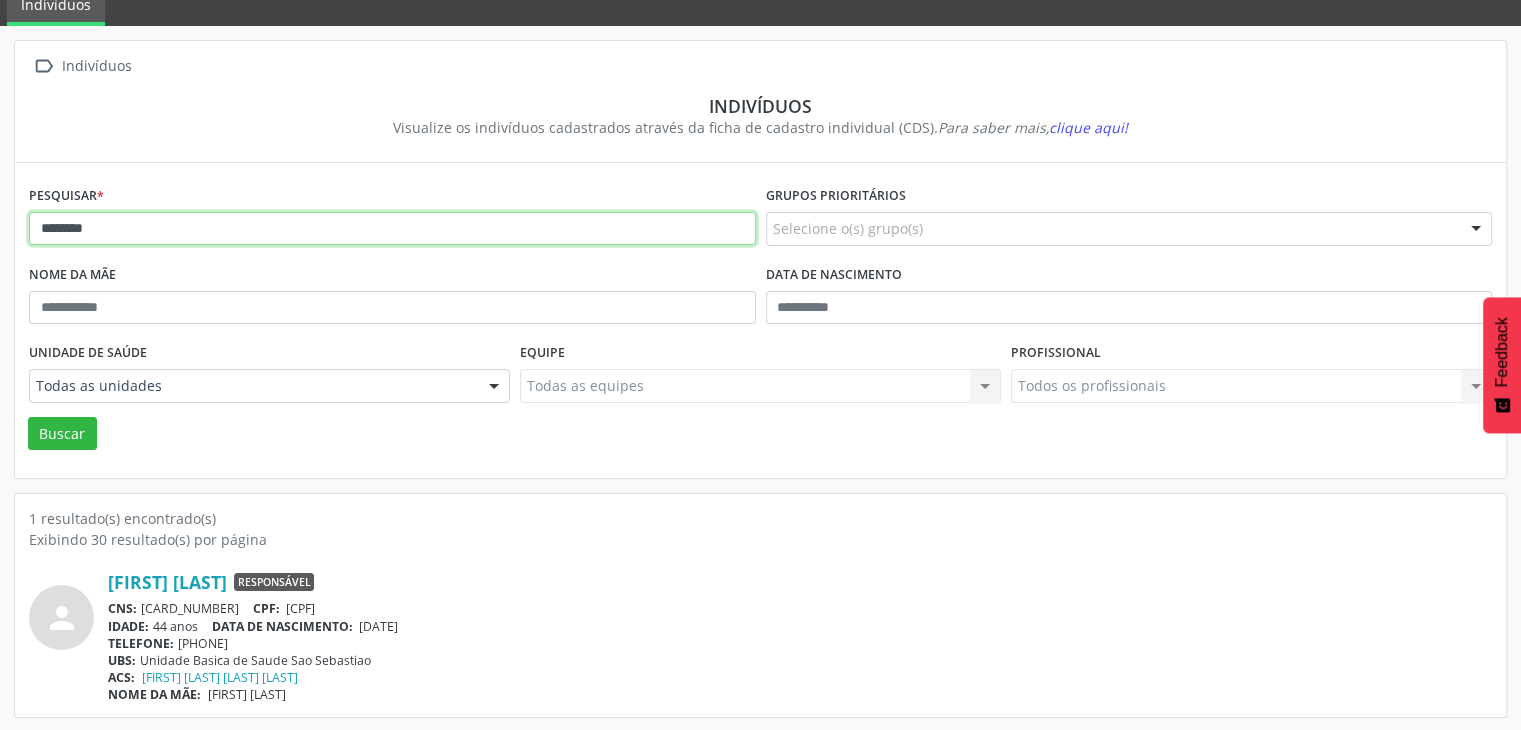 click on "********" at bounding box center [392, 229] 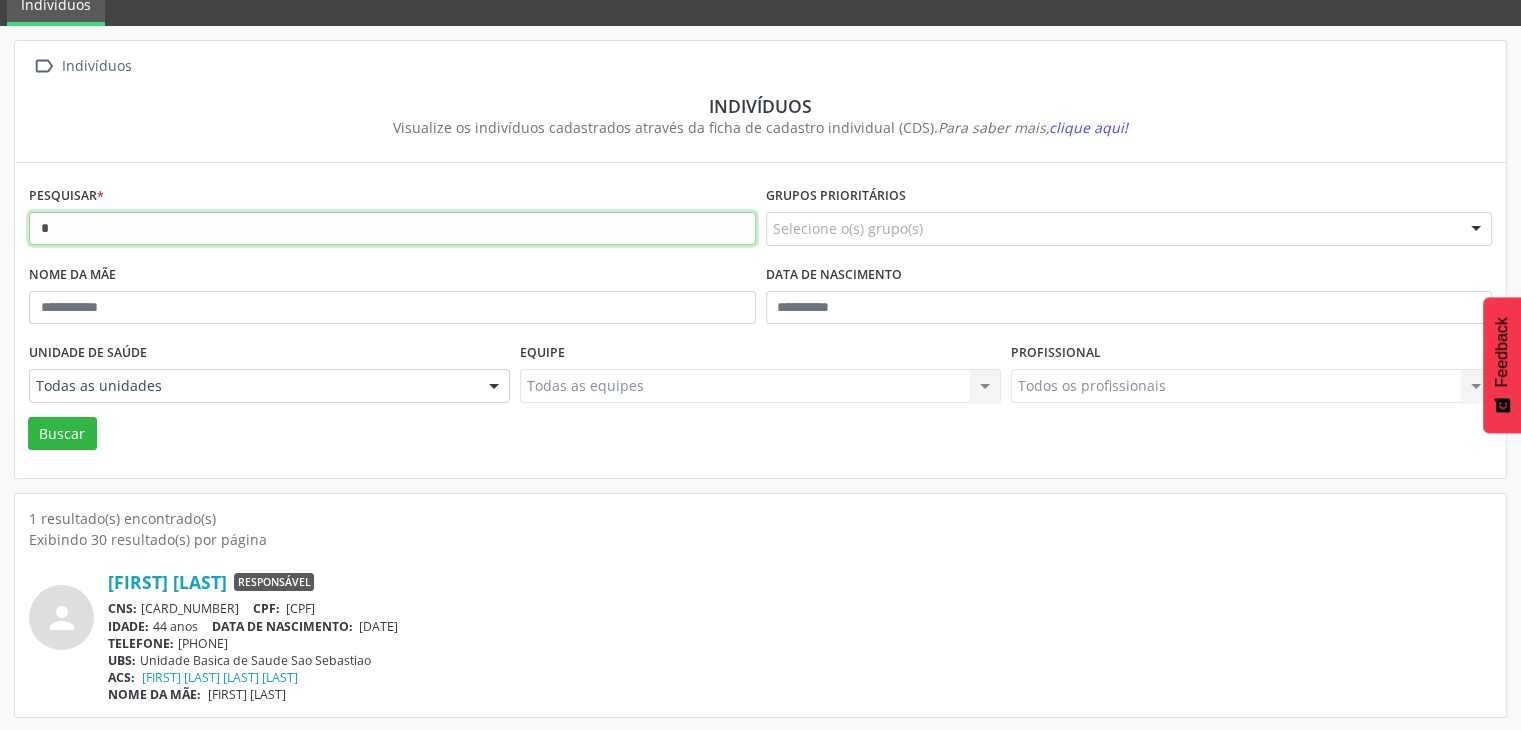 type on "*" 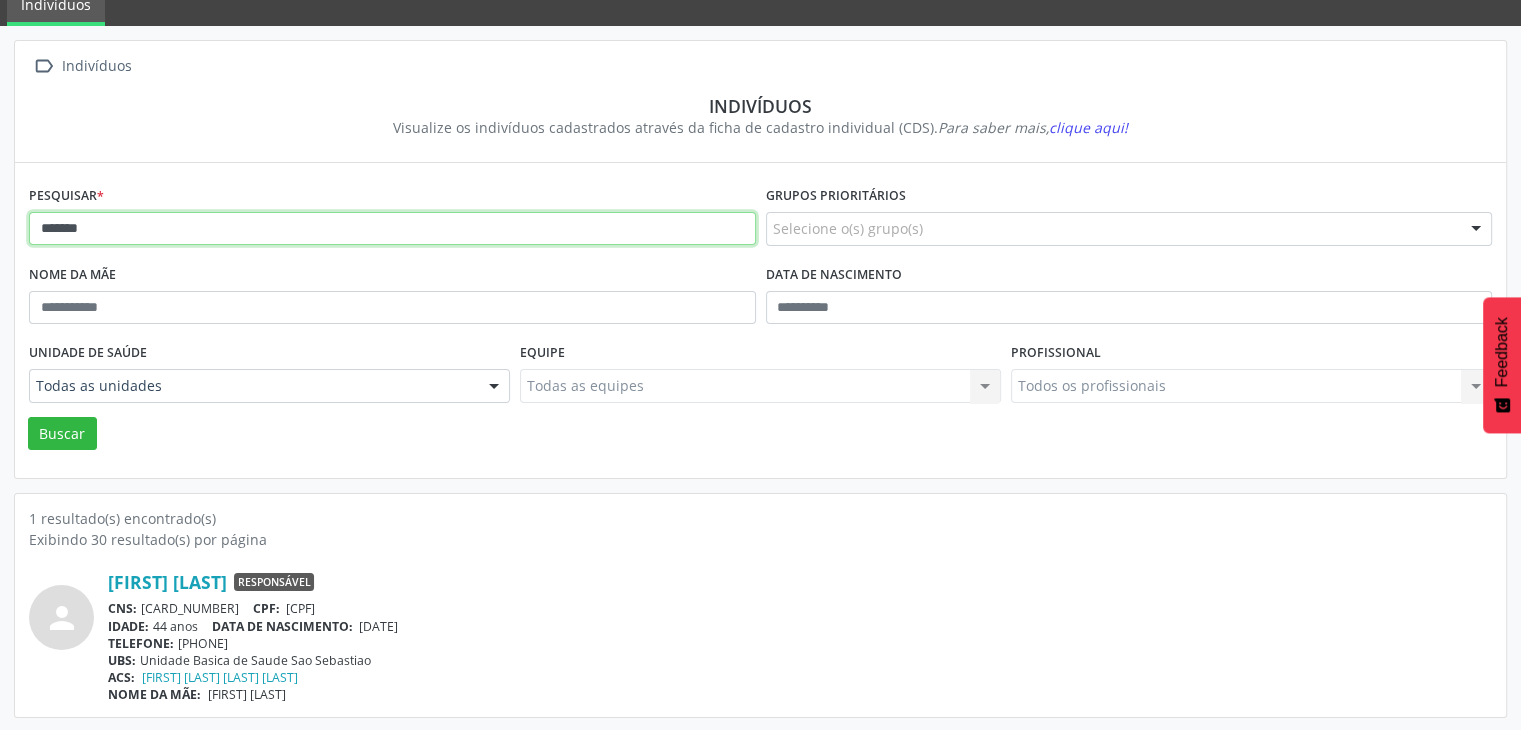 type on "*******" 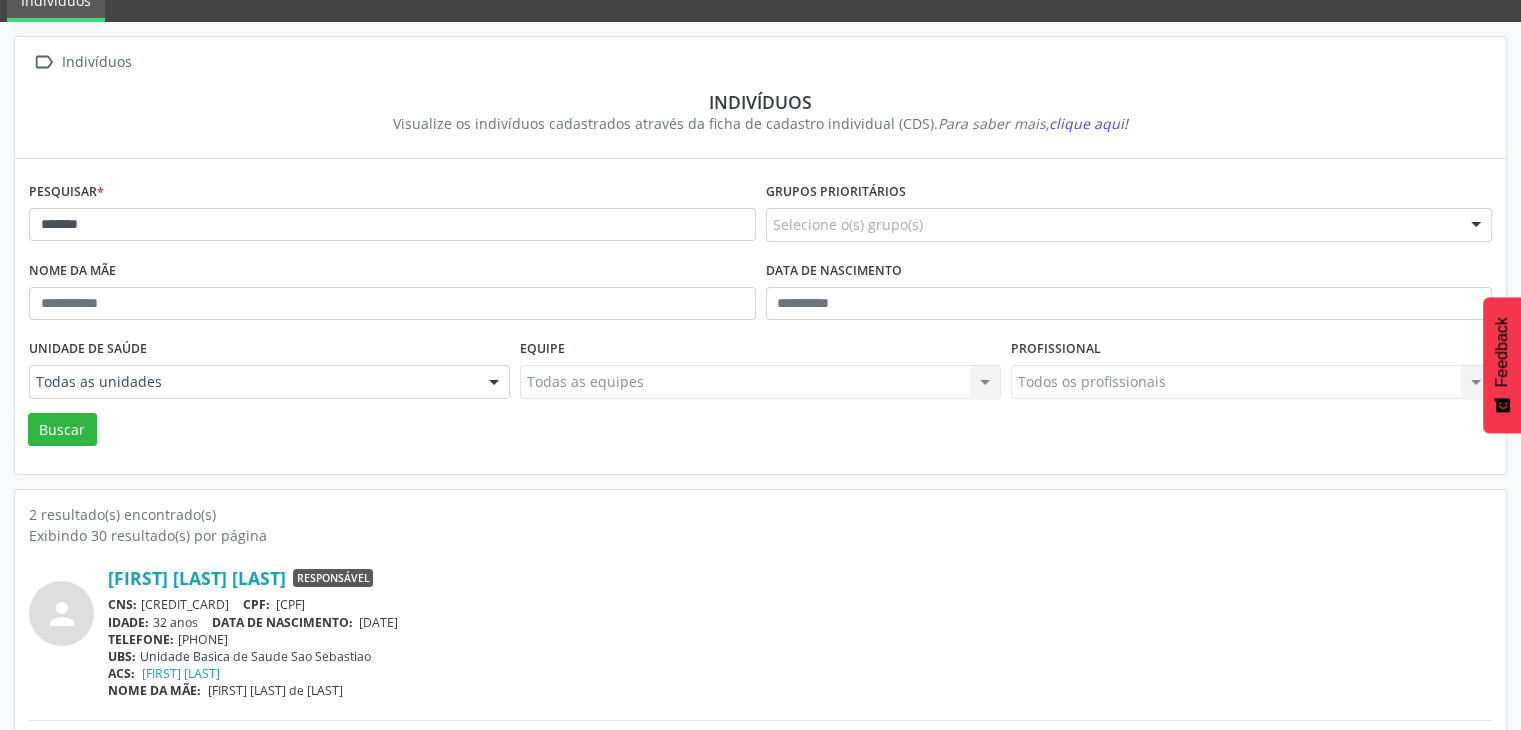scroll, scrollTop: 260, scrollLeft: 0, axis: vertical 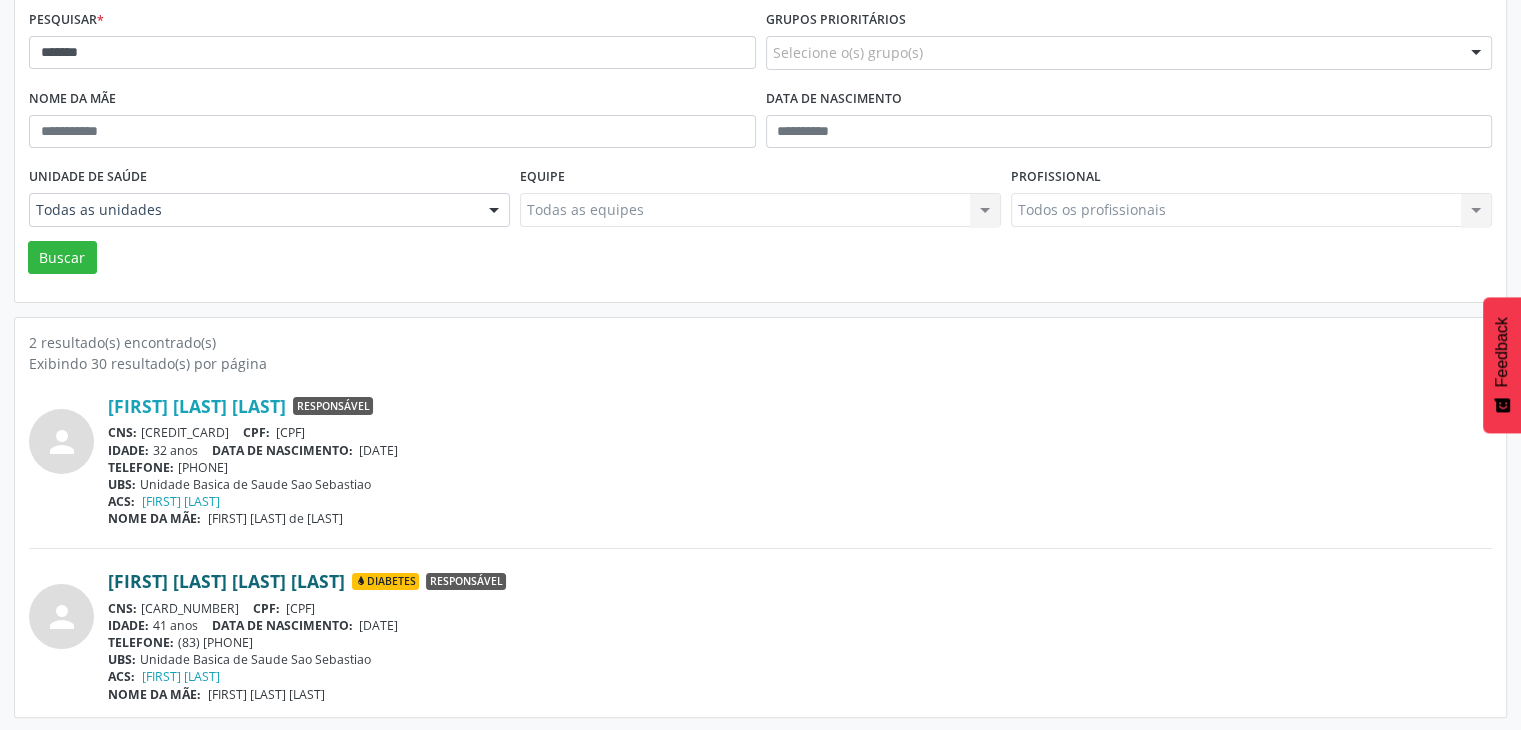 click on "[FIRST] [LAST] [LAST] [LAST]" at bounding box center [226, 581] 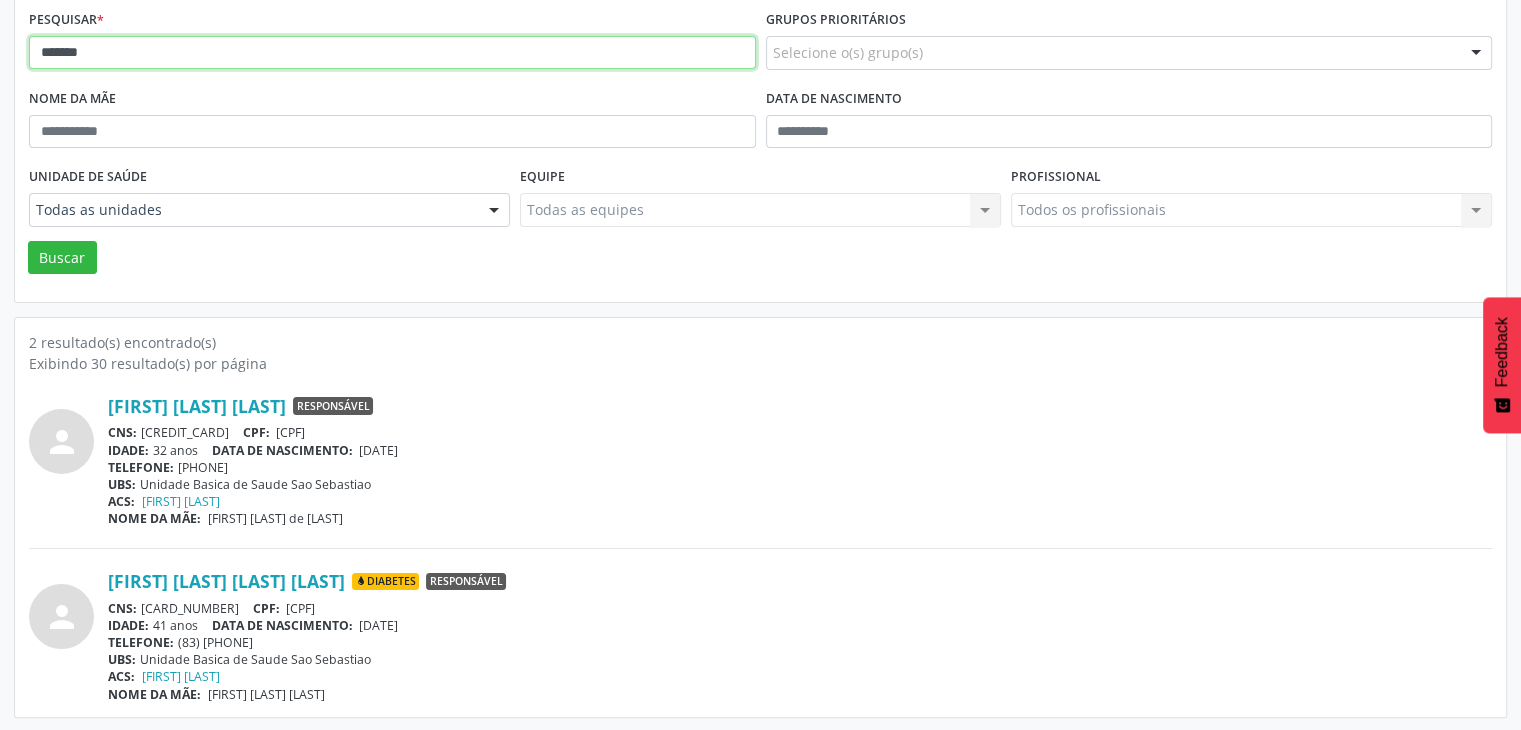 click on "*******" at bounding box center [392, 53] 